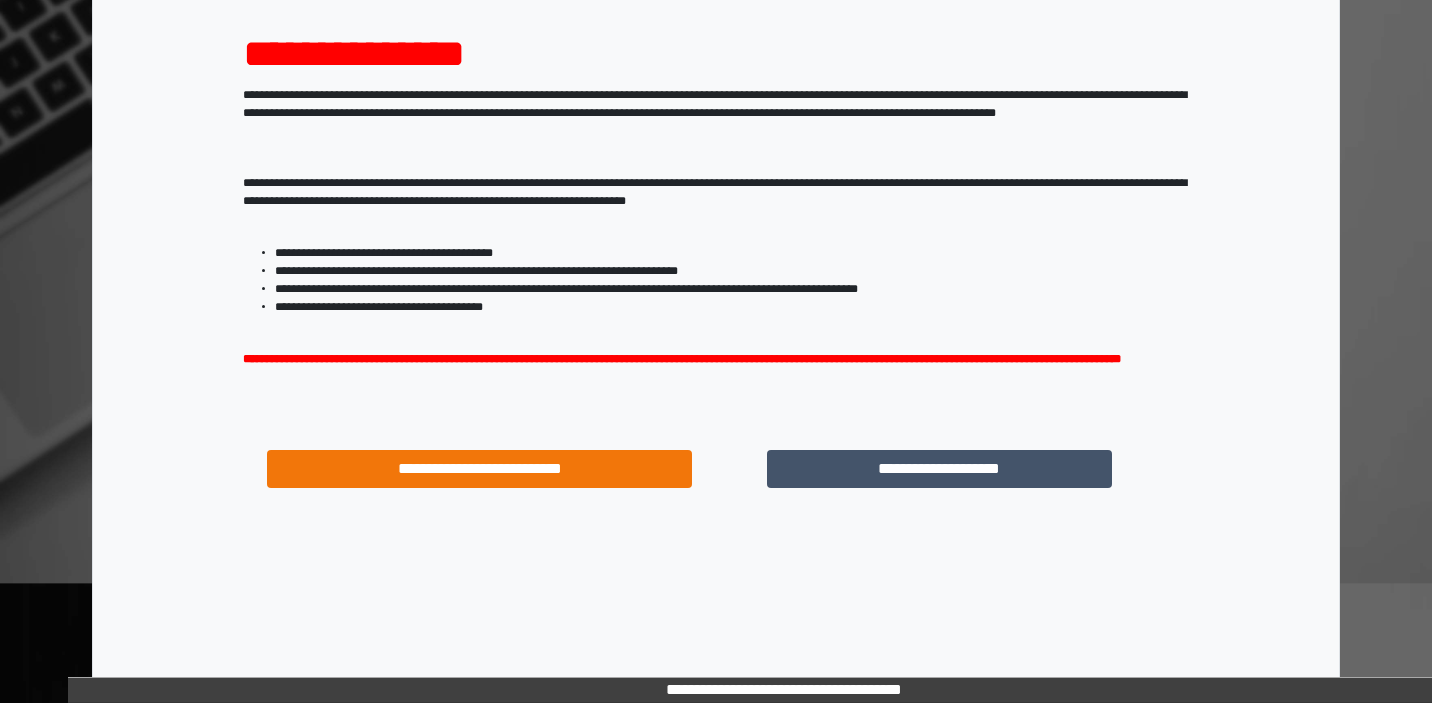 scroll, scrollTop: 225, scrollLeft: 0, axis: vertical 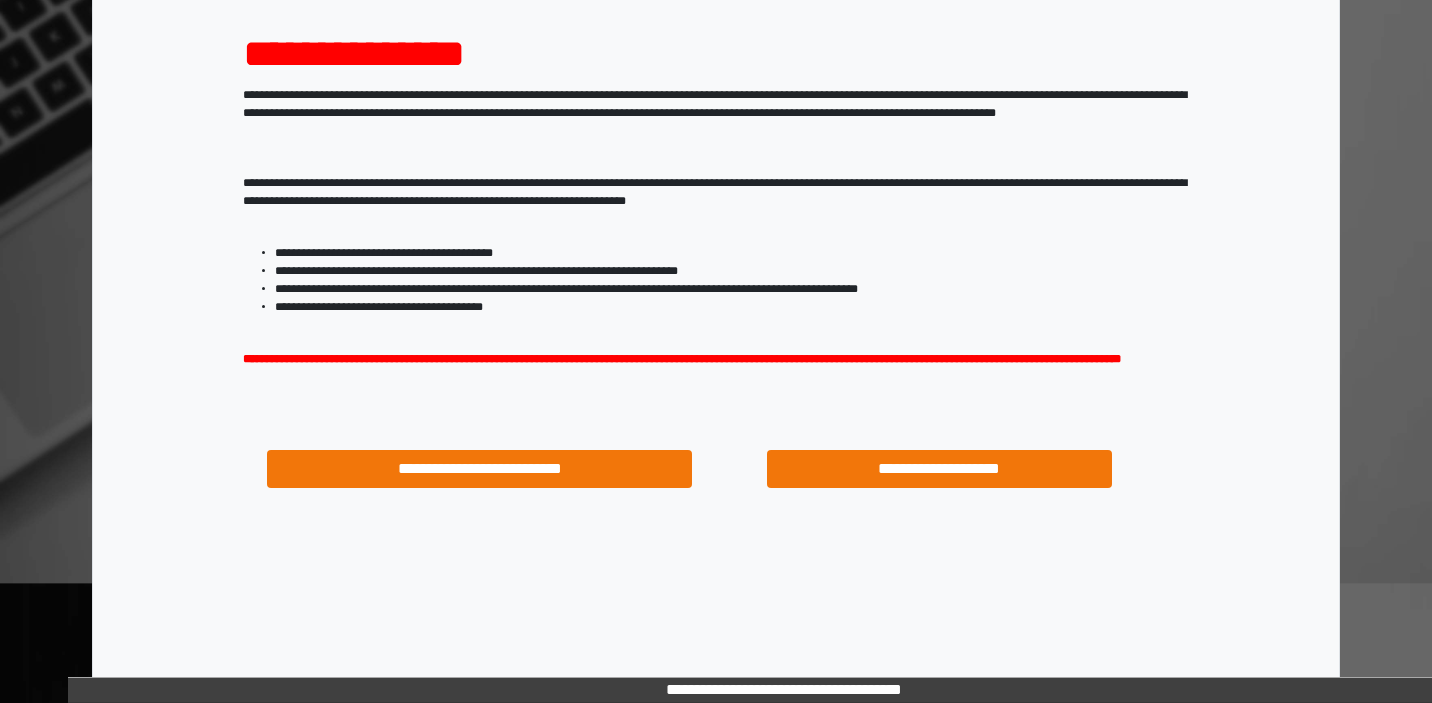 click on "**********" at bounding box center [939, 469] 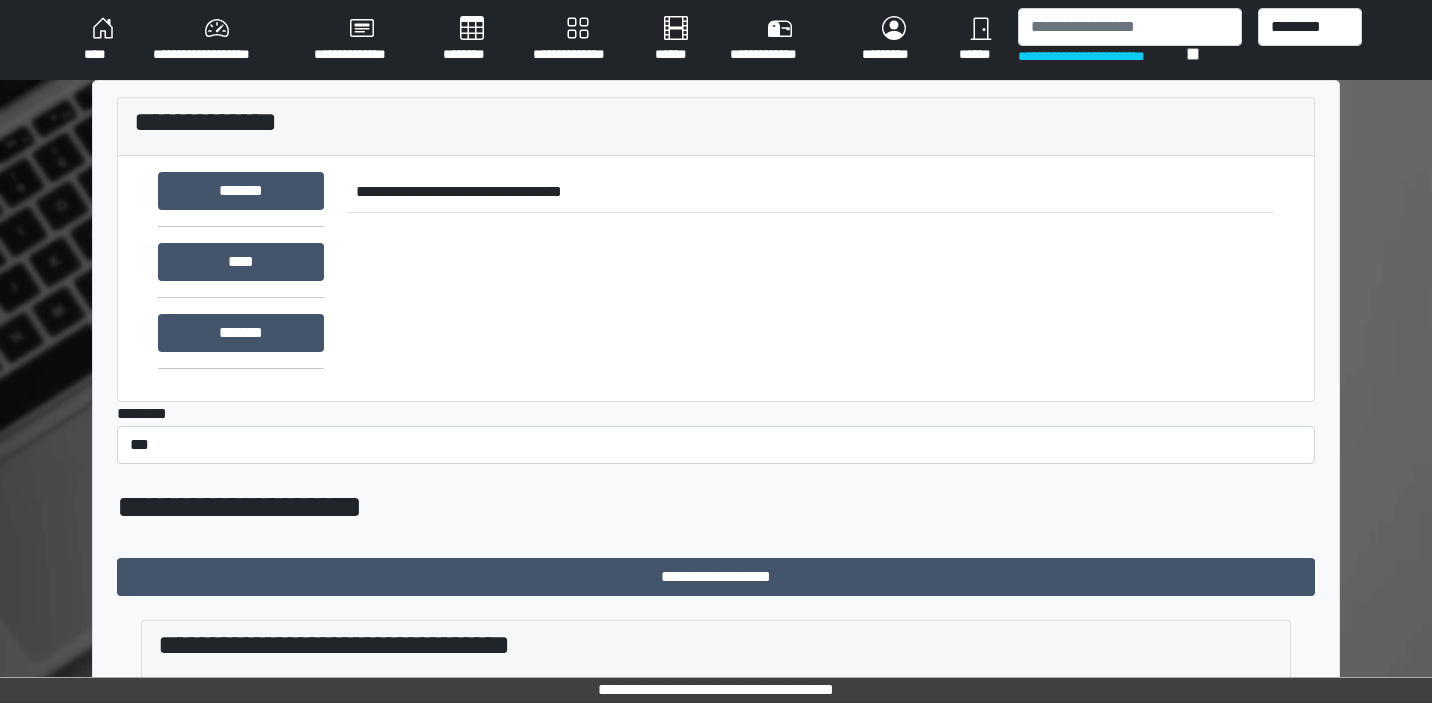 scroll, scrollTop: 0, scrollLeft: 0, axis: both 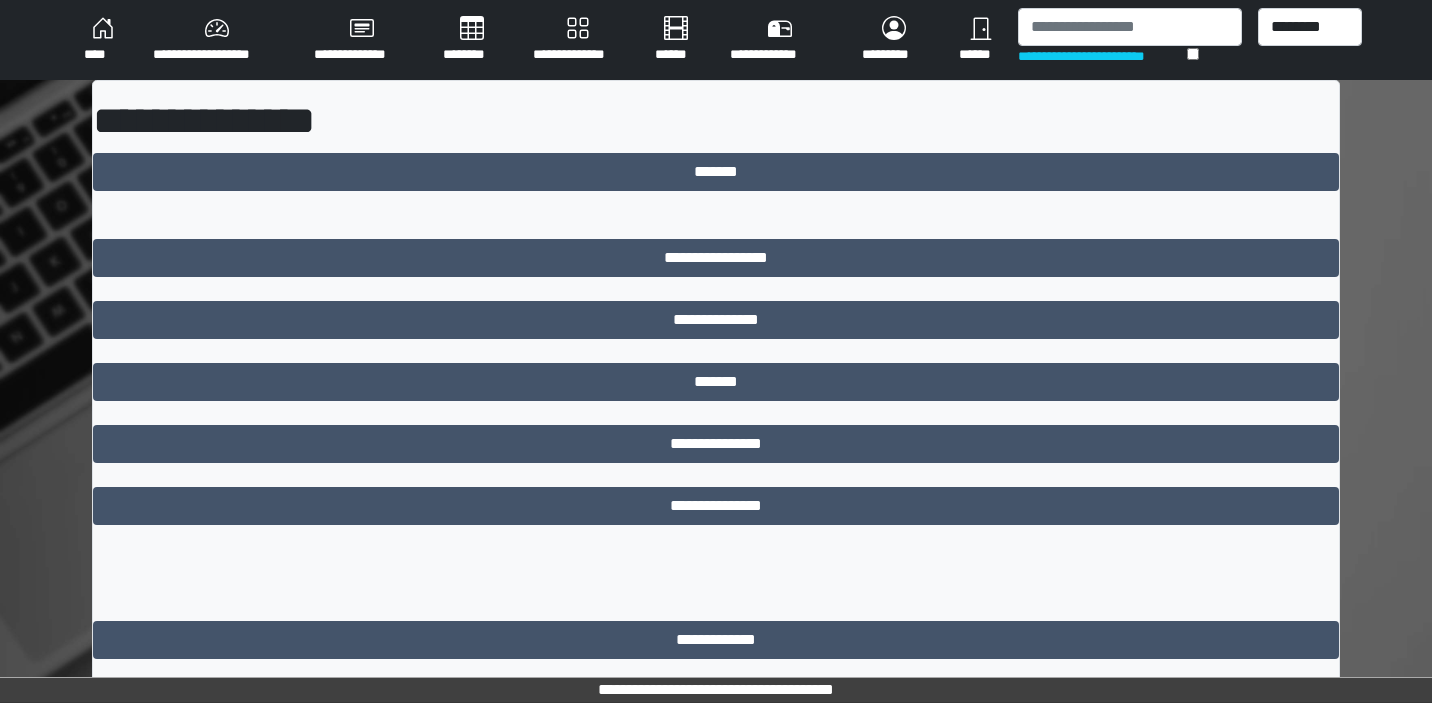 click on "********" at bounding box center [472, 40] 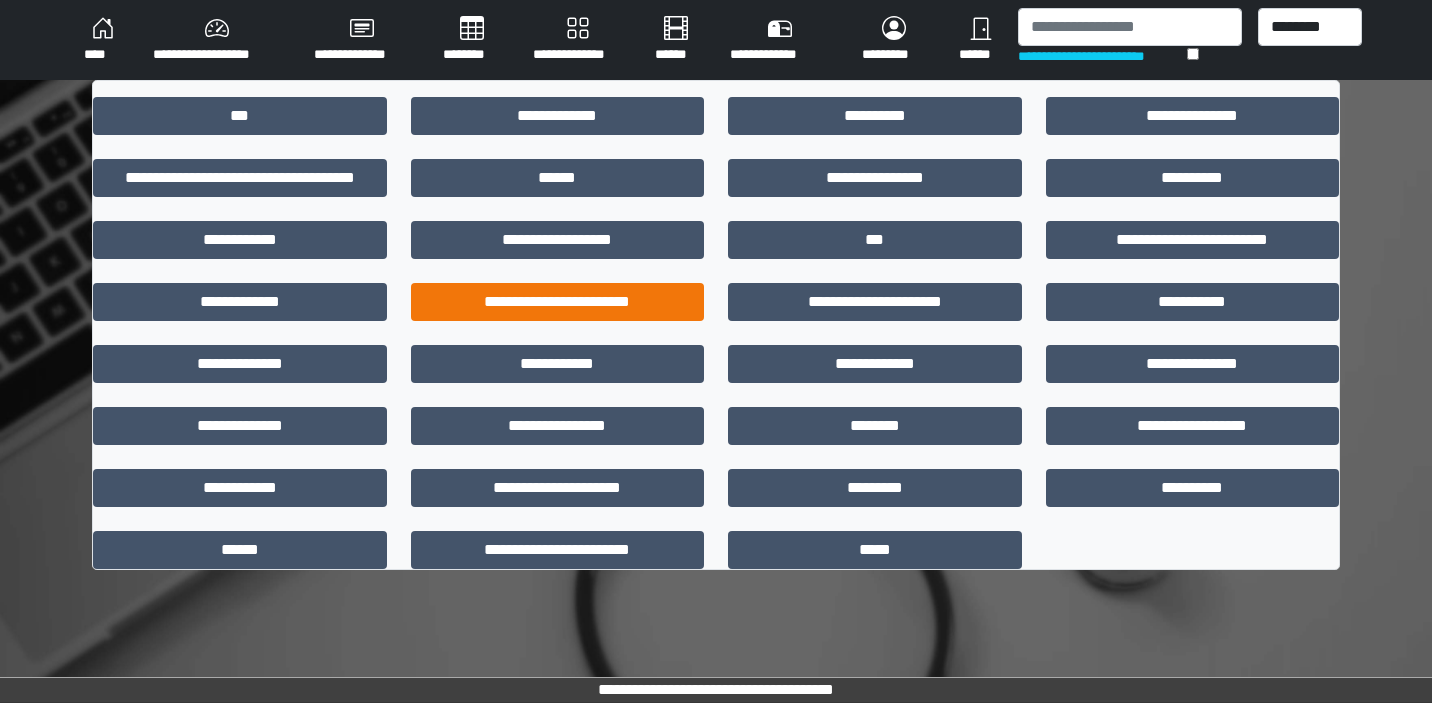 click on "**********" at bounding box center (558, 302) 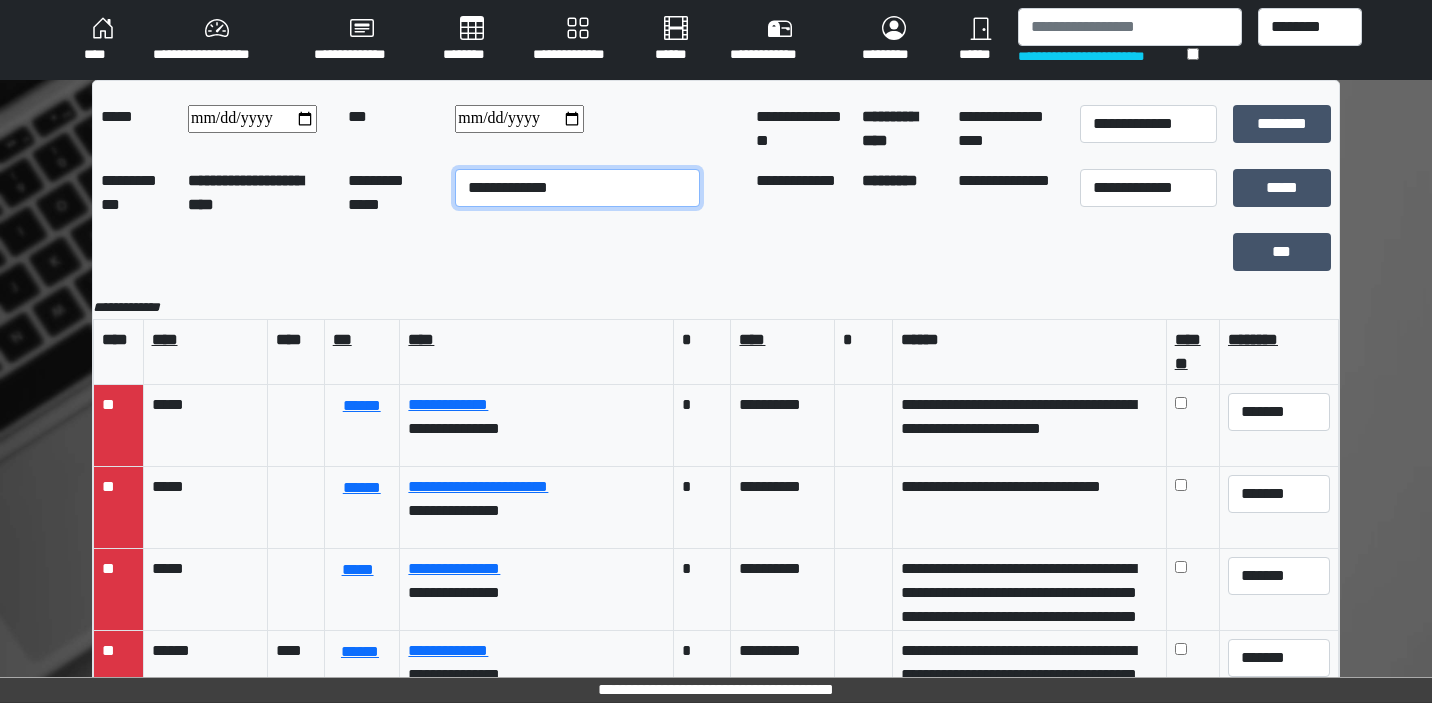 select on "**" 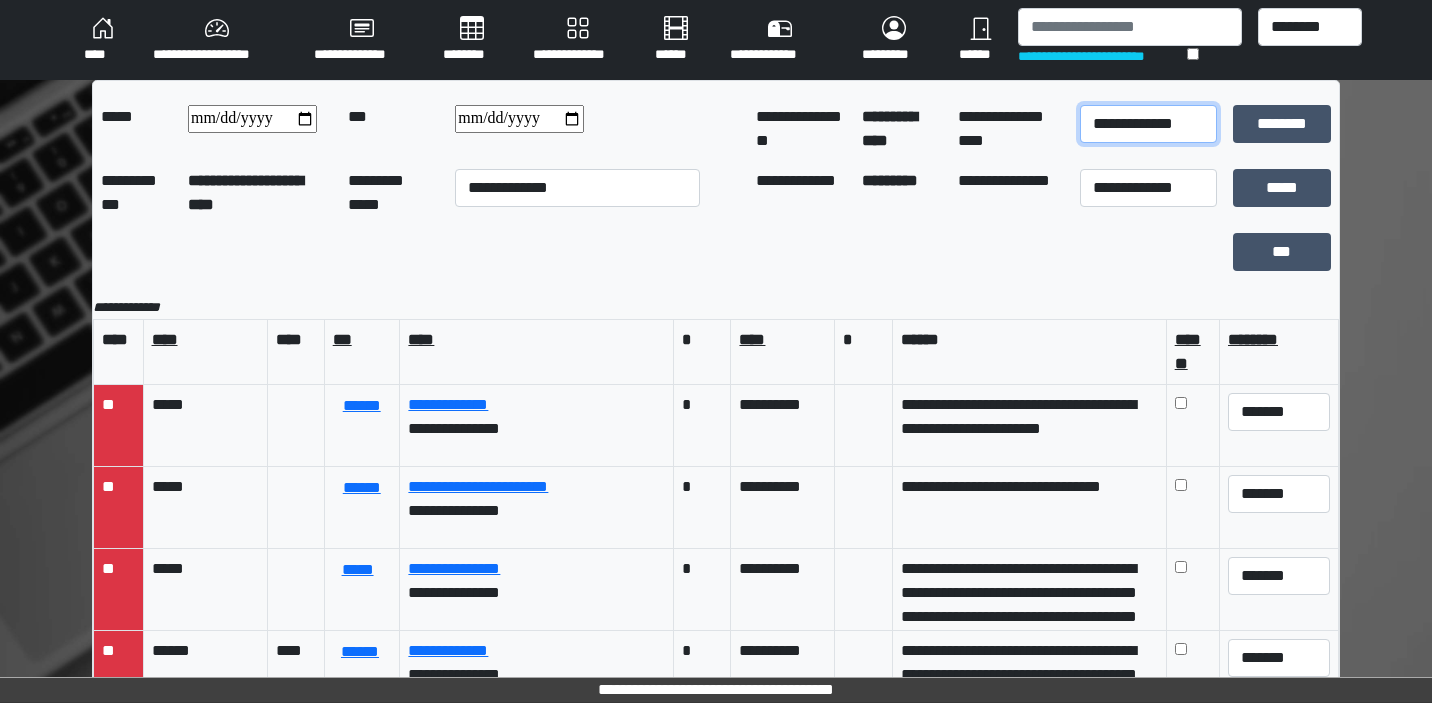 select on "*" 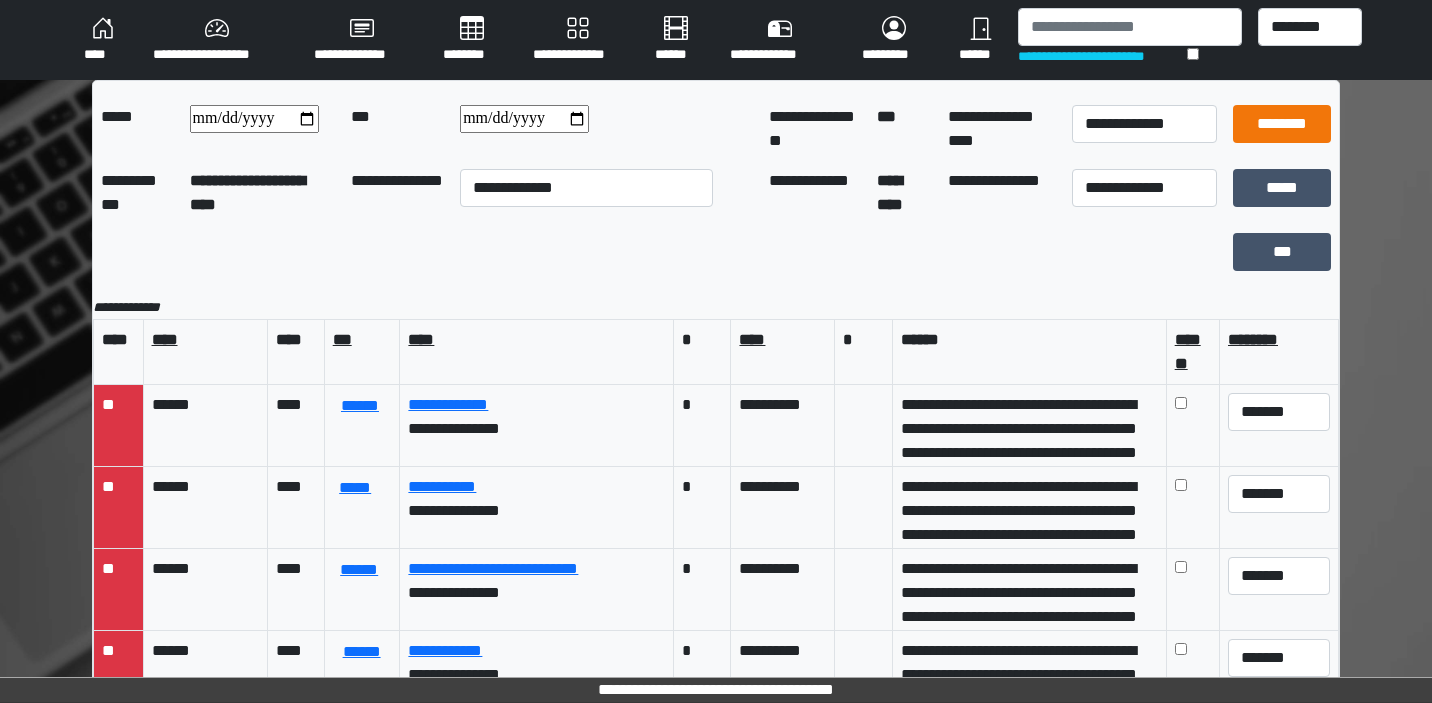 click on "********" at bounding box center (1282, 124) 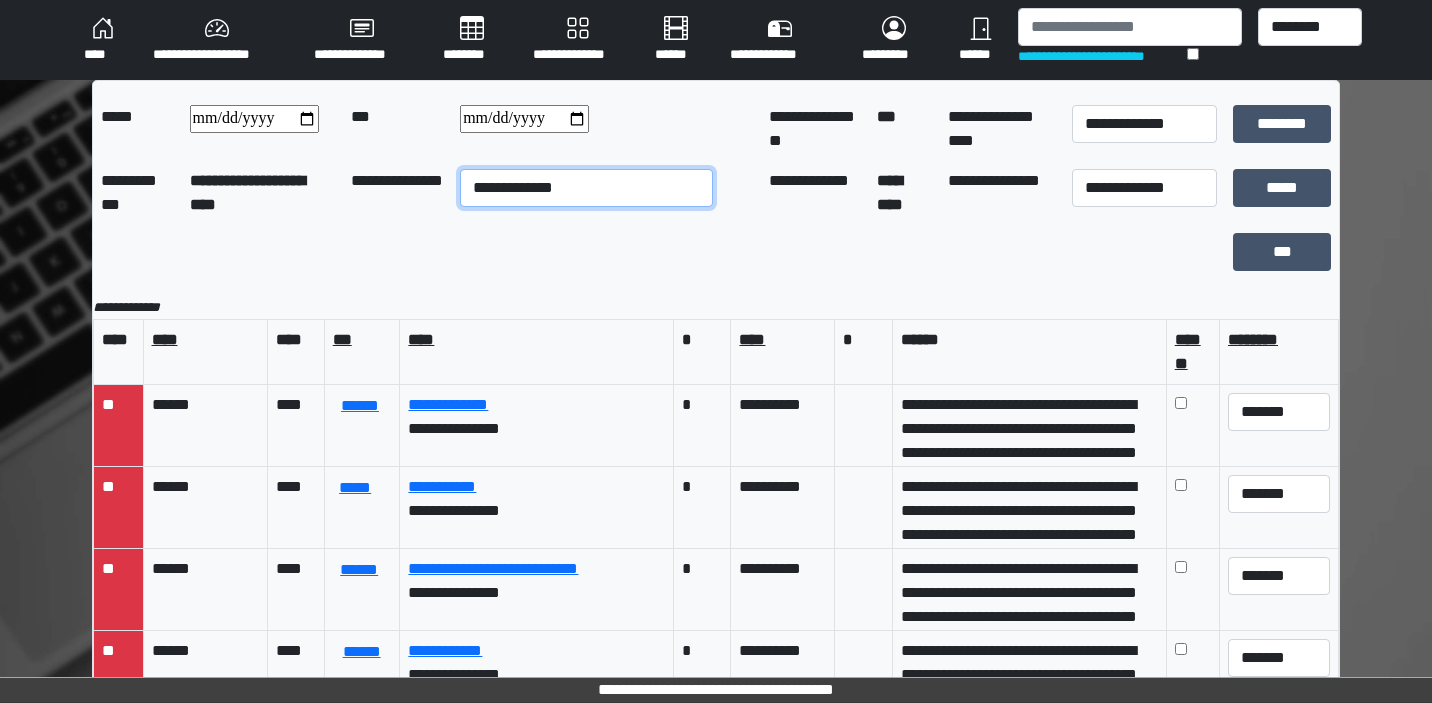 select on "**" 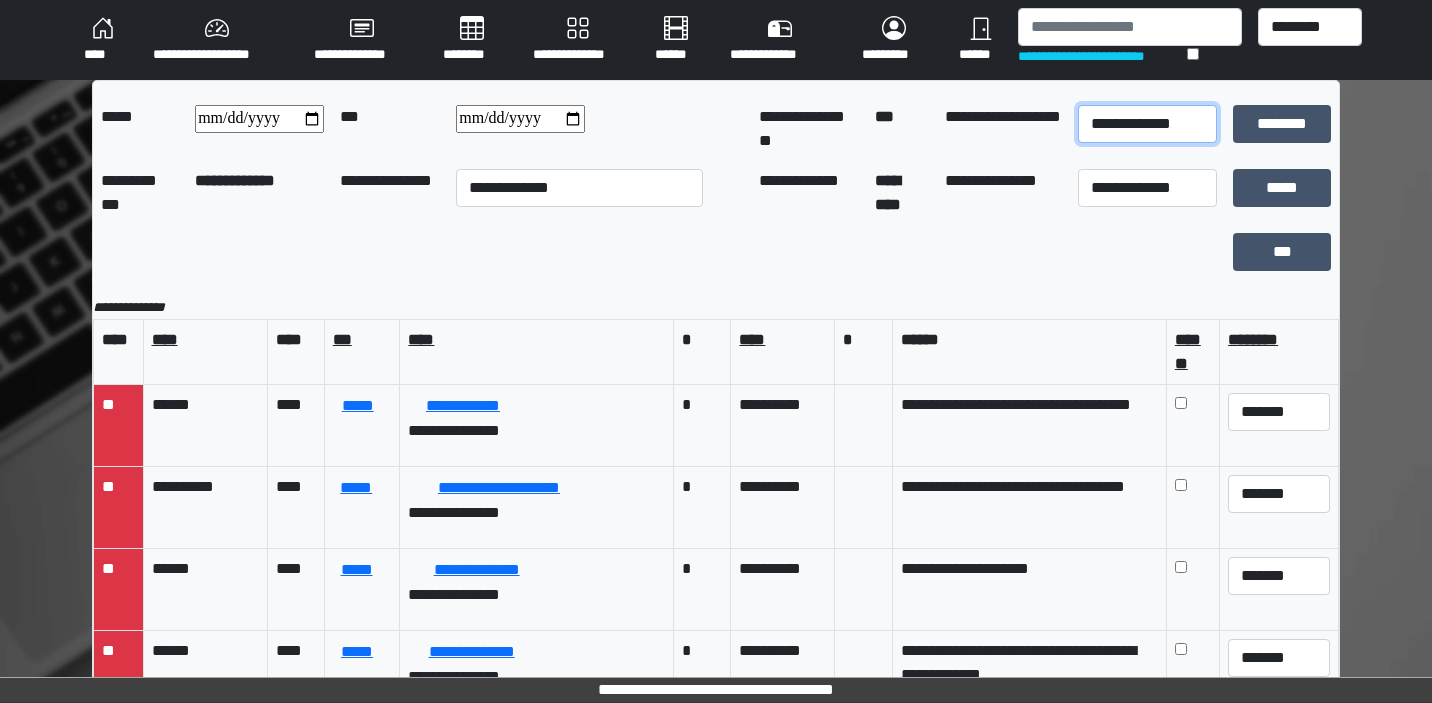 select on "*" 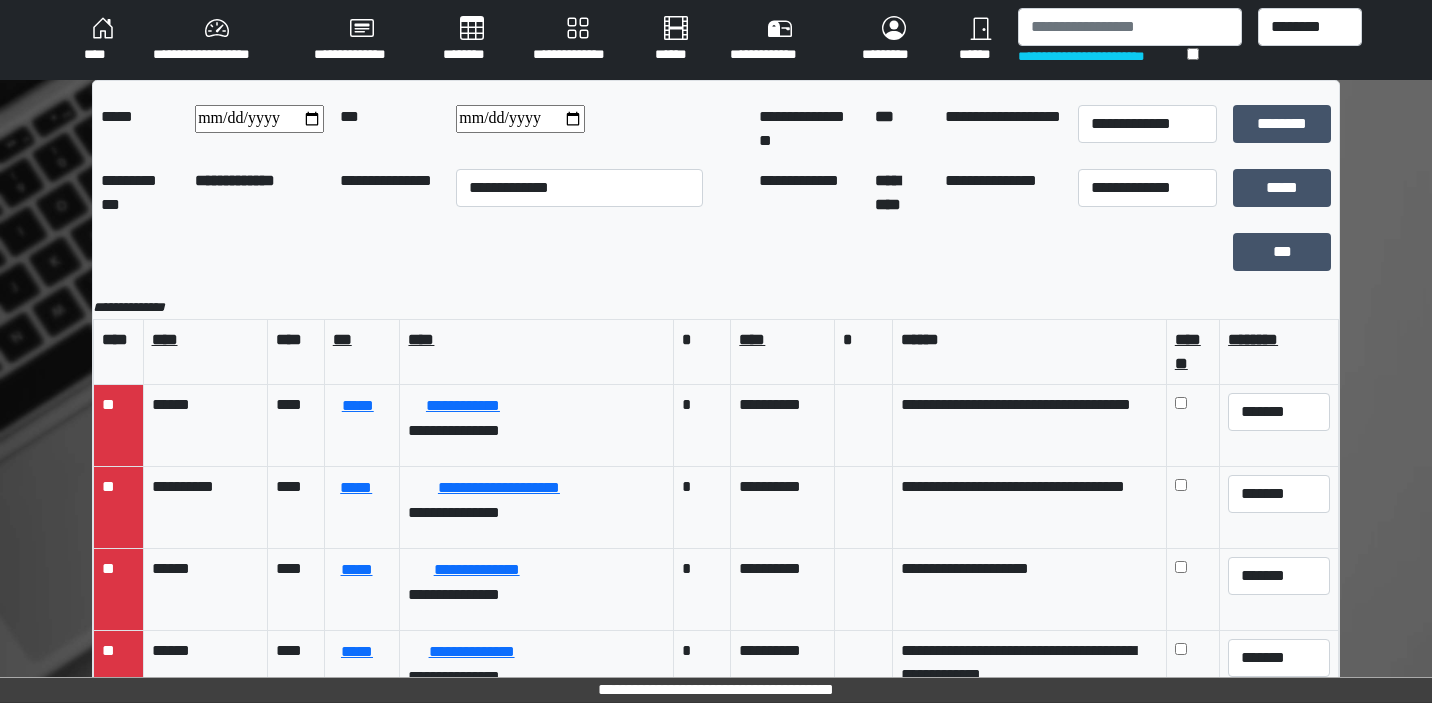 click at bounding box center (520, 119) 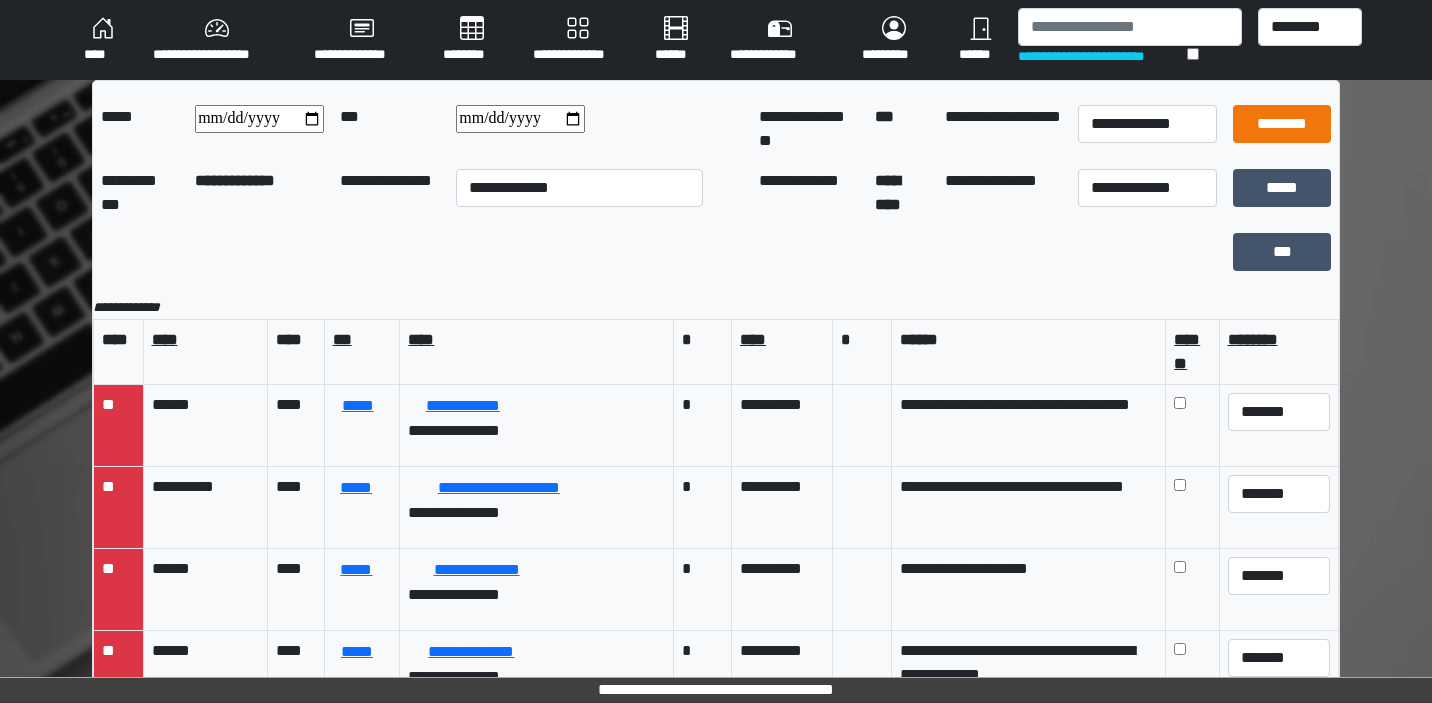 click on "********" at bounding box center [1282, 124] 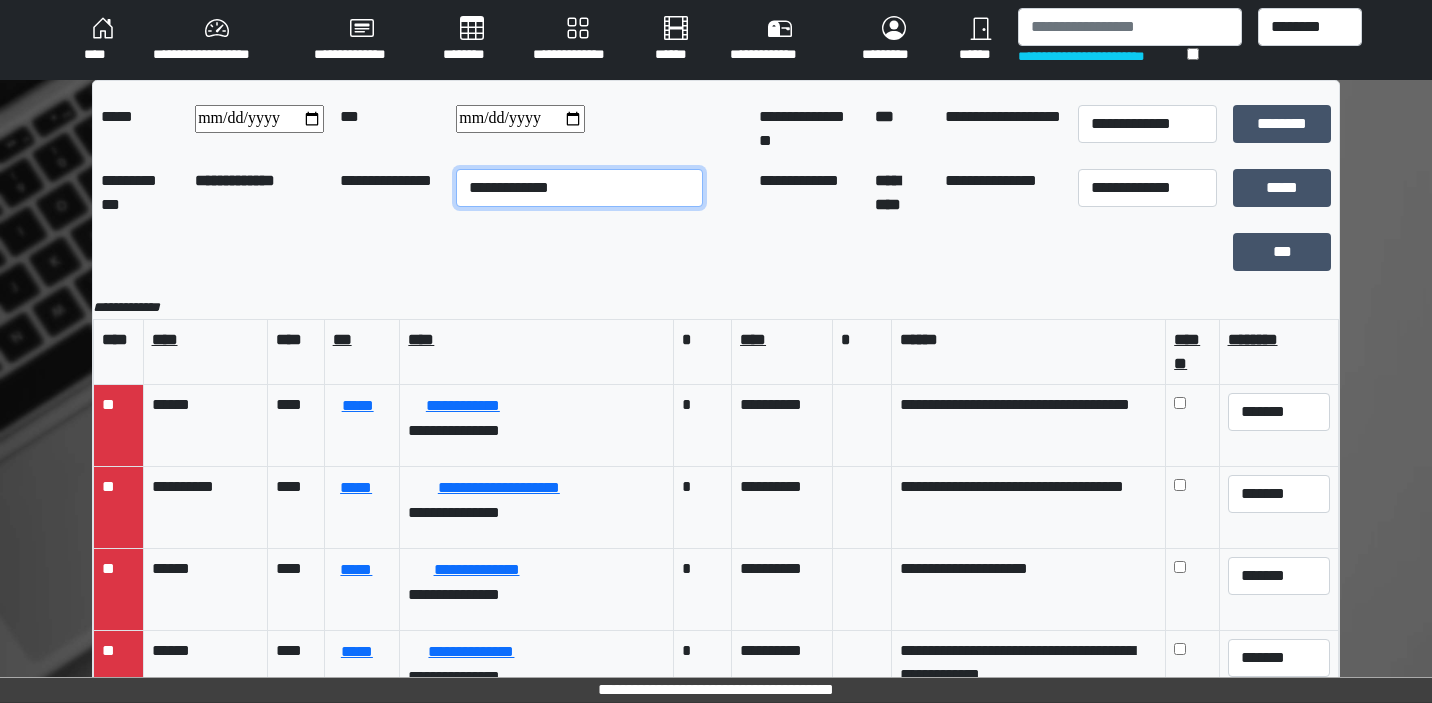 select on "**" 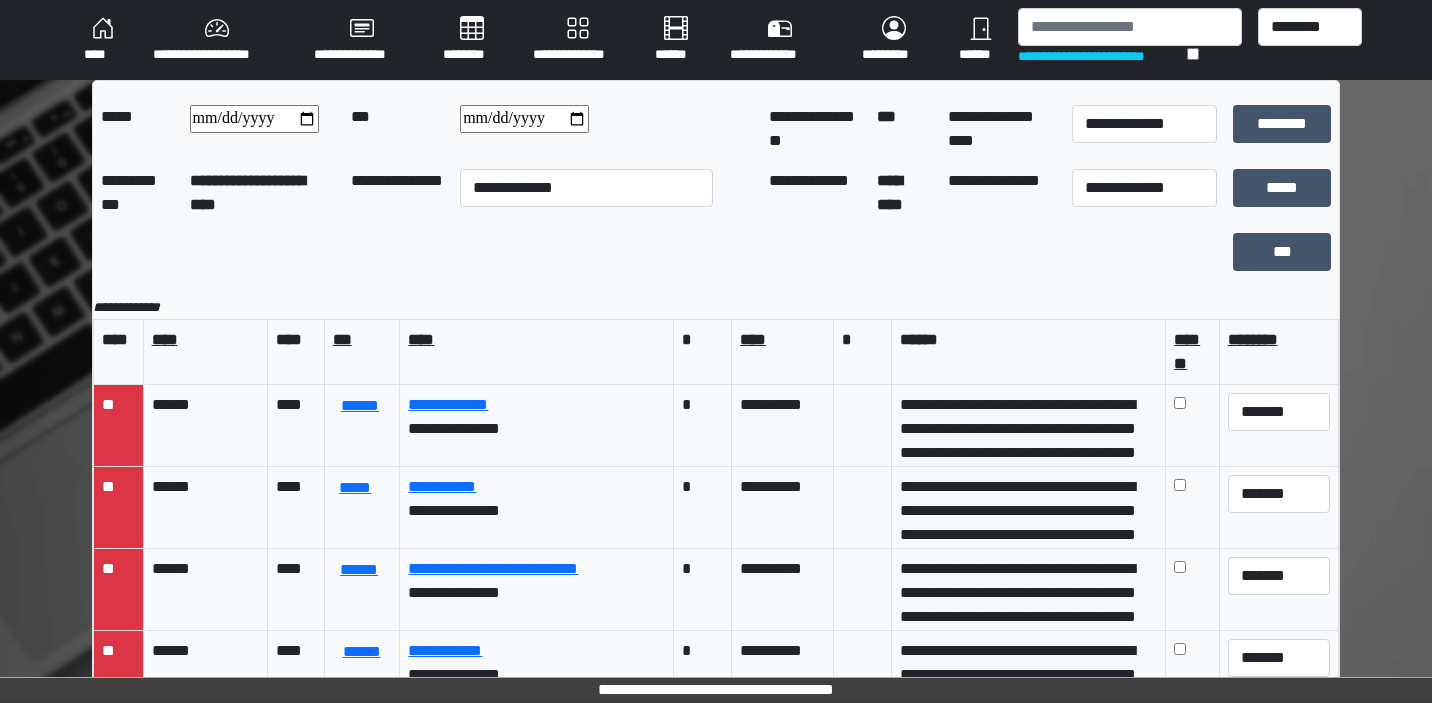 click on "**********" at bounding box center (524, 119) 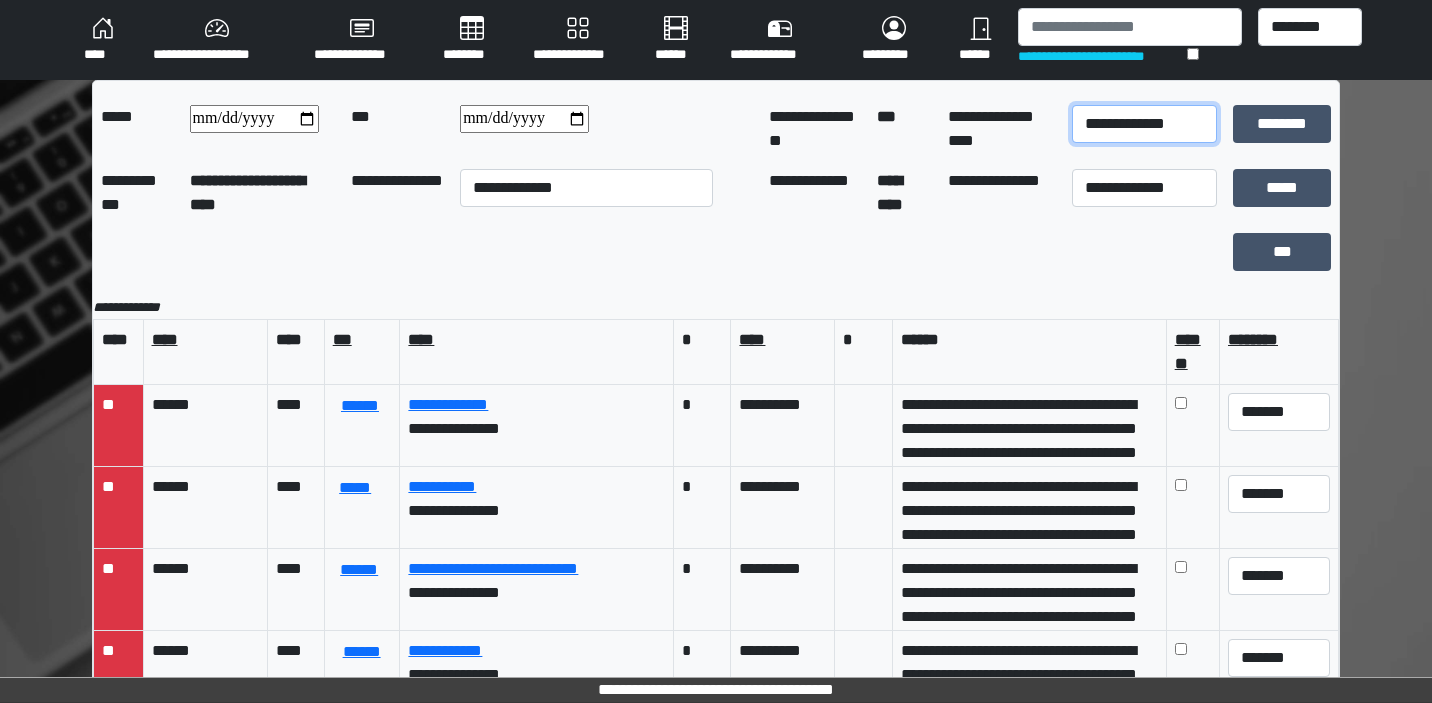 select on "*" 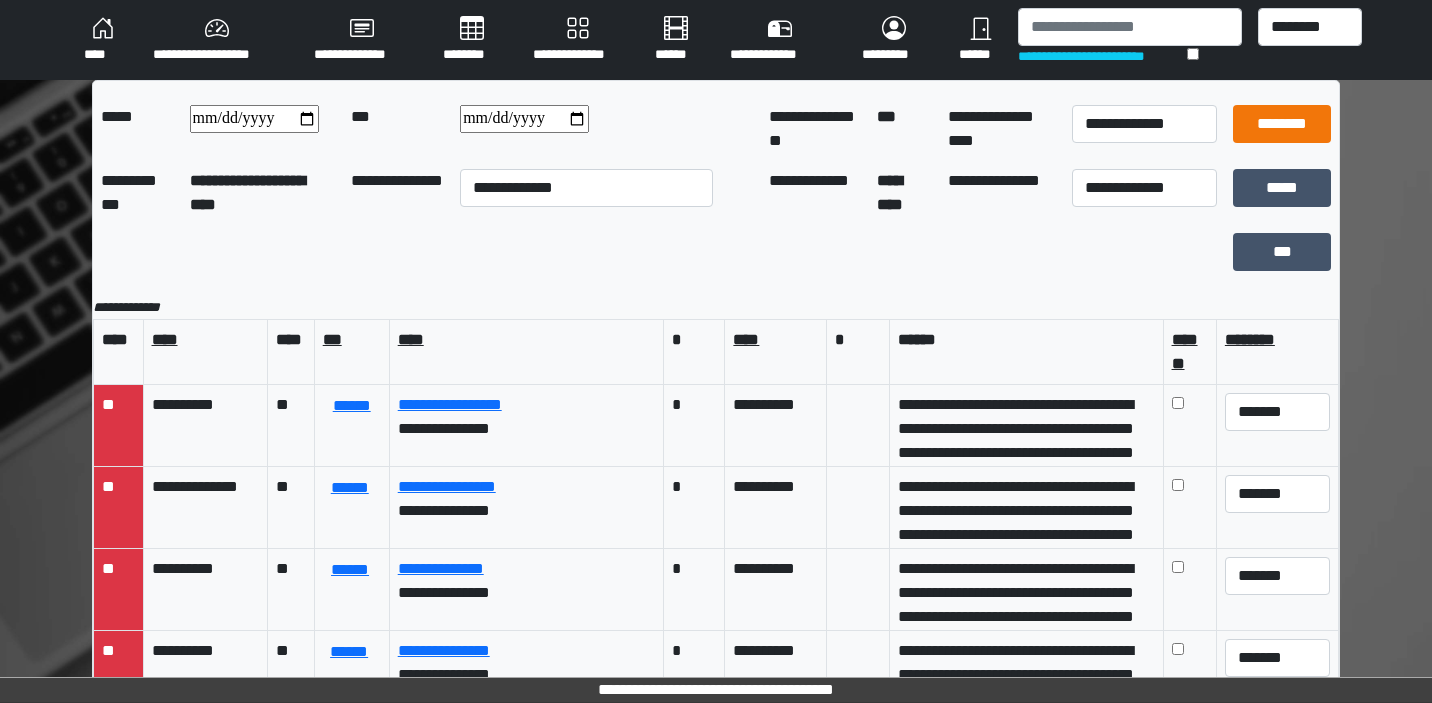 click on "********" at bounding box center [1282, 124] 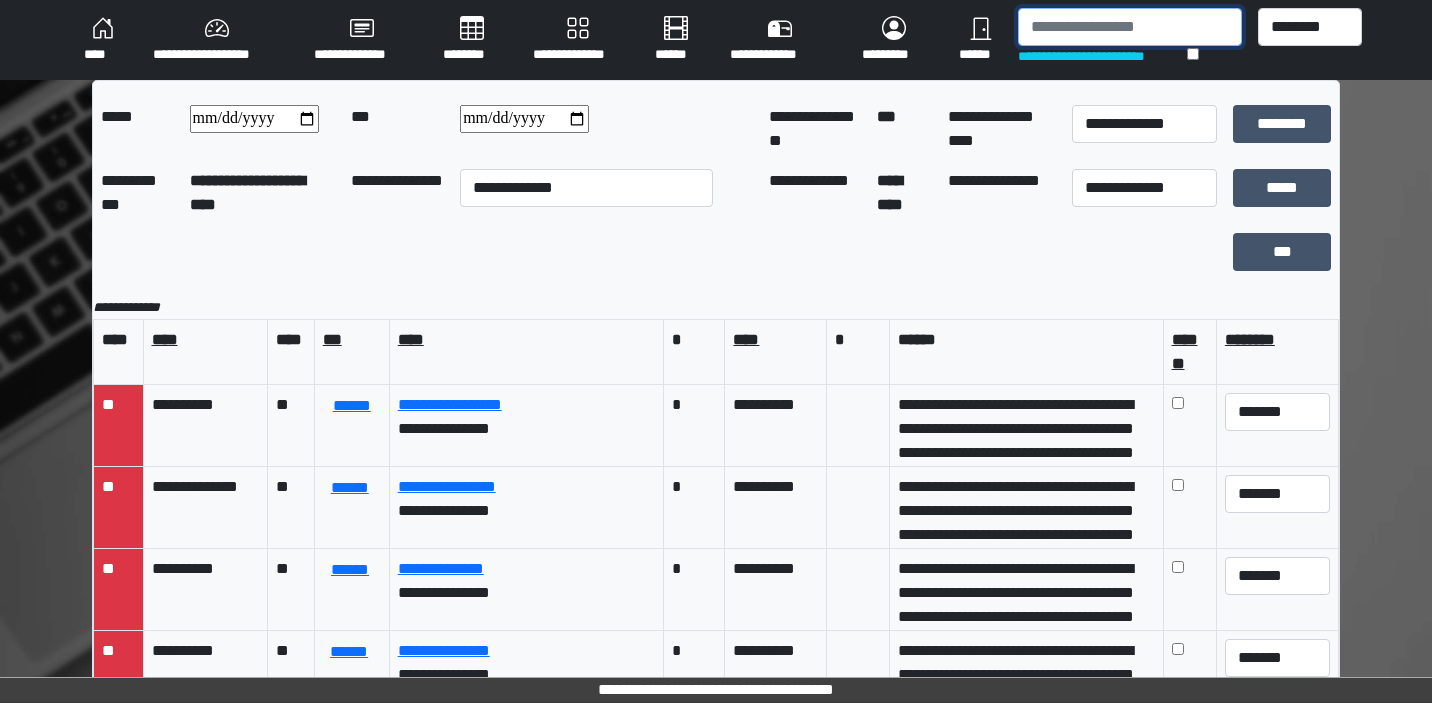 click at bounding box center [1129, 27] 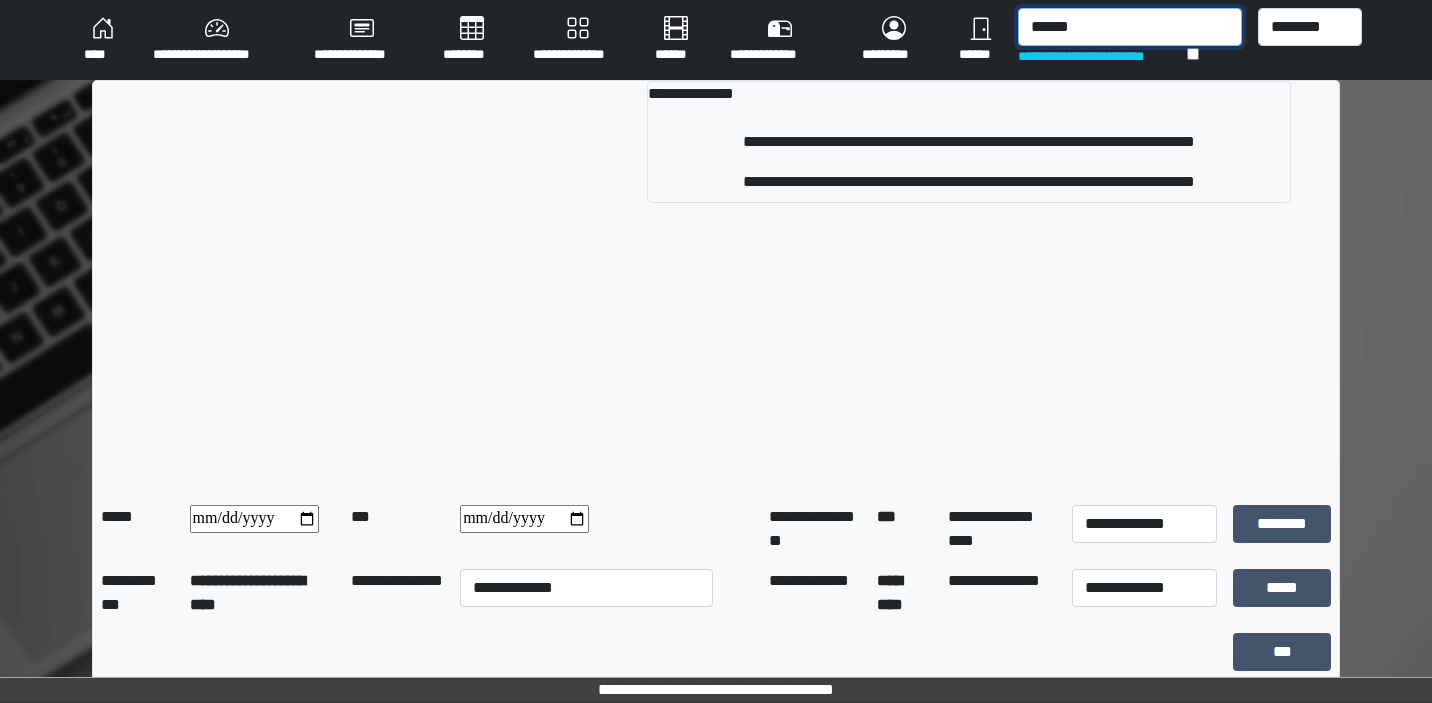type on "******" 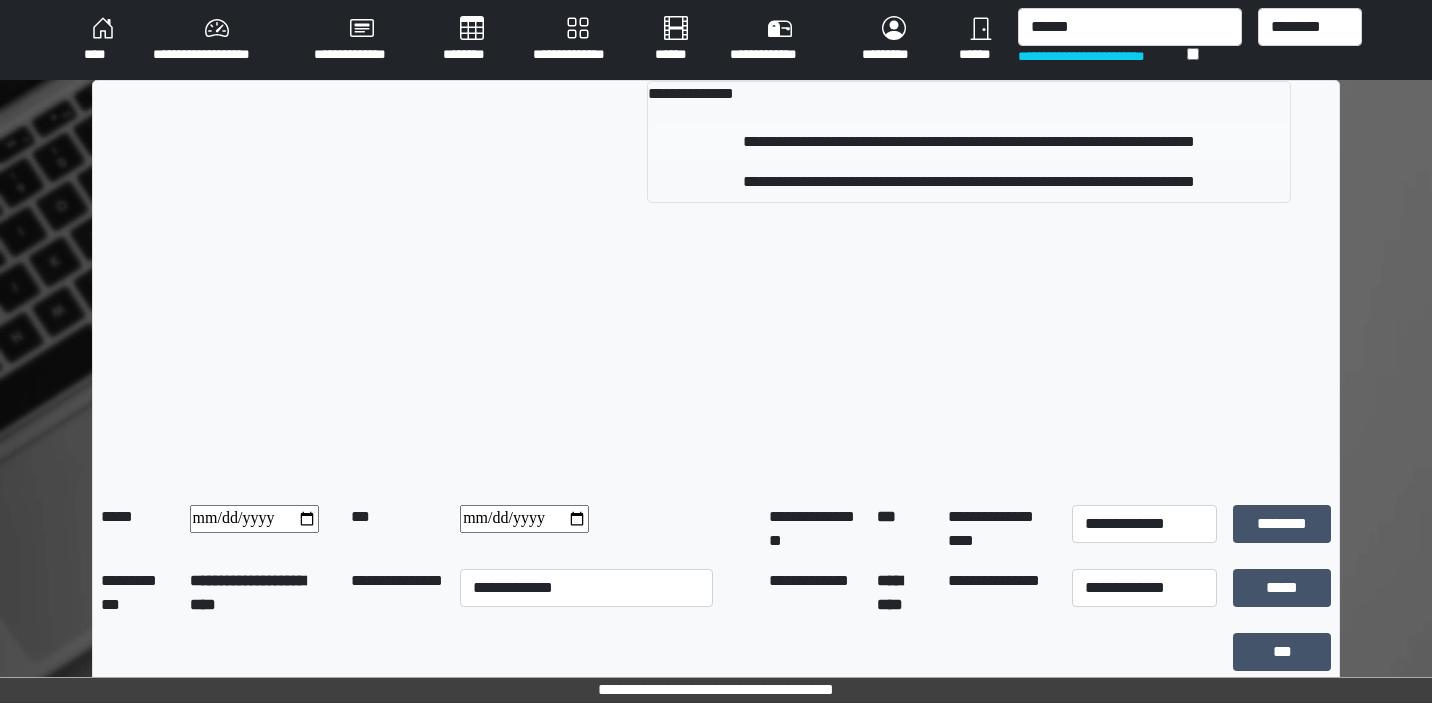 drag, startPoint x: 1201, startPoint y: 33, endPoint x: 1153, endPoint y: 153, distance: 129.24396 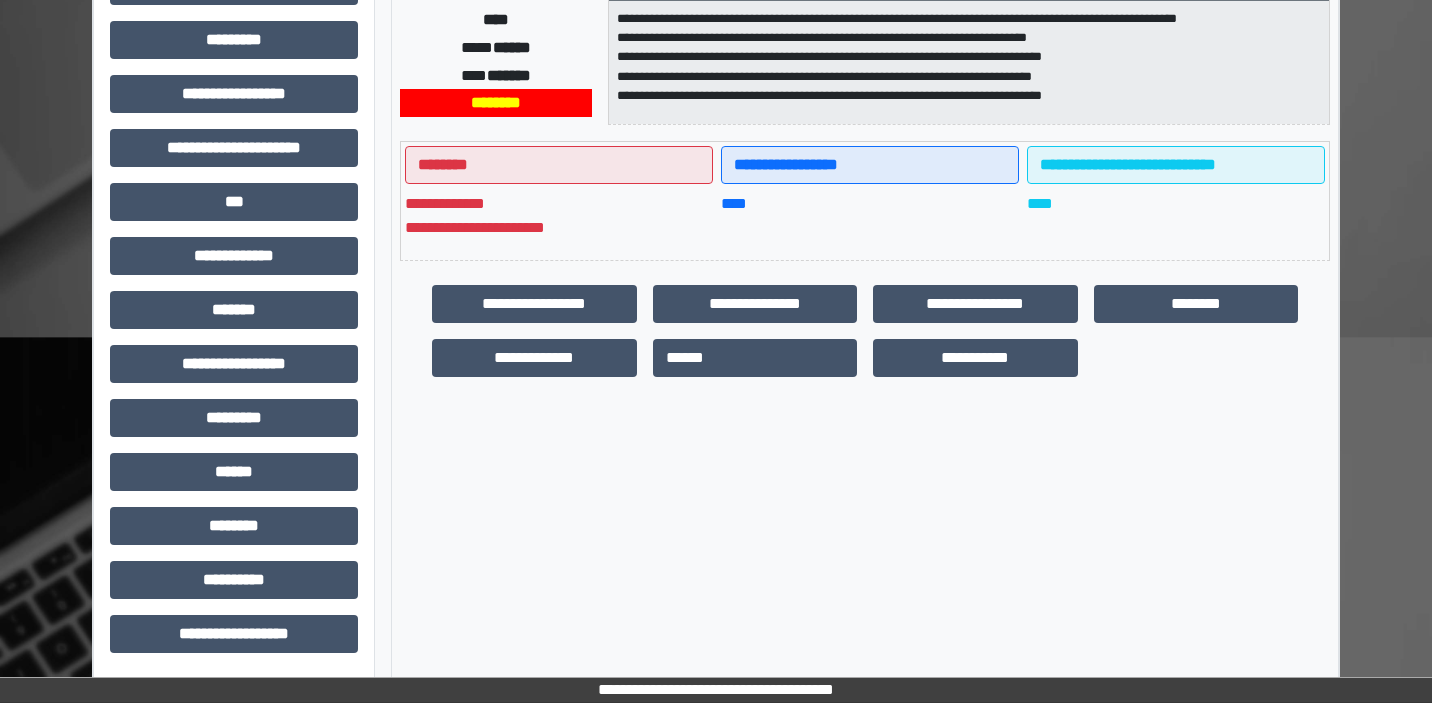 scroll, scrollTop: 471, scrollLeft: 0, axis: vertical 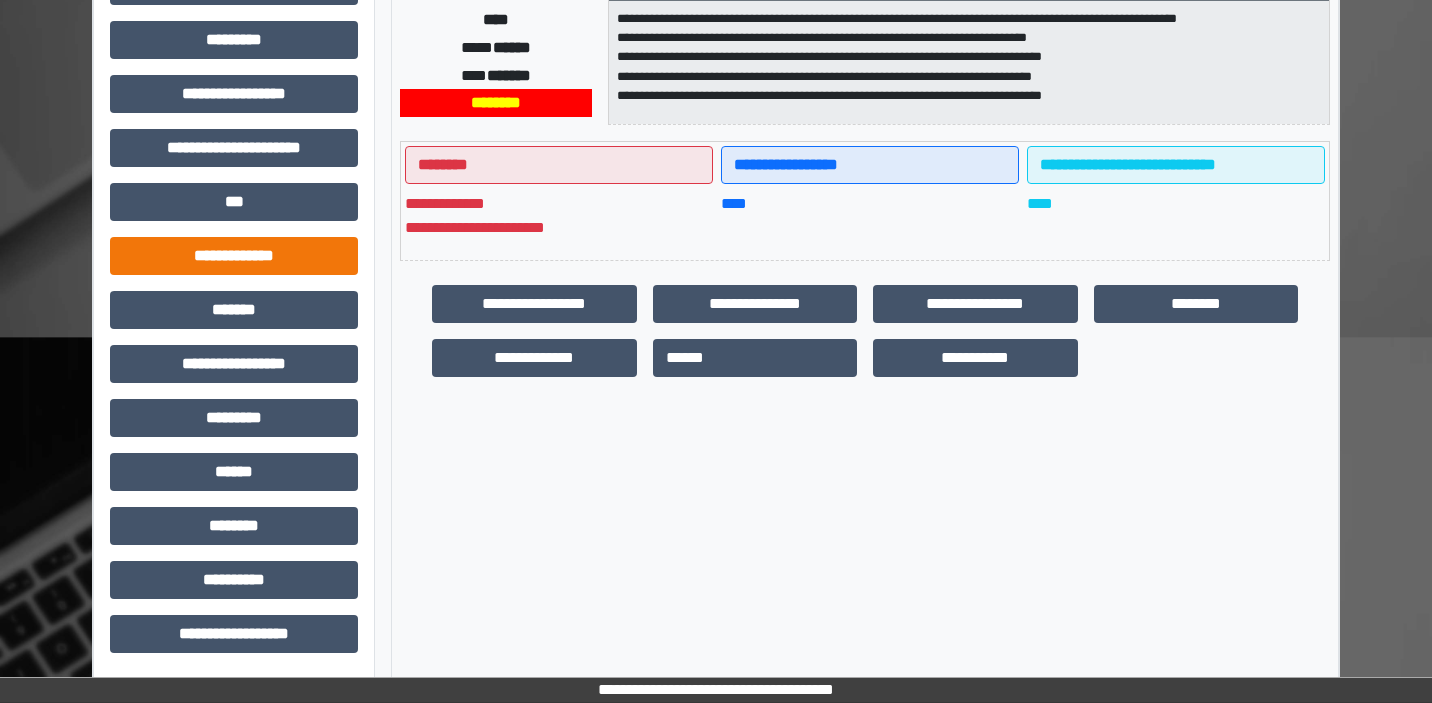 click on "**********" at bounding box center (234, 256) 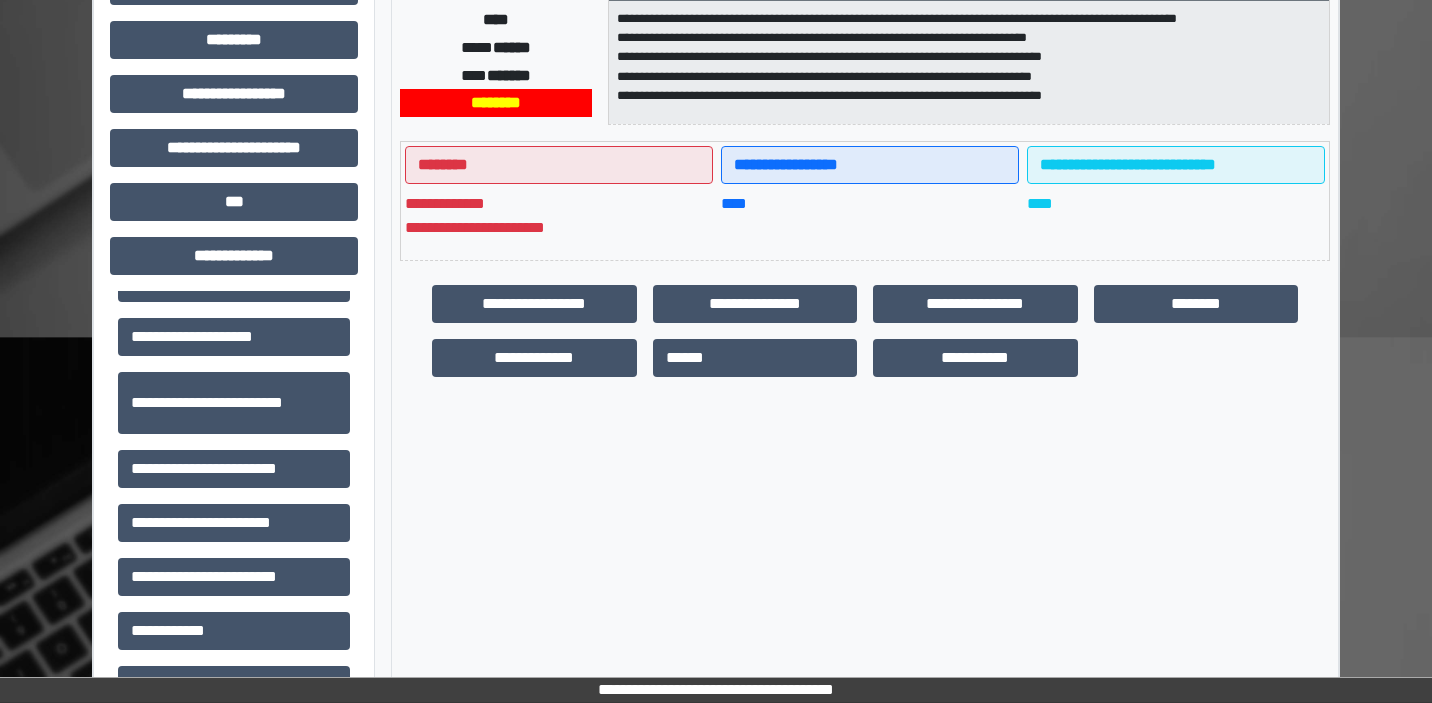 scroll, scrollTop: 486, scrollLeft: 0, axis: vertical 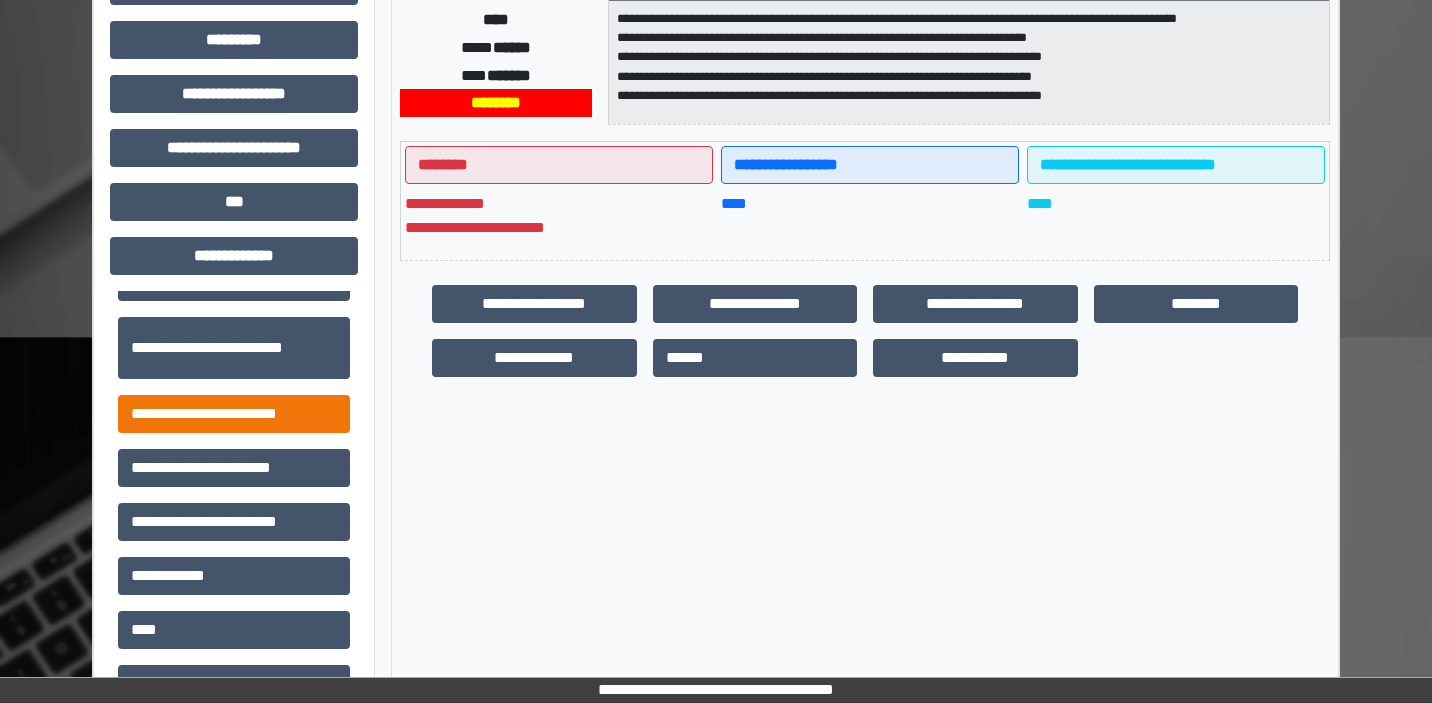 click on "**********" at bounding box center [234, 414] 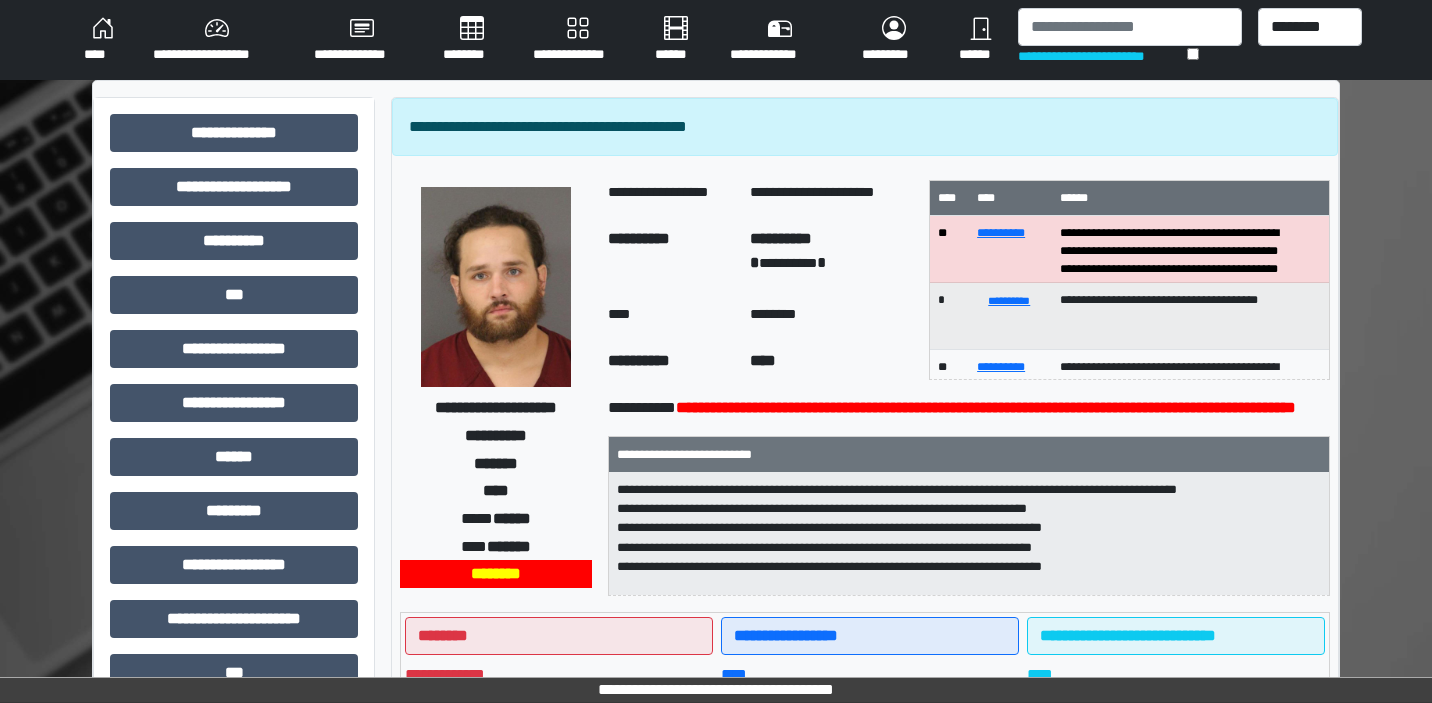 scroll, scrollTop: 0, scrollLeft: 0, axis: both 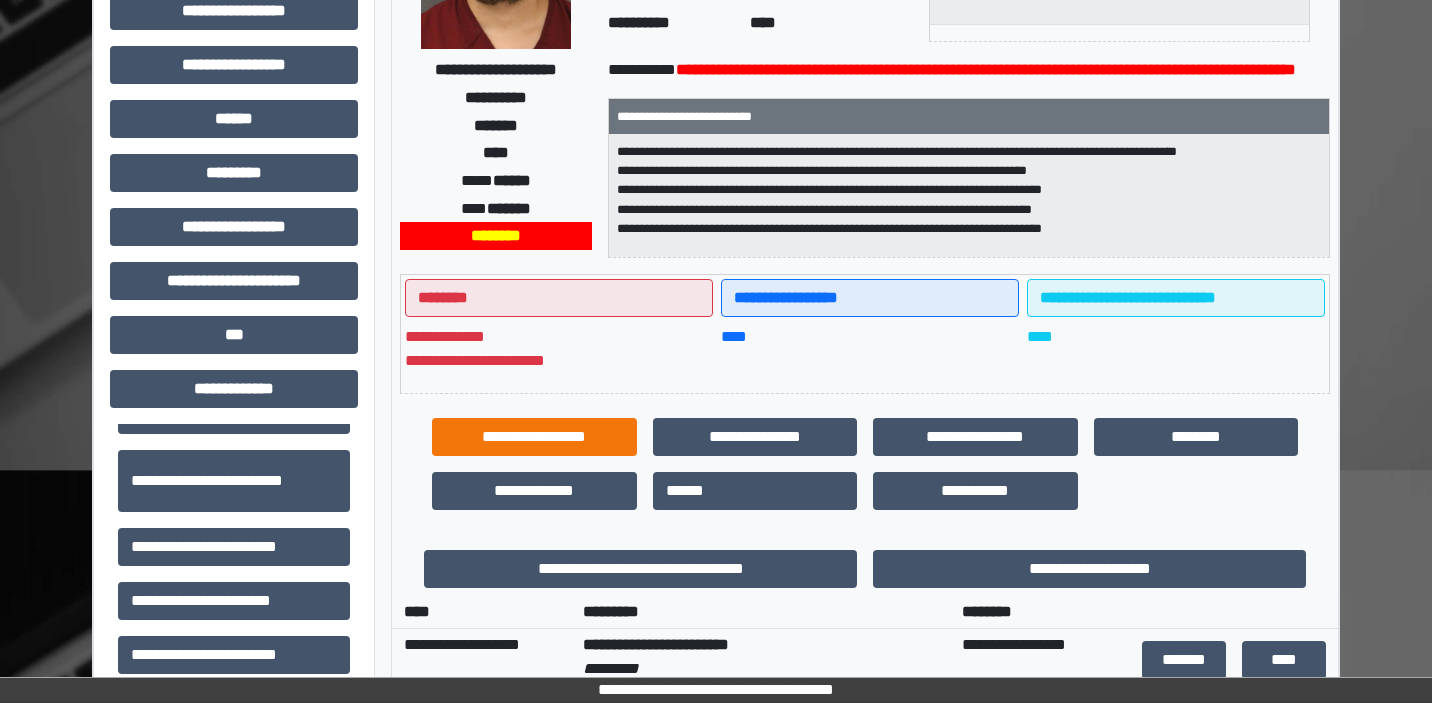 click on "**********" at bounding box center [534, 437] 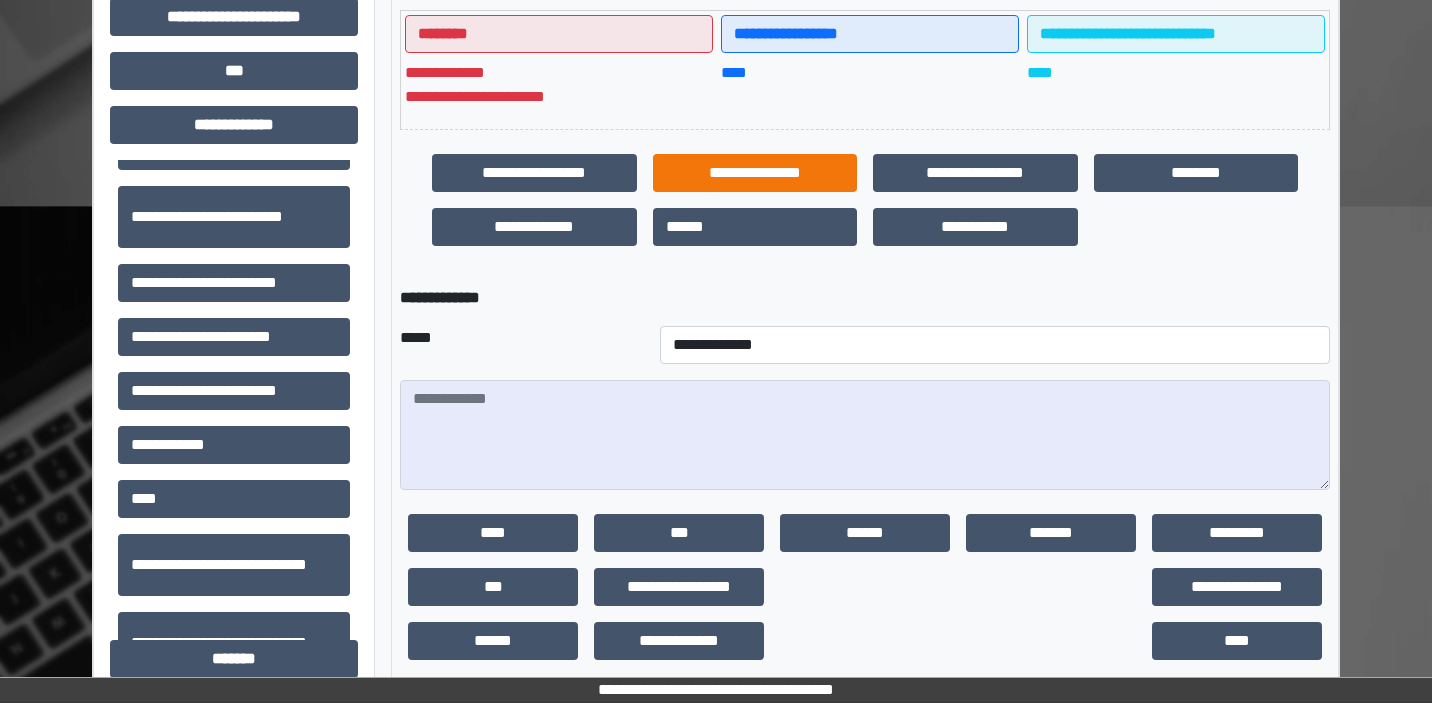 scroll, scrollTop: 612, scrollLeft: 0, axis: vertical 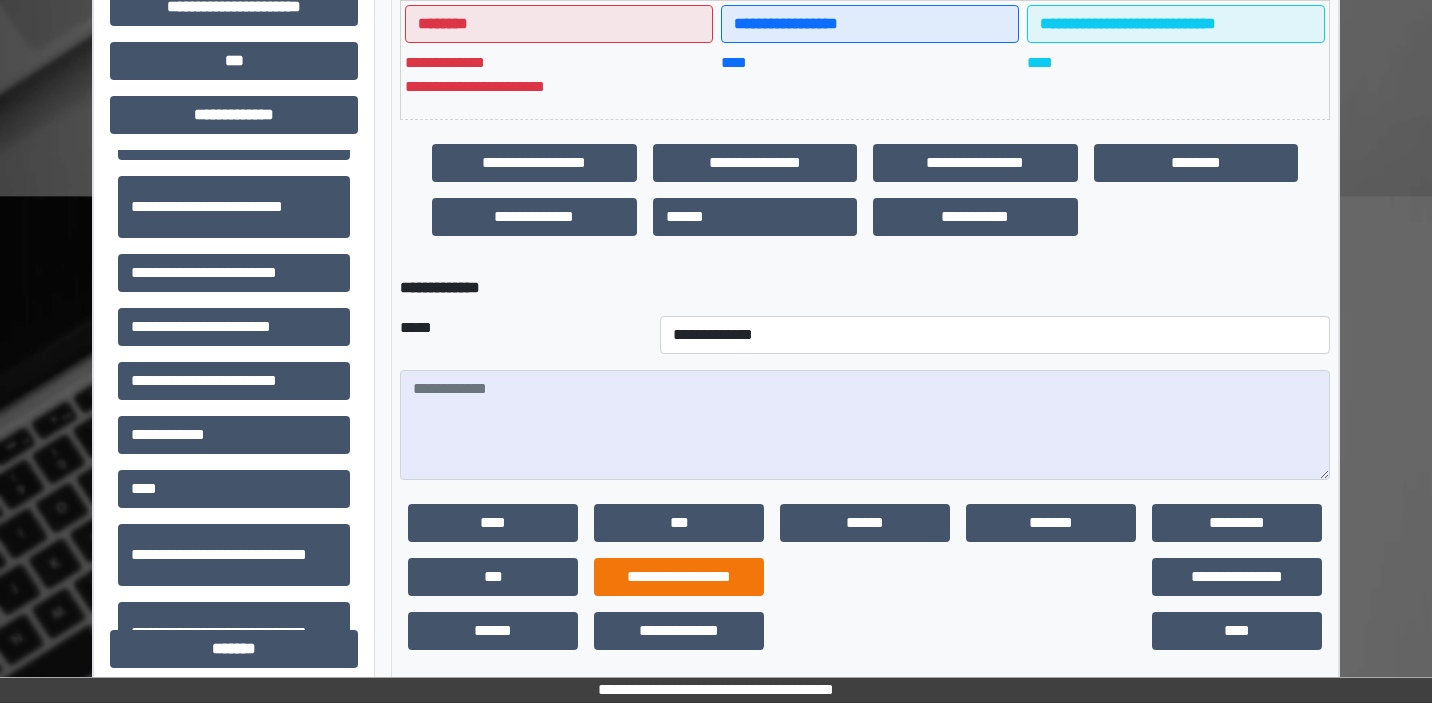 click on "**********" at bounding box center (679, 577) 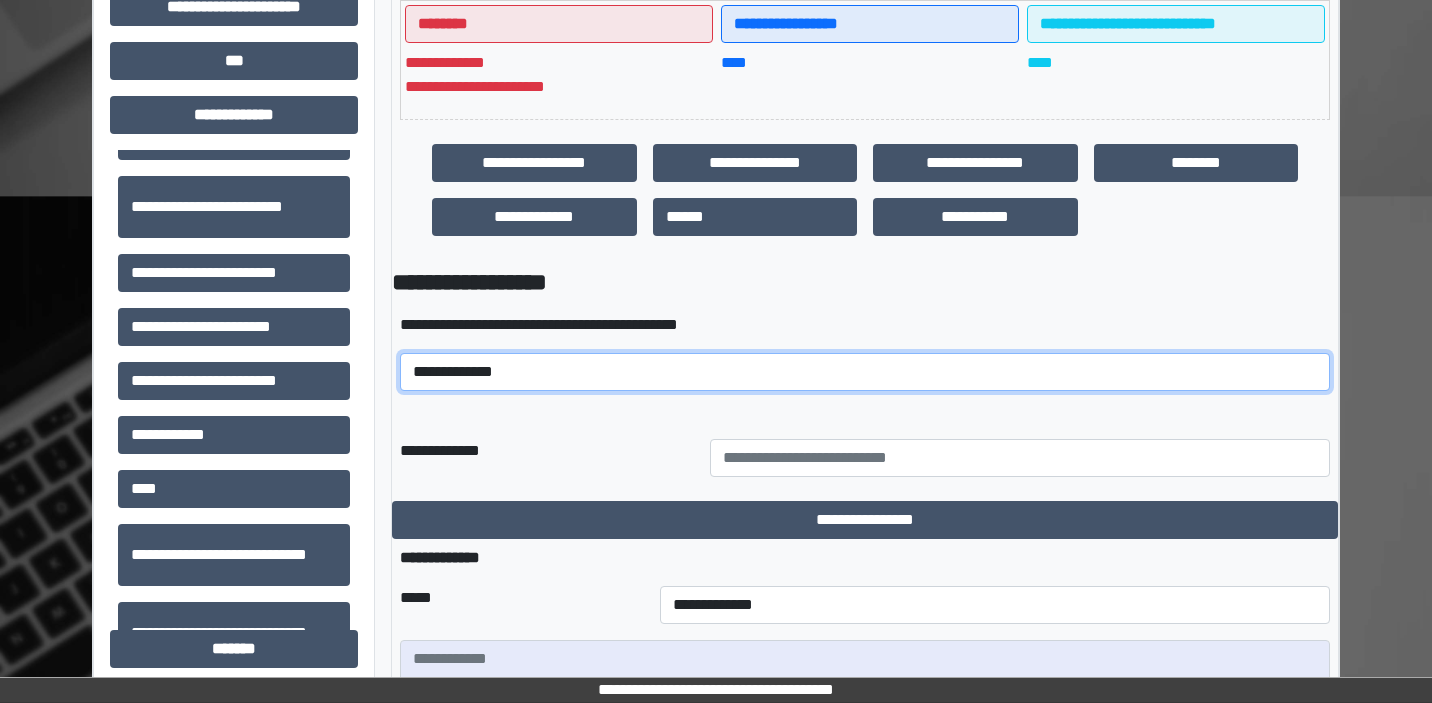 select on "*****" 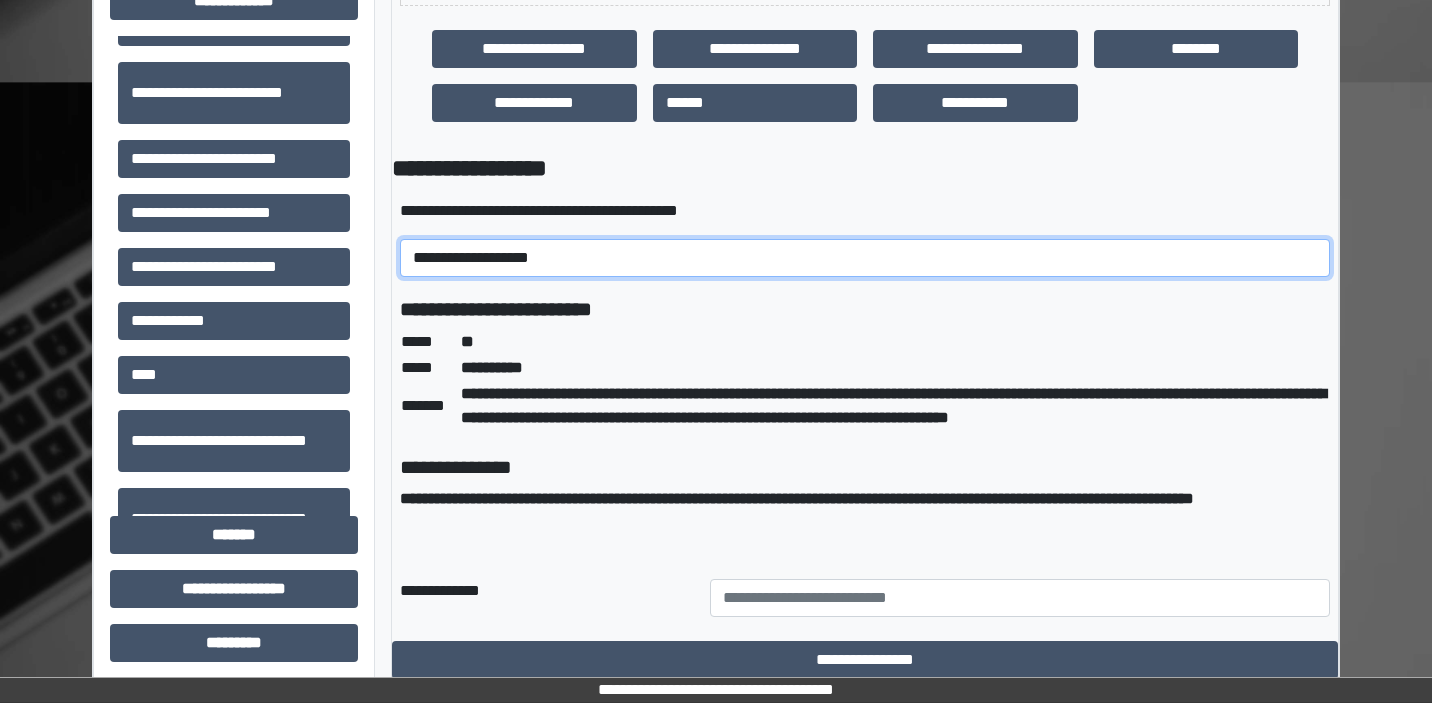 scroll, scrollTop: 779, scrollLeft: 0, axis: vertical 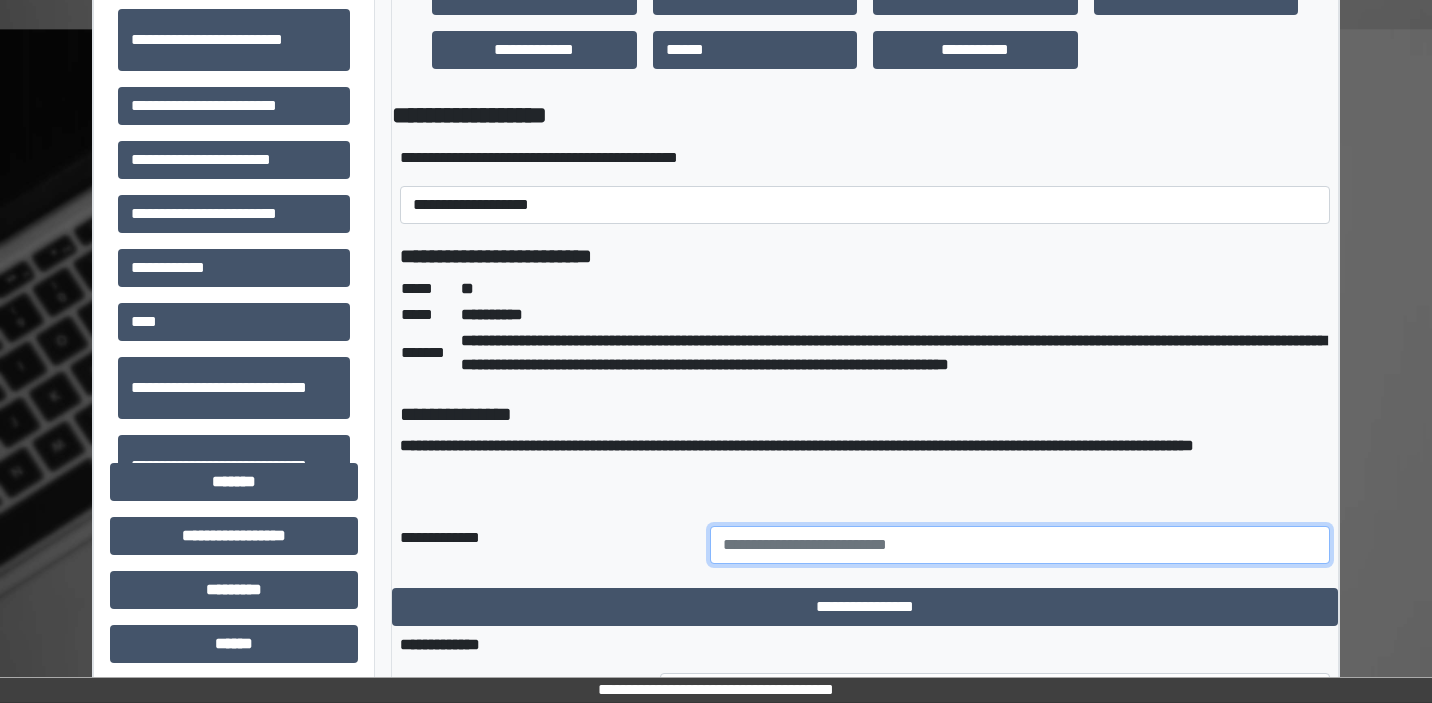 click at bounding box center [1020, 545] 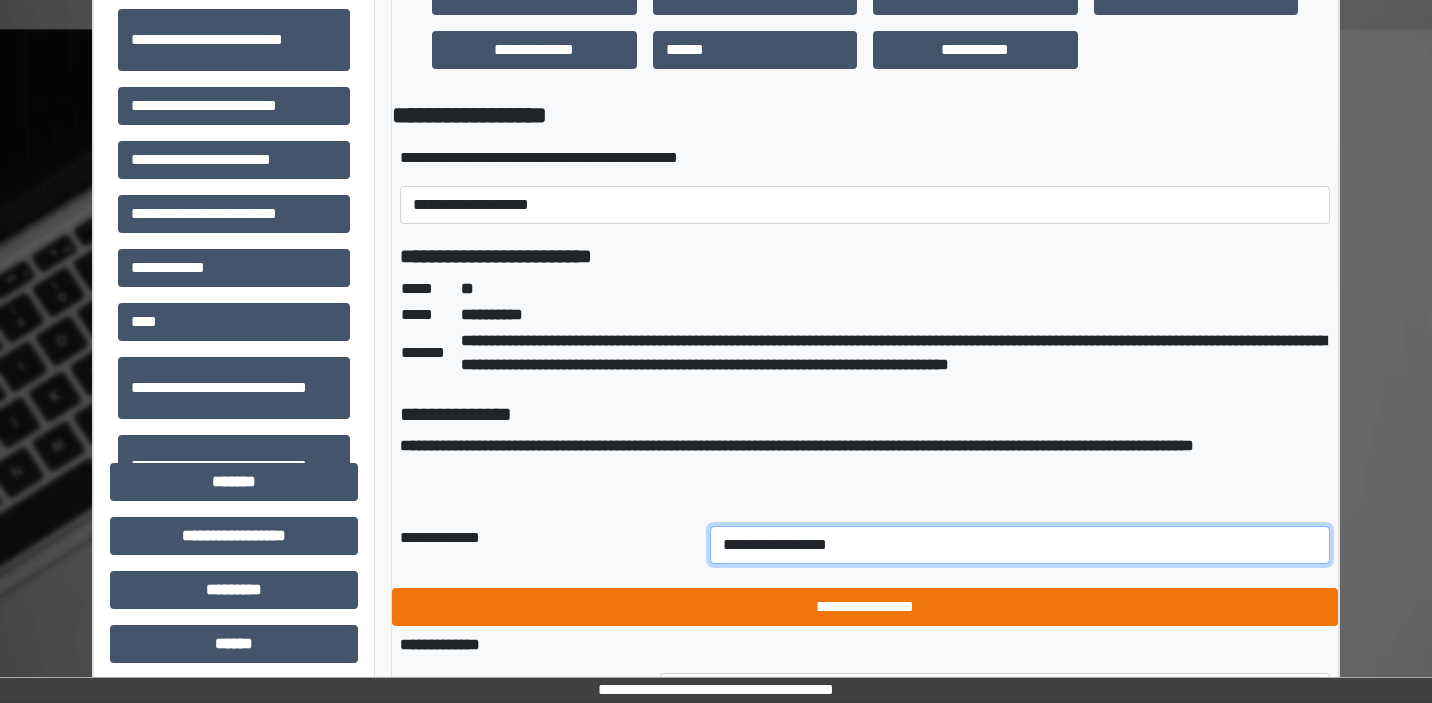 type on "**********" 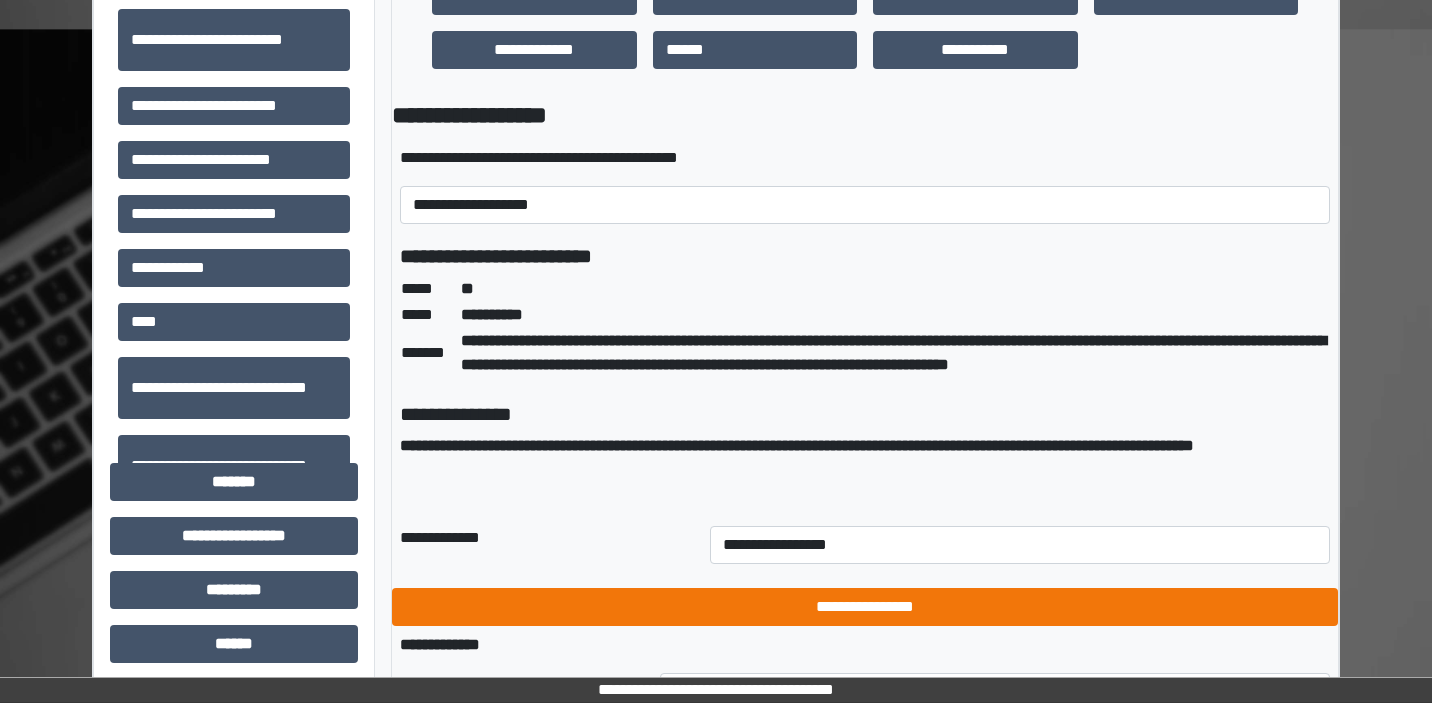 click on "**********" at bounding box center [865, 607] 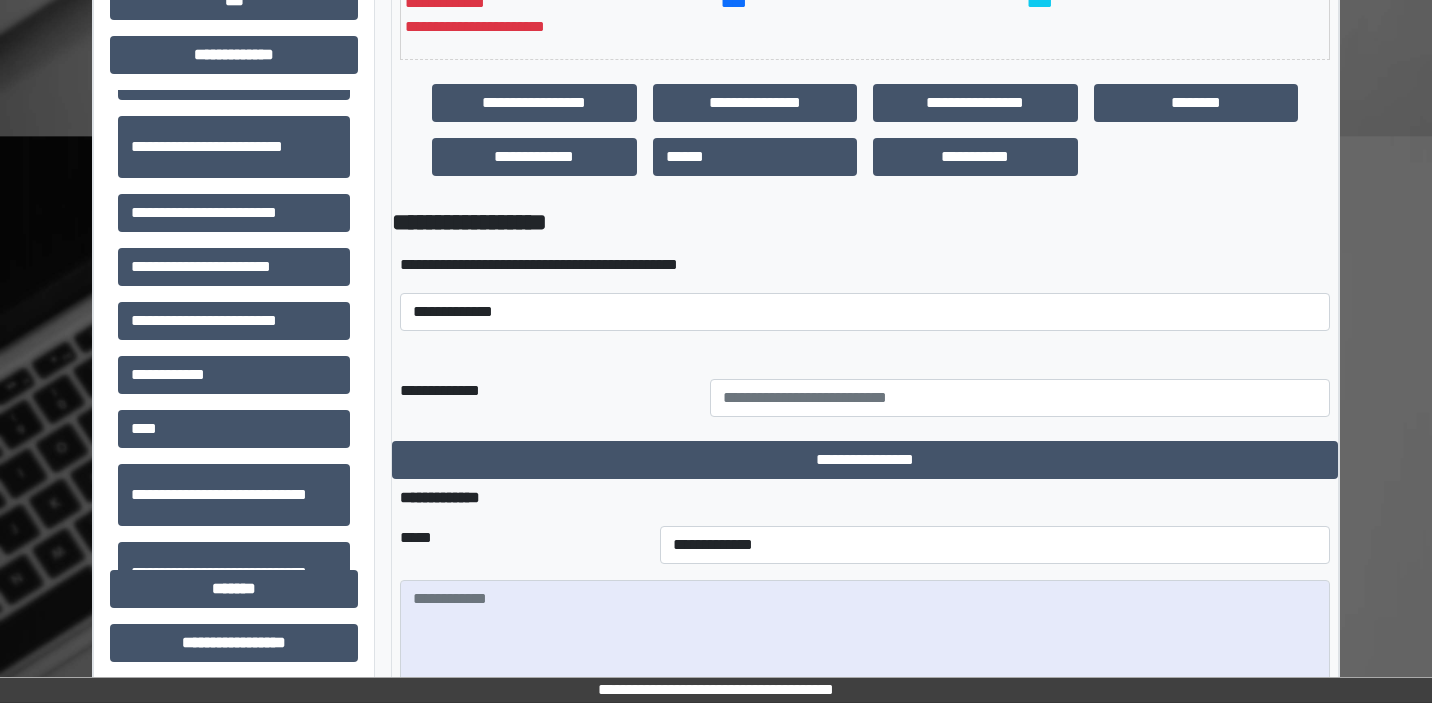 scroll, scrollTop: 644, scrollLeft: 0, axis: vertical 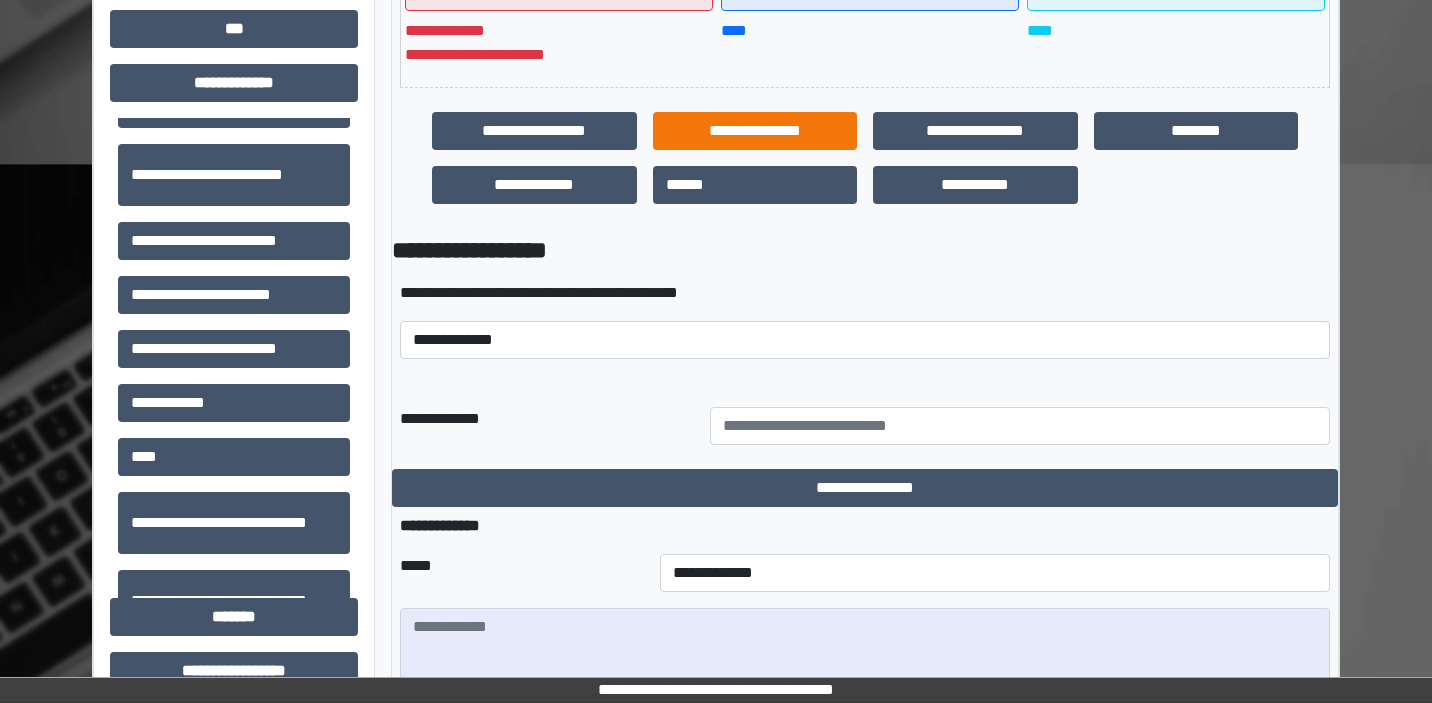 click on "**********" at bounding box center [755, 131] 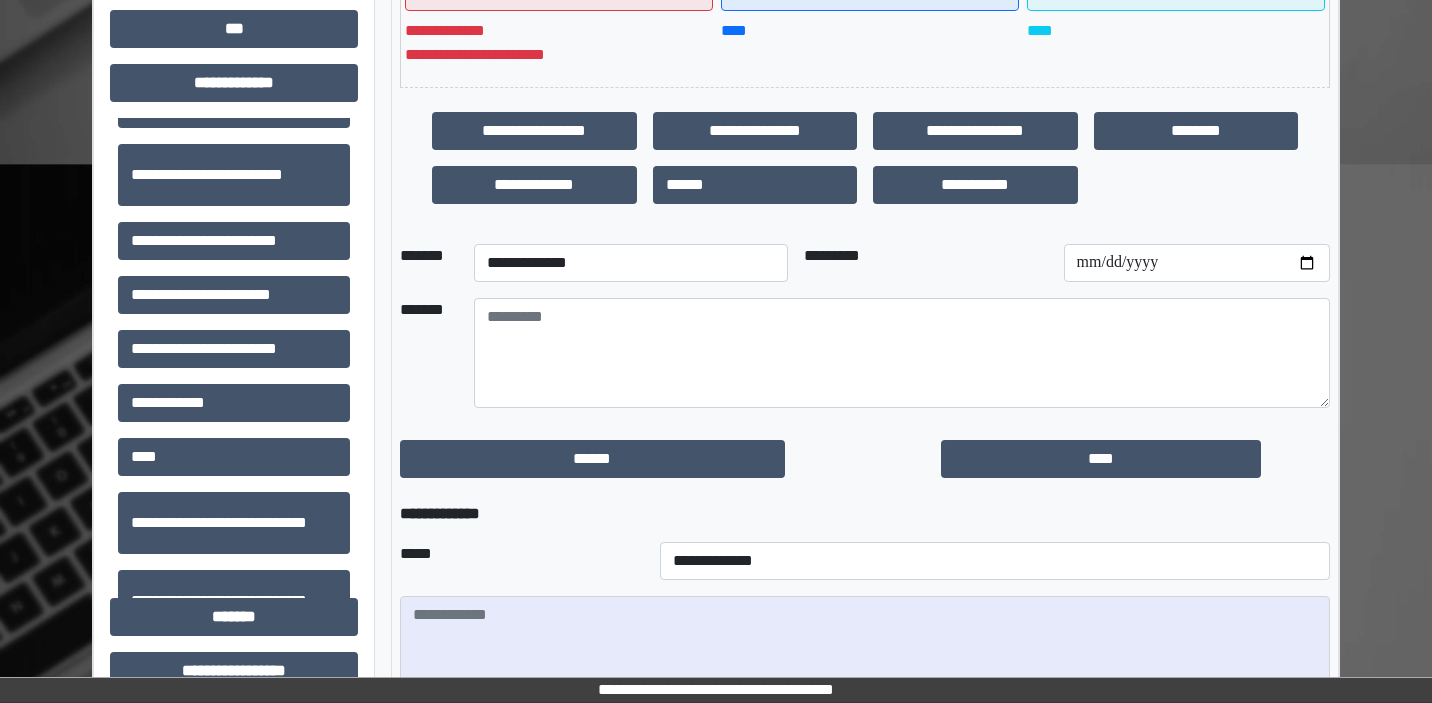 click on "**********" at bounding box center (631, 263) 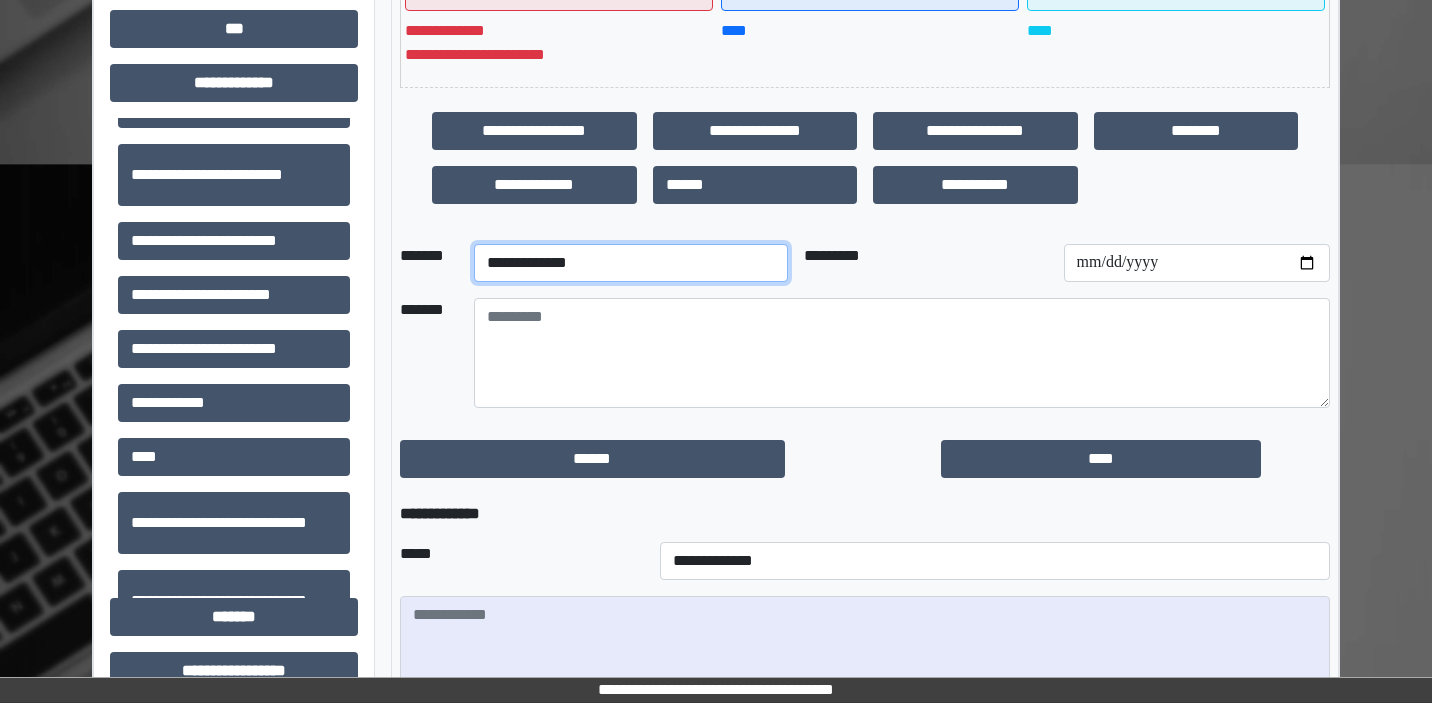 select on "**" 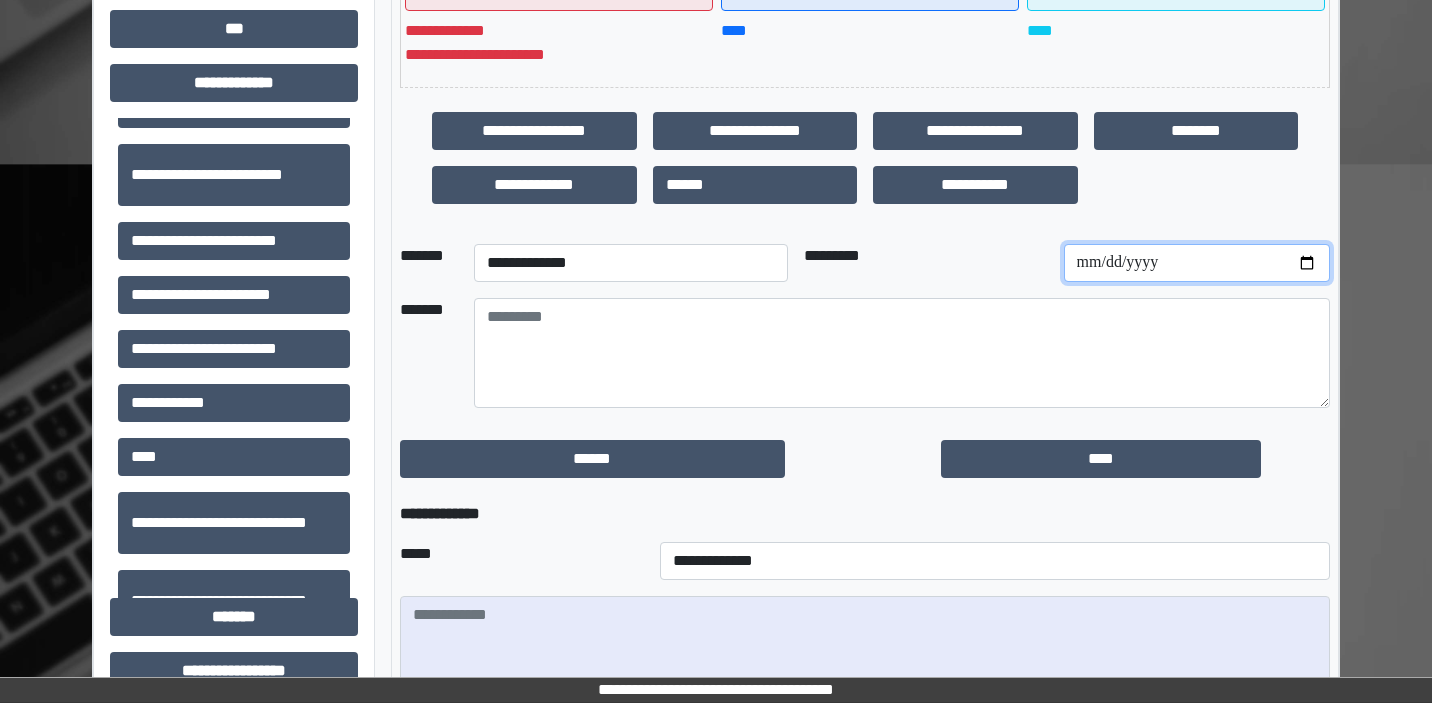 click at bounding box center [1197, 263] 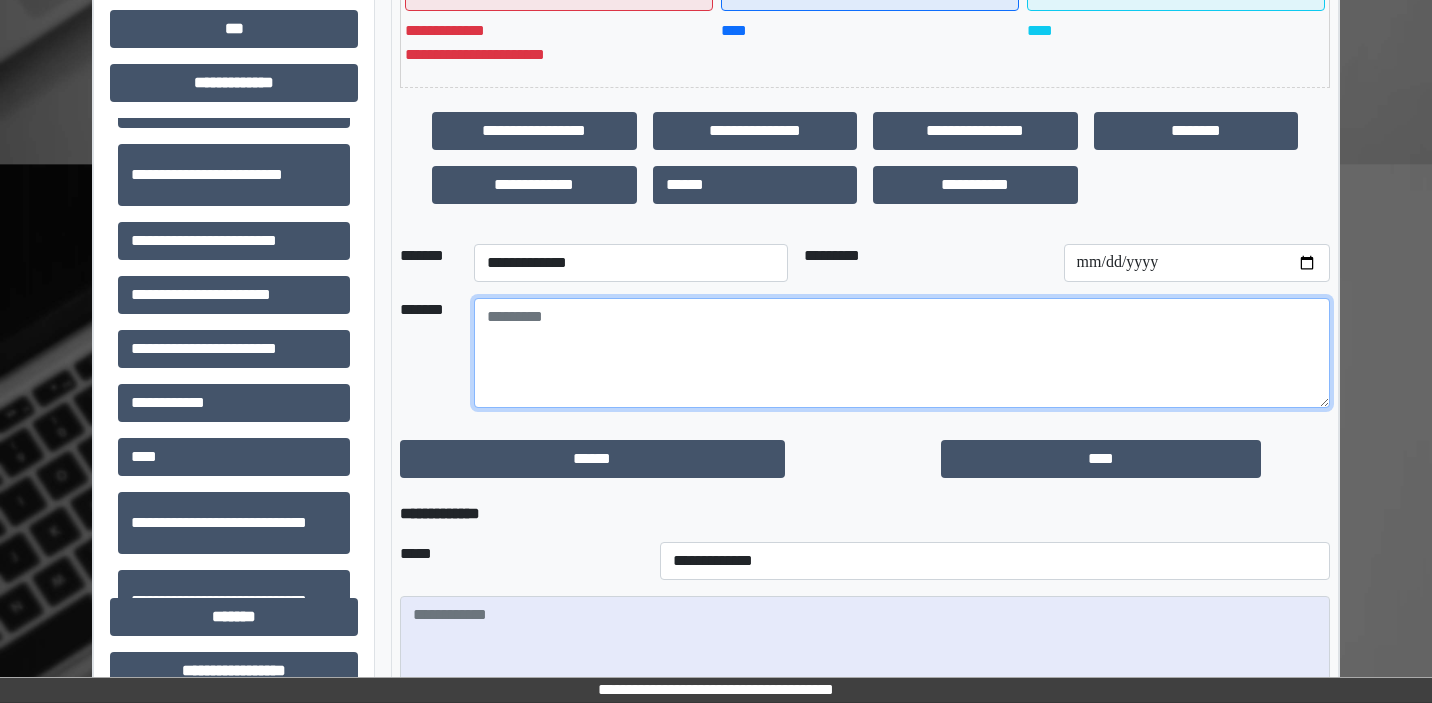 click at bounding box center [902, 353] 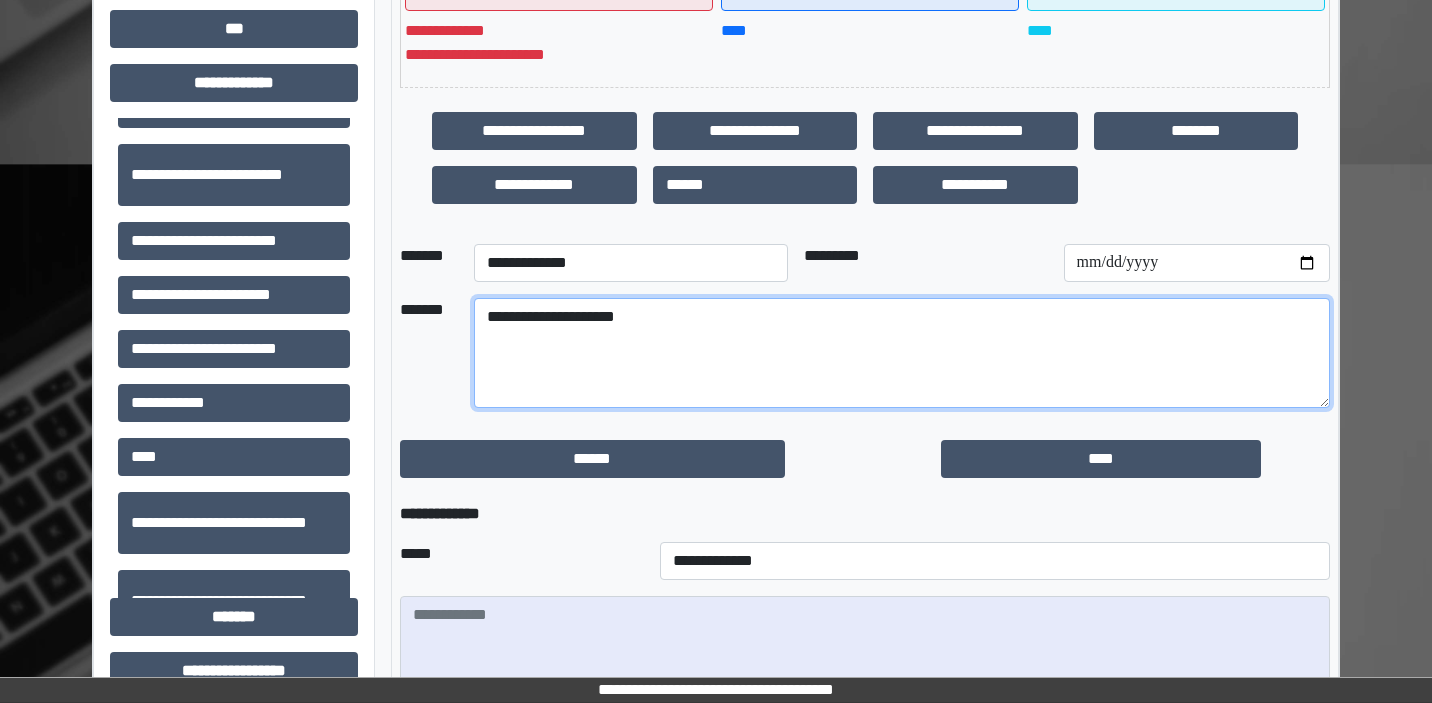 type on "**********" 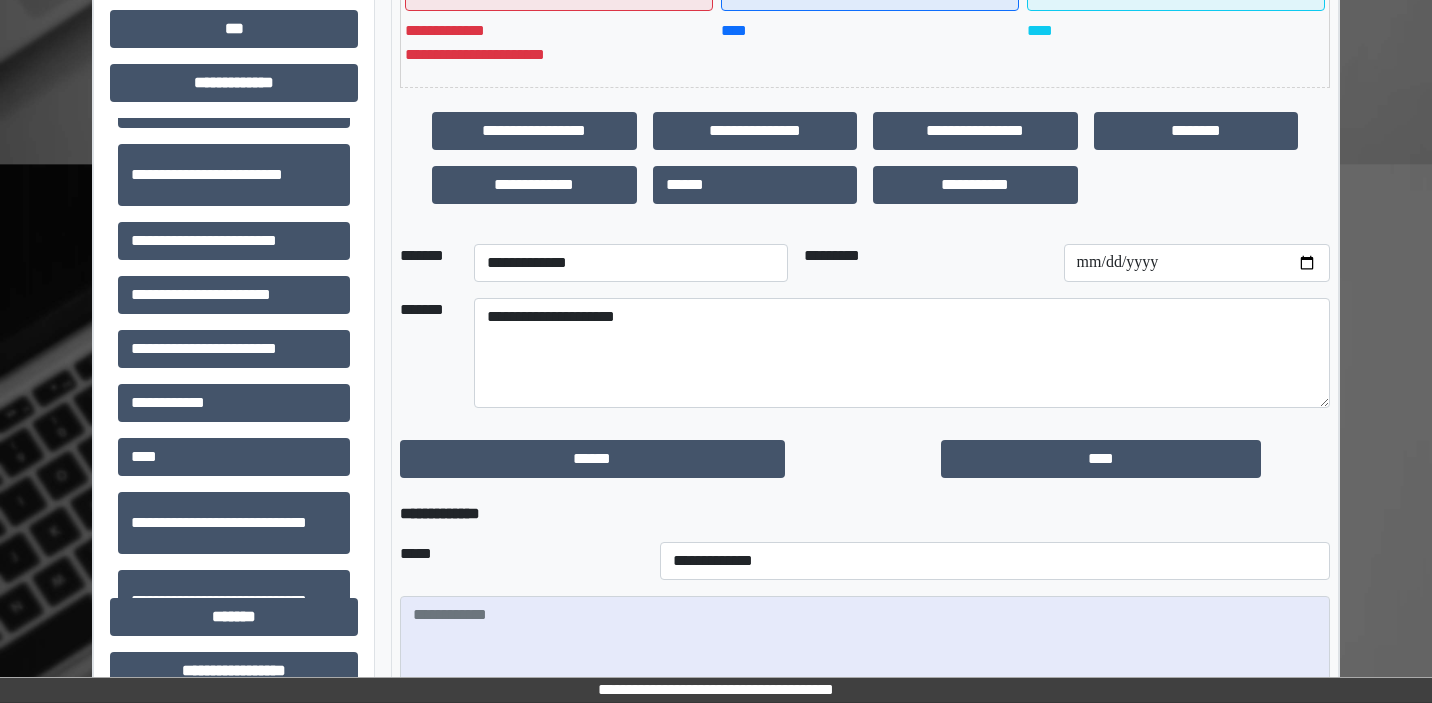 click on "****" at bounding box center [1135, 459] 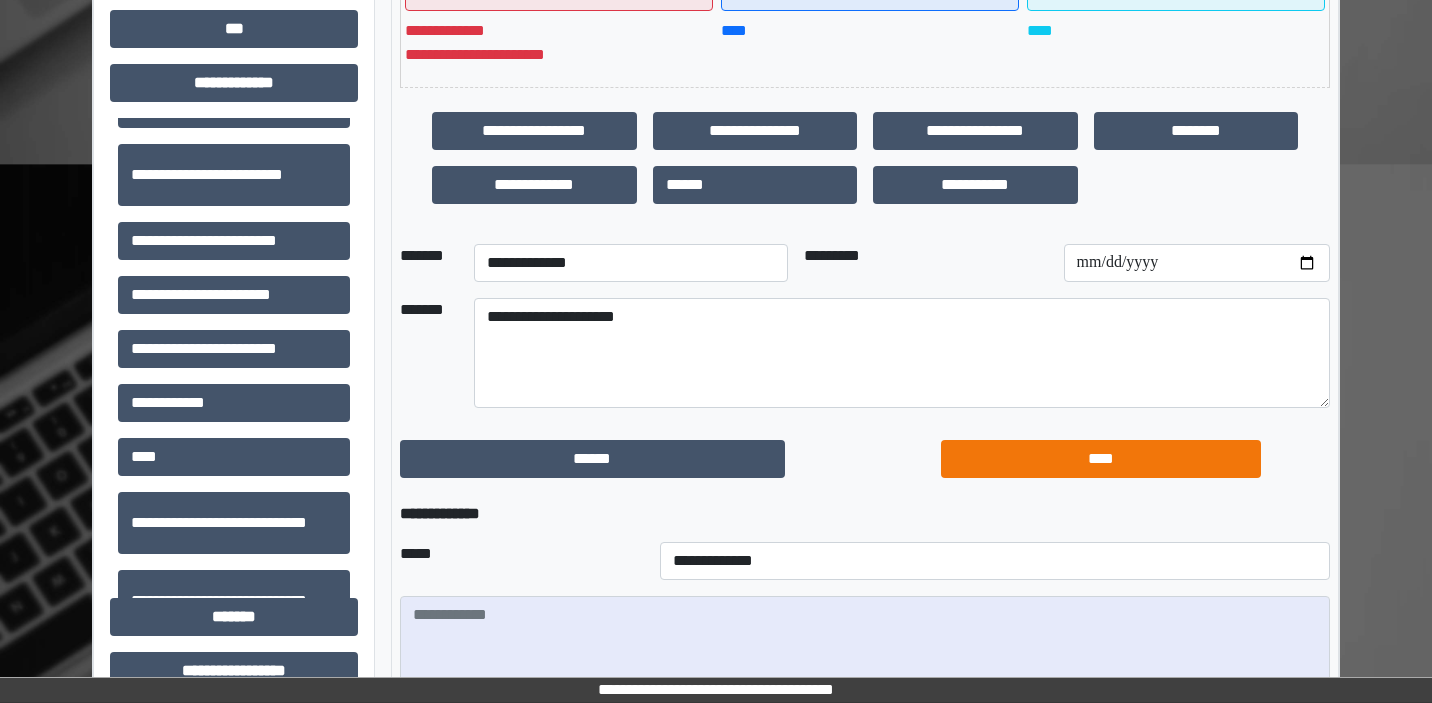 click on "****" at bounding box center (1101, 459) 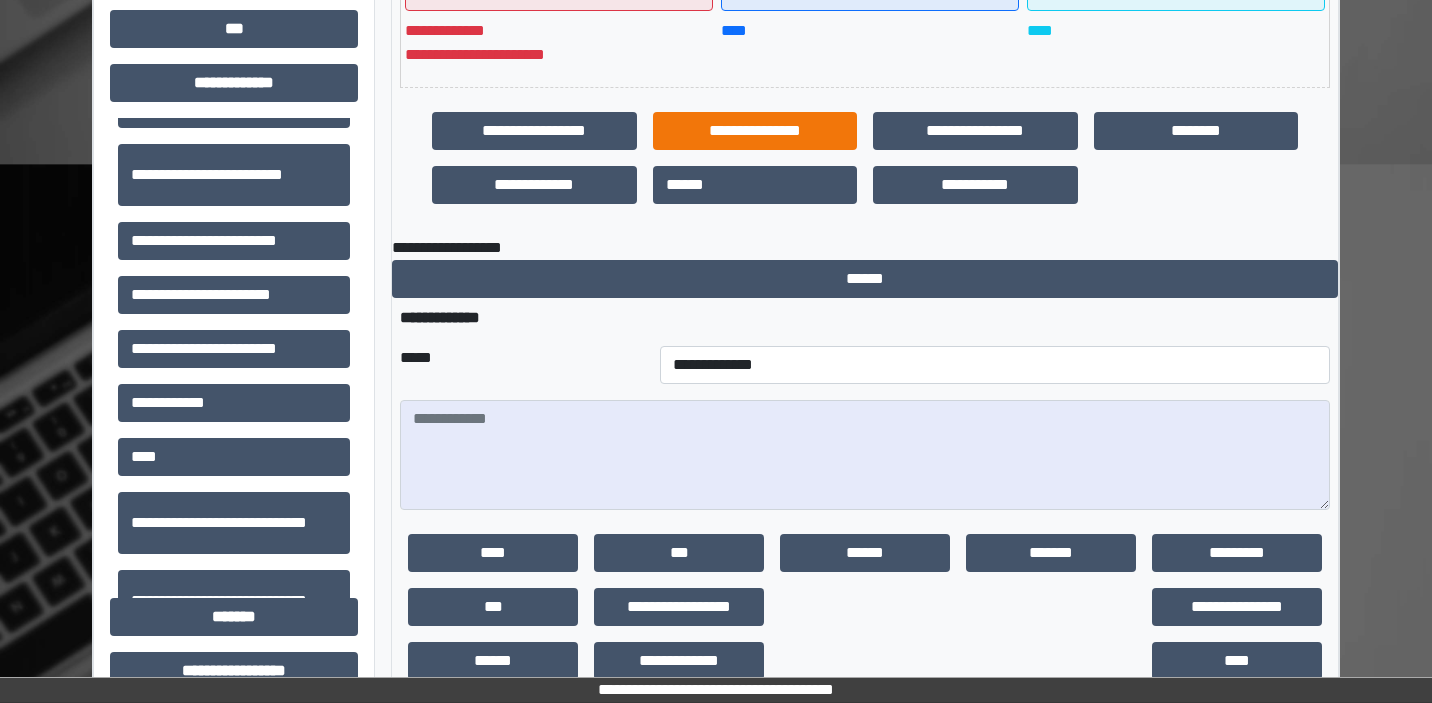 click on "**********" at bounding box center (755, 131) 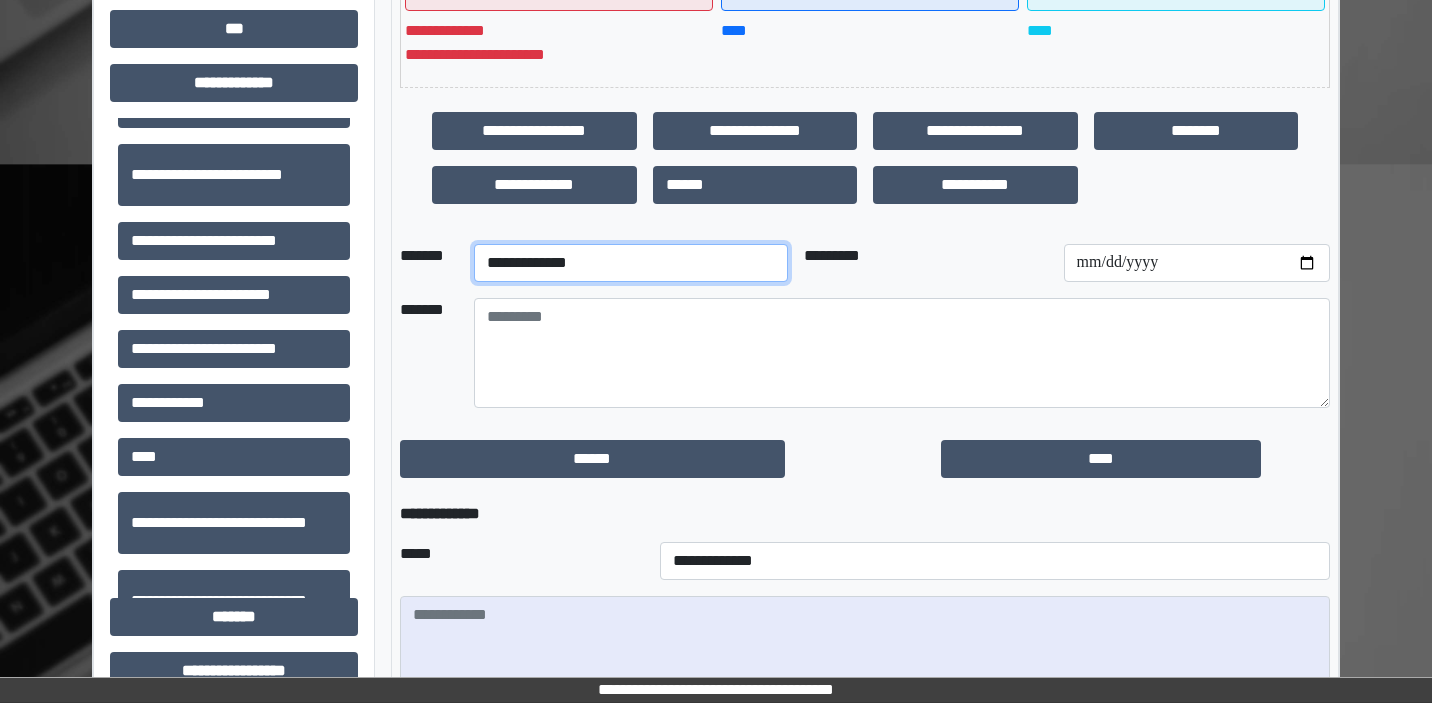 select on "*" 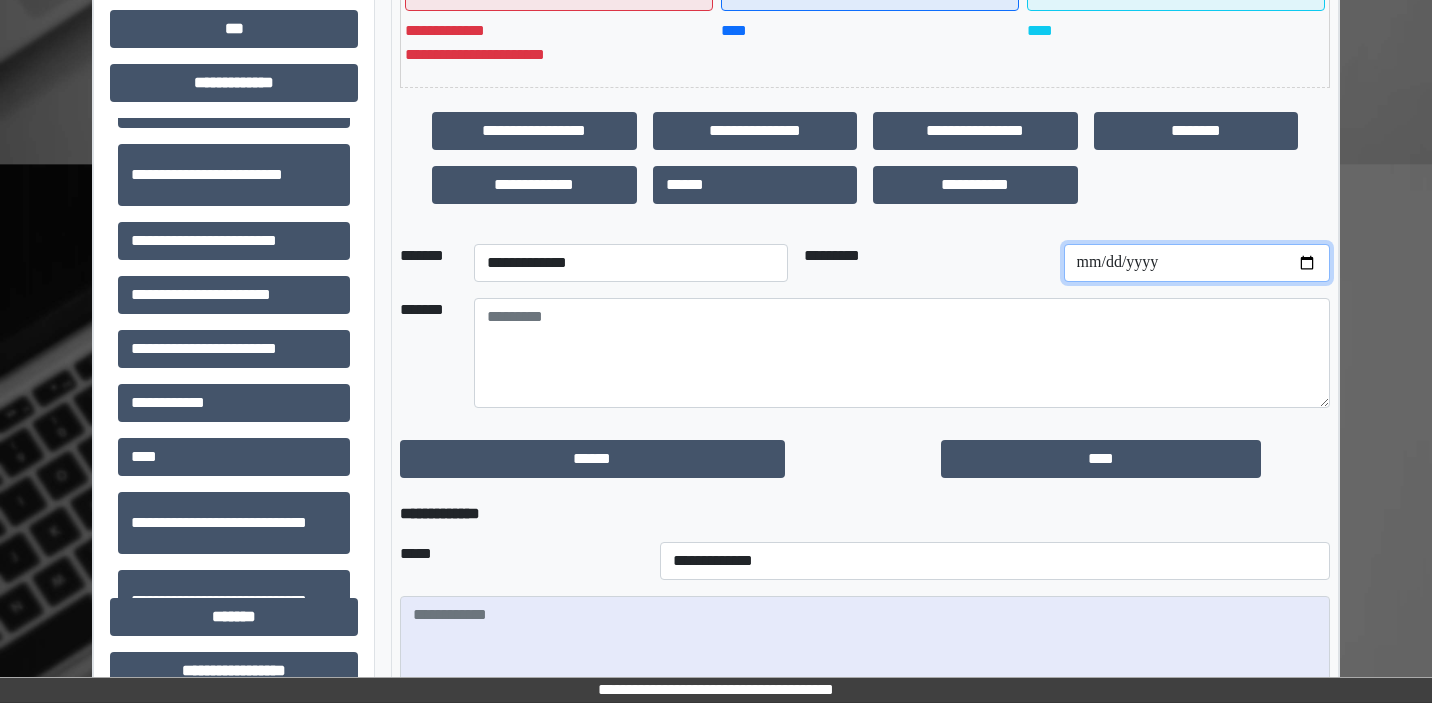 click at bounding box center [1197, 263] 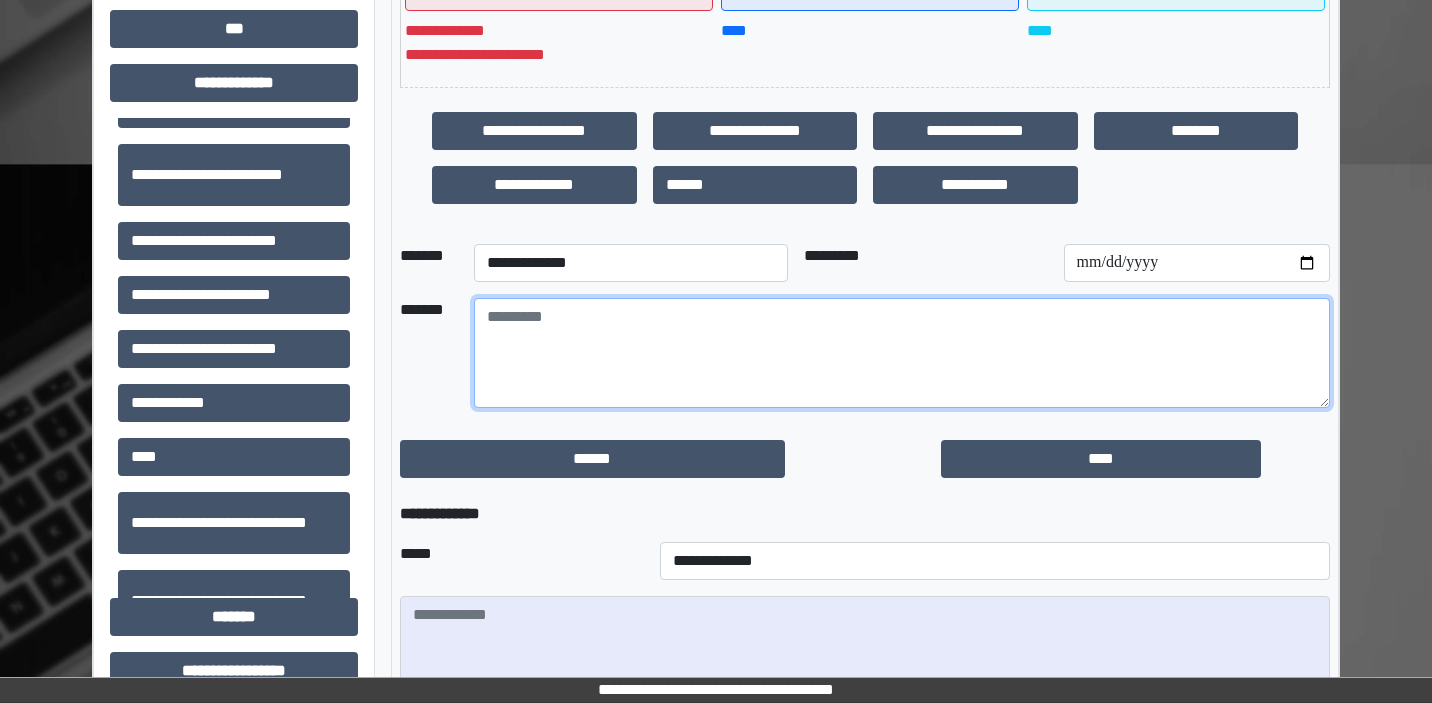 click at bounding box center [902, 353] 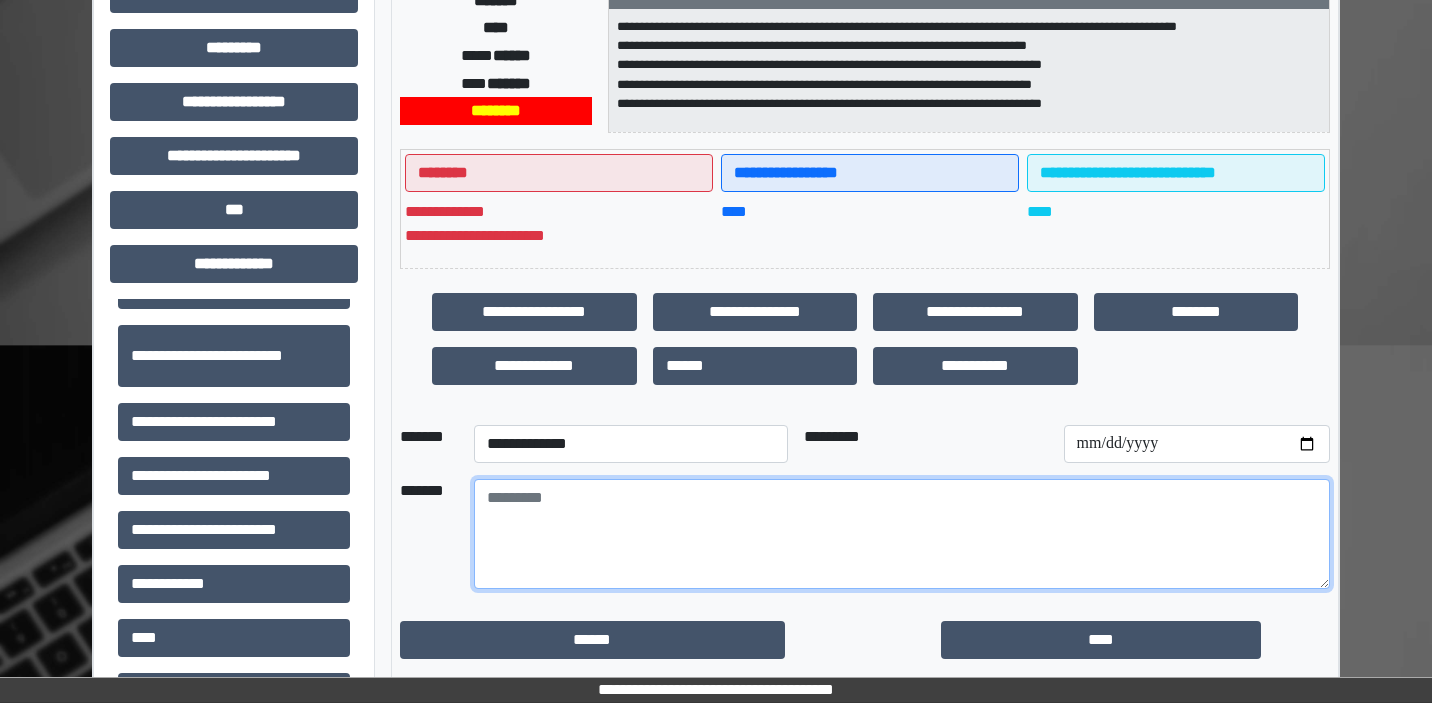 scroll, scrollTop: 436, scrollLeft: 0, axis: vertical 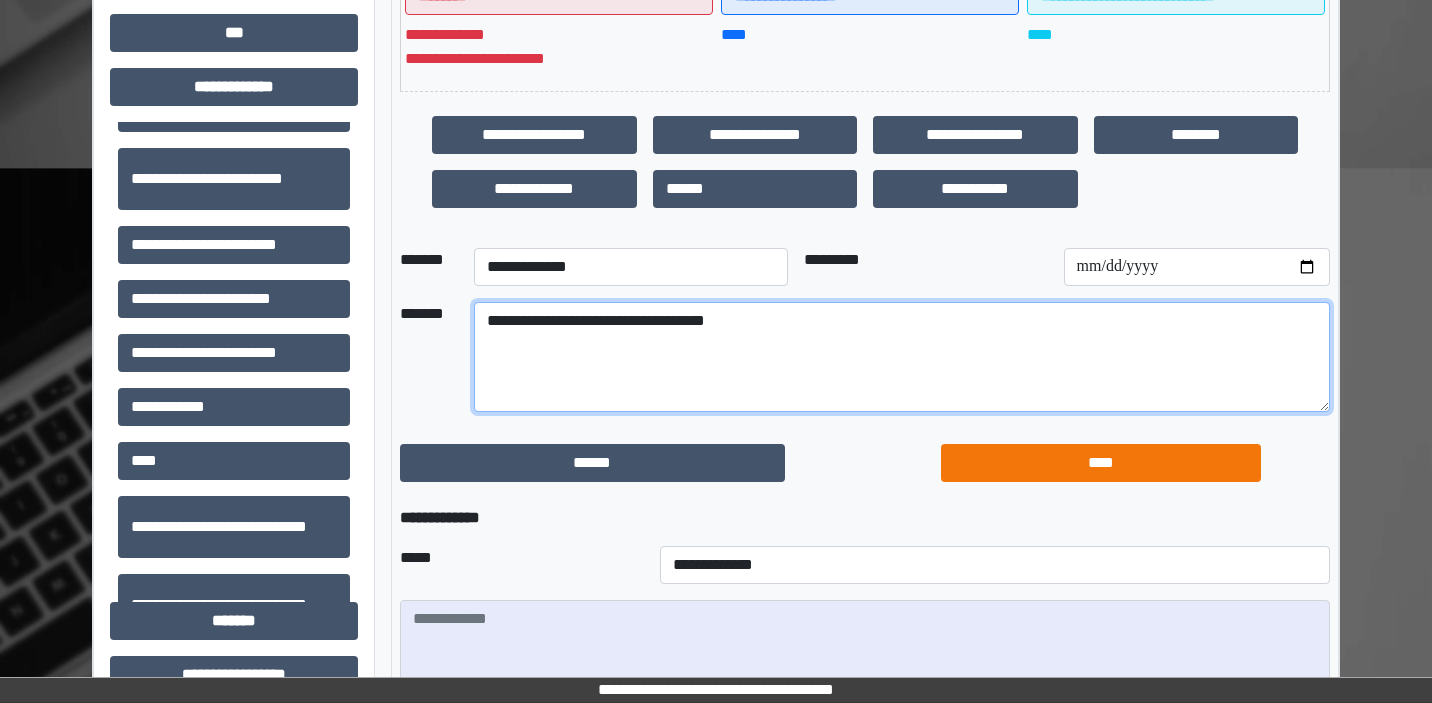type on "**********" 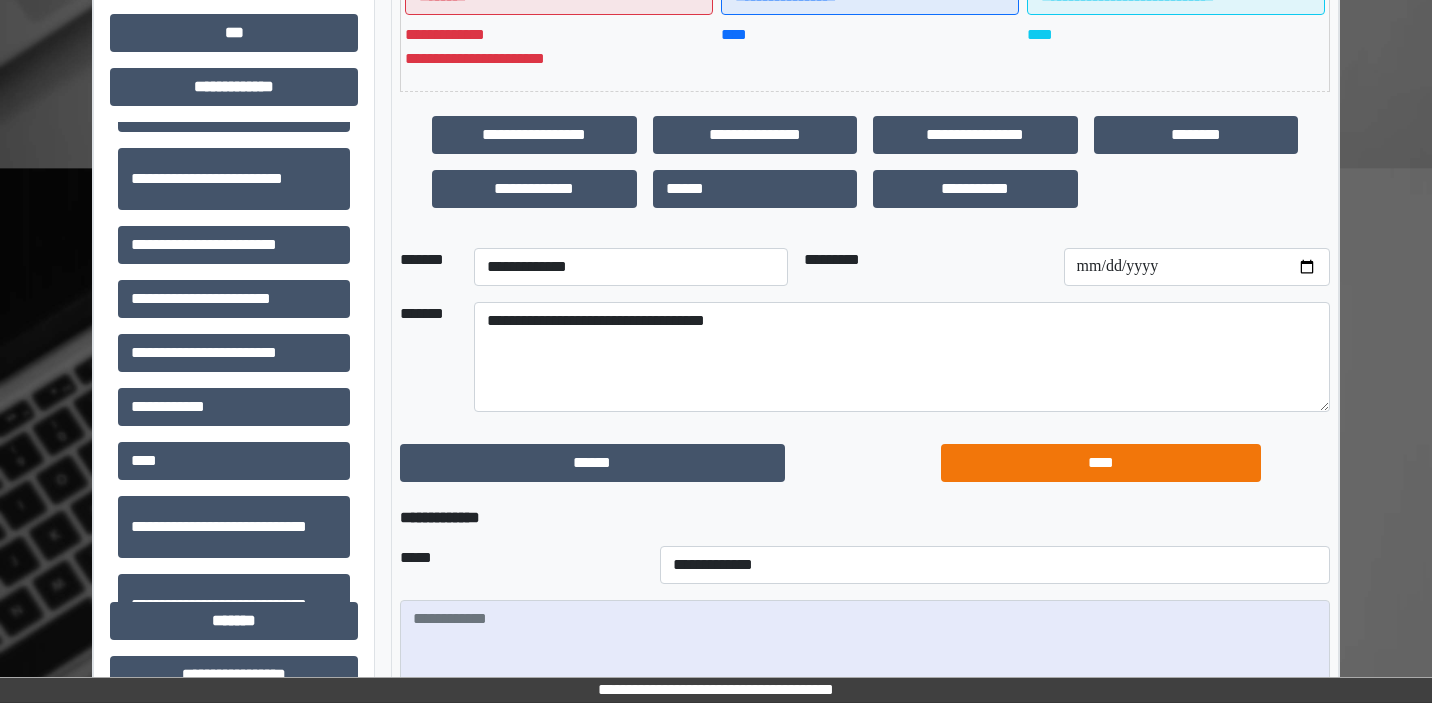 click on "****" at bounding box center [1101, 463] 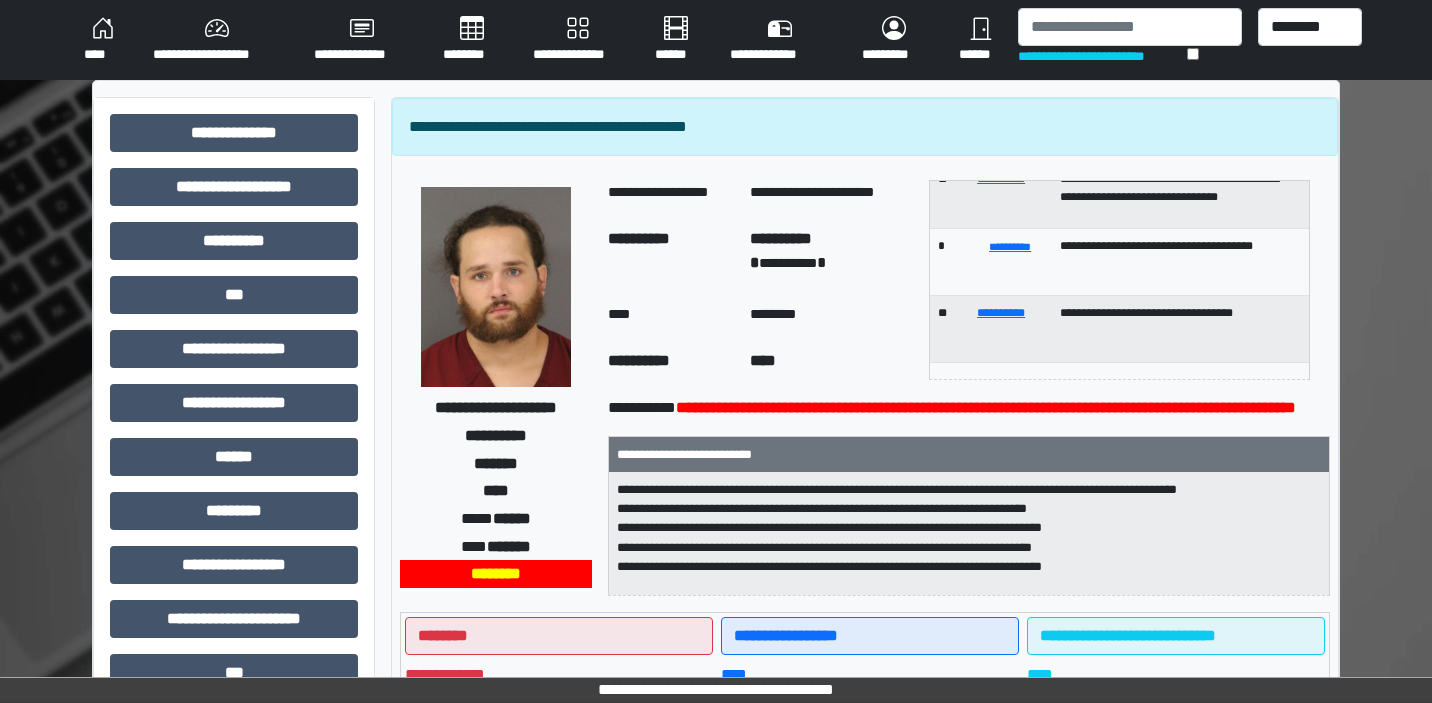 scroll, scrollTop: 0, scrollLeft: 0, axis: both 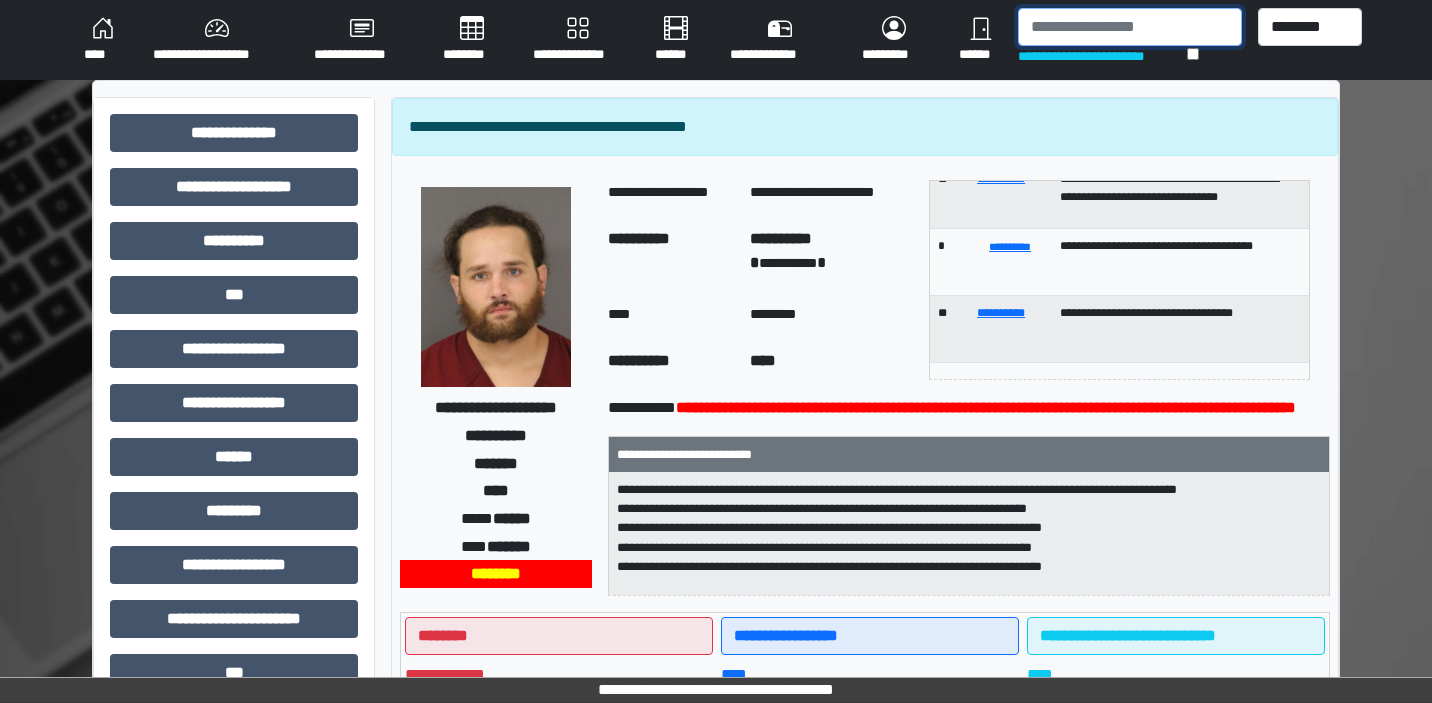 click at bounding box center (1129, 27) 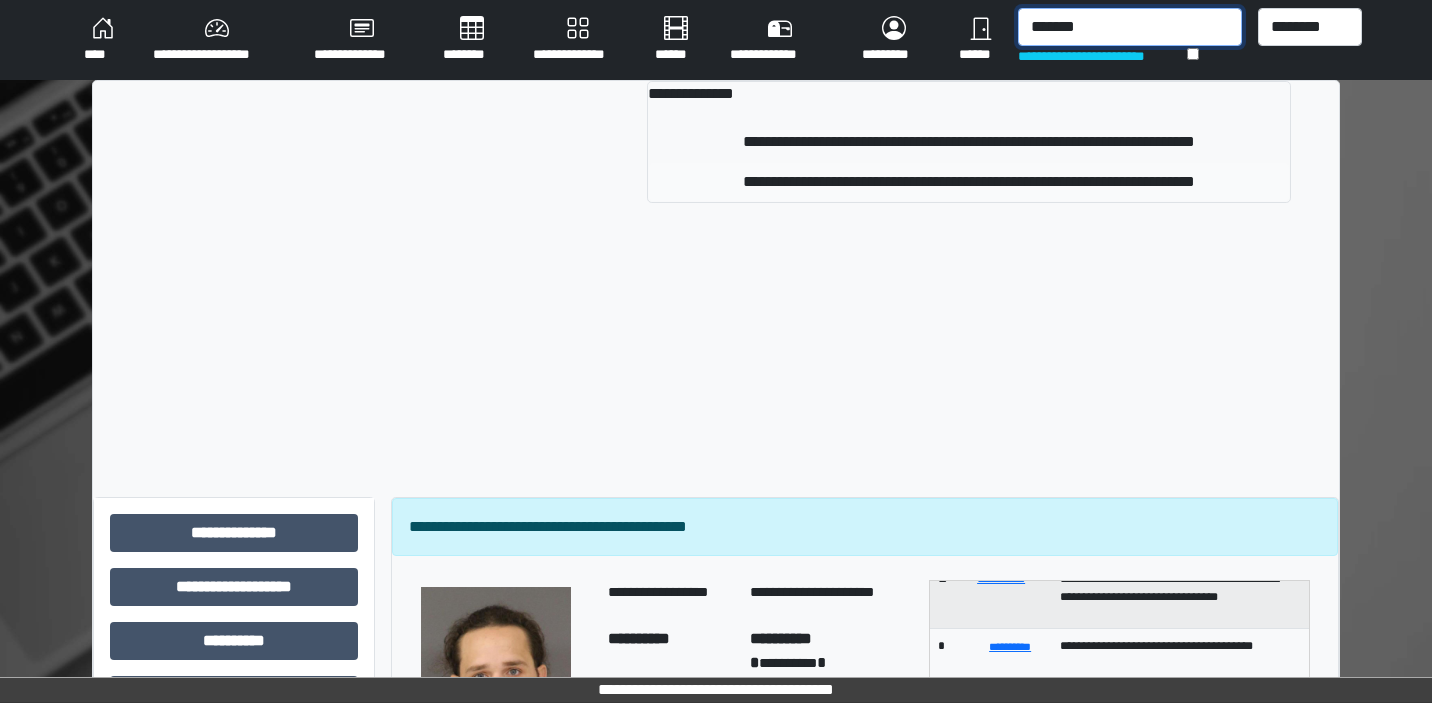 type on "*******" 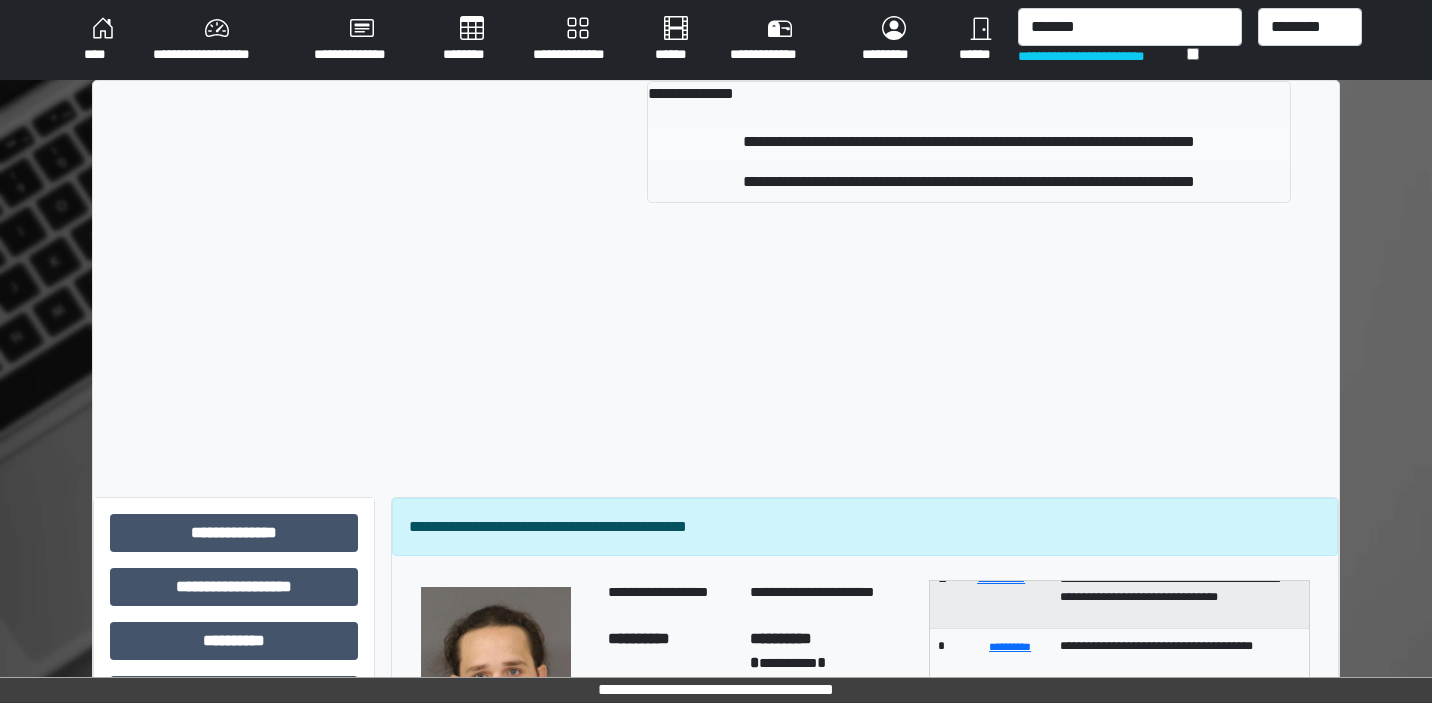 drag, startPoint x: 1061, startPoint y: 193, endPoint x: 1063, endPoint y: 143, distance: 50.039986 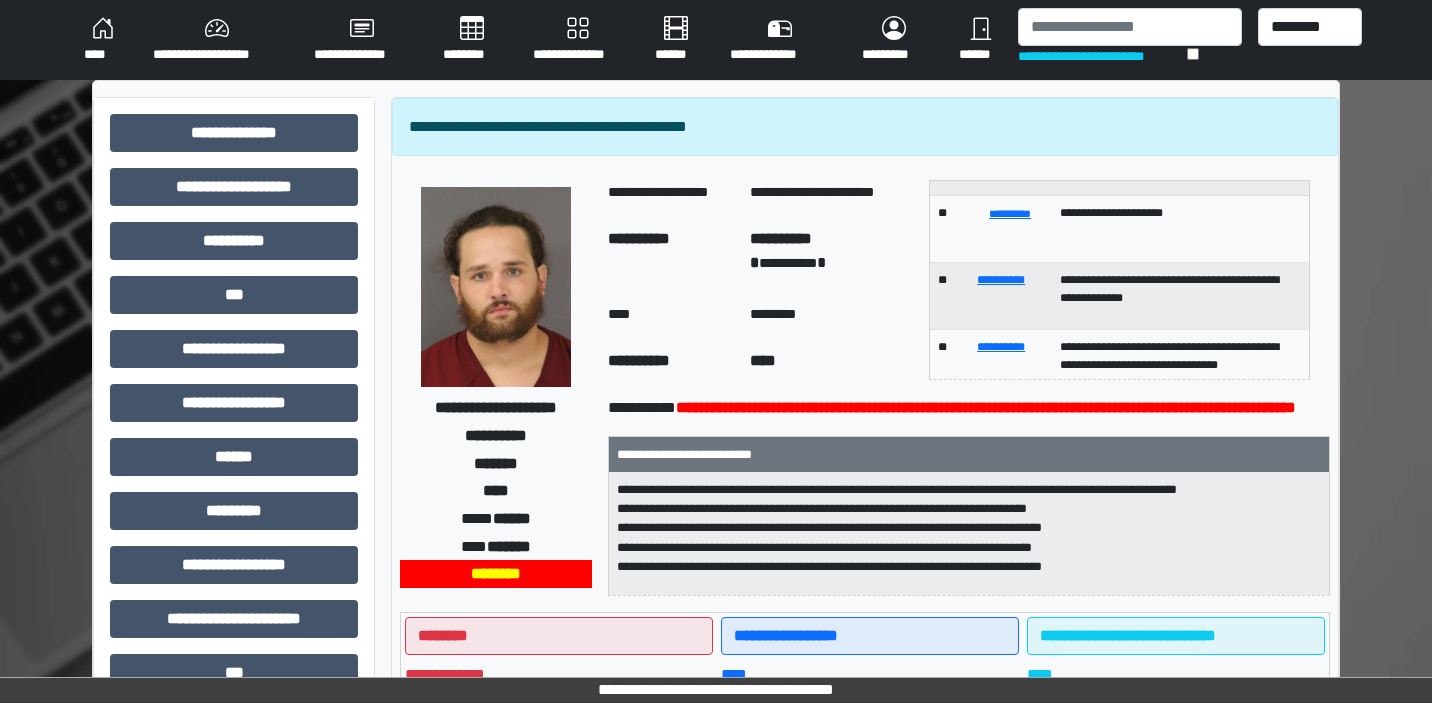 scroll, scrollTop: 164, scrollLeft: 0, axis: vertical 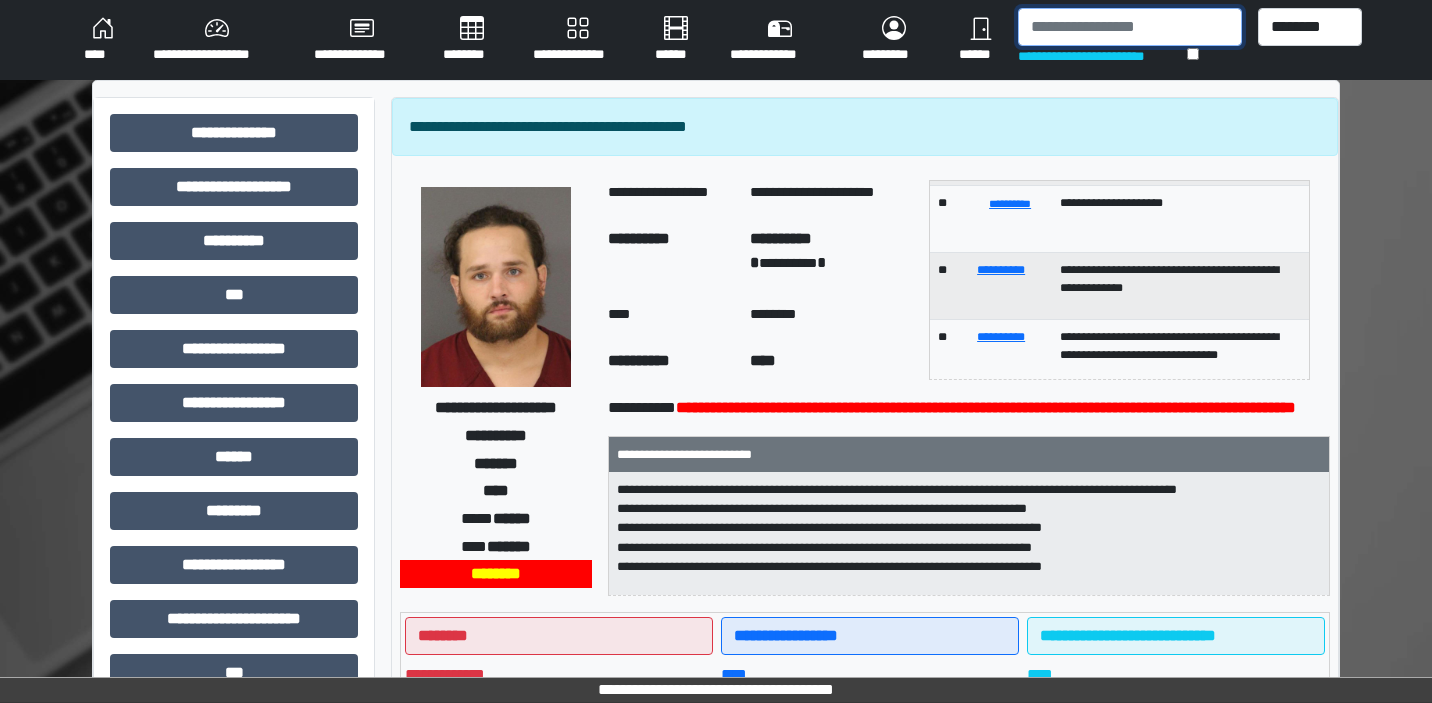 click at bounding box center [1129, 27] 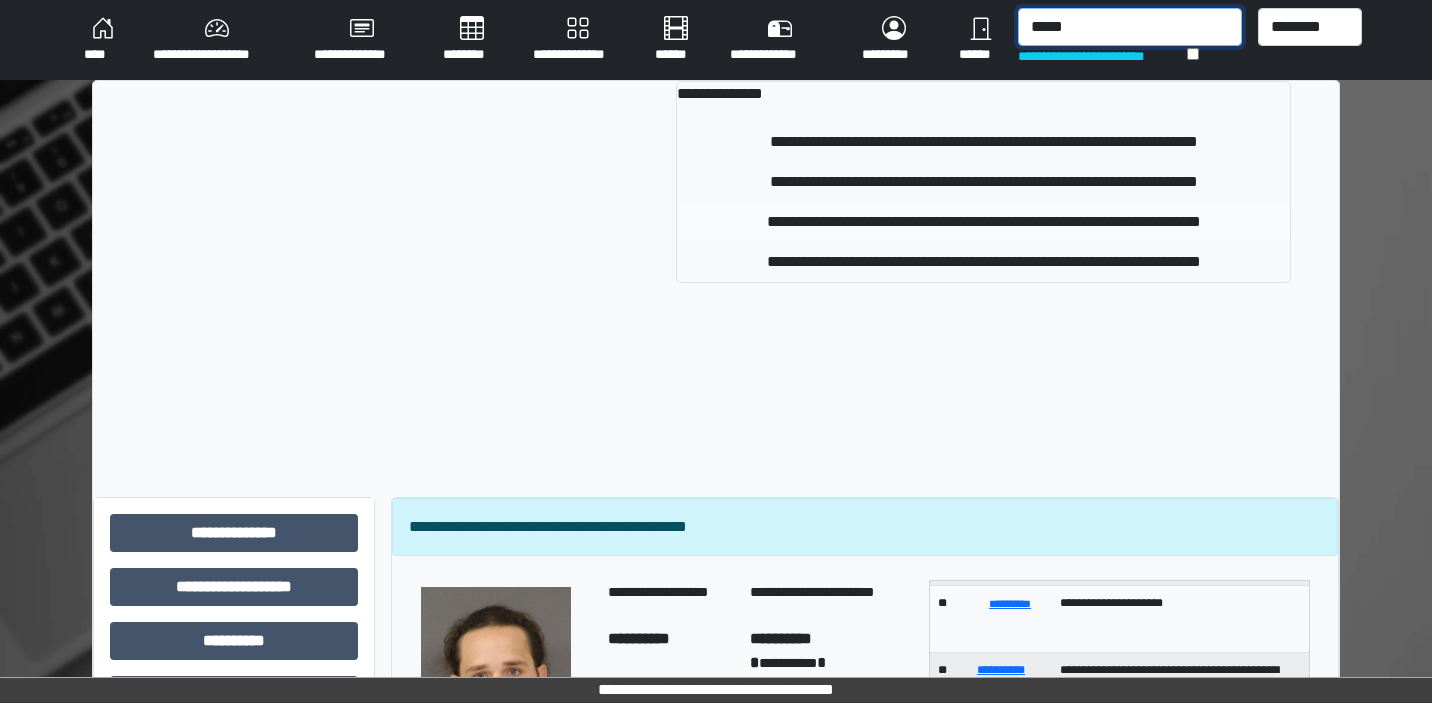 type on "*****" 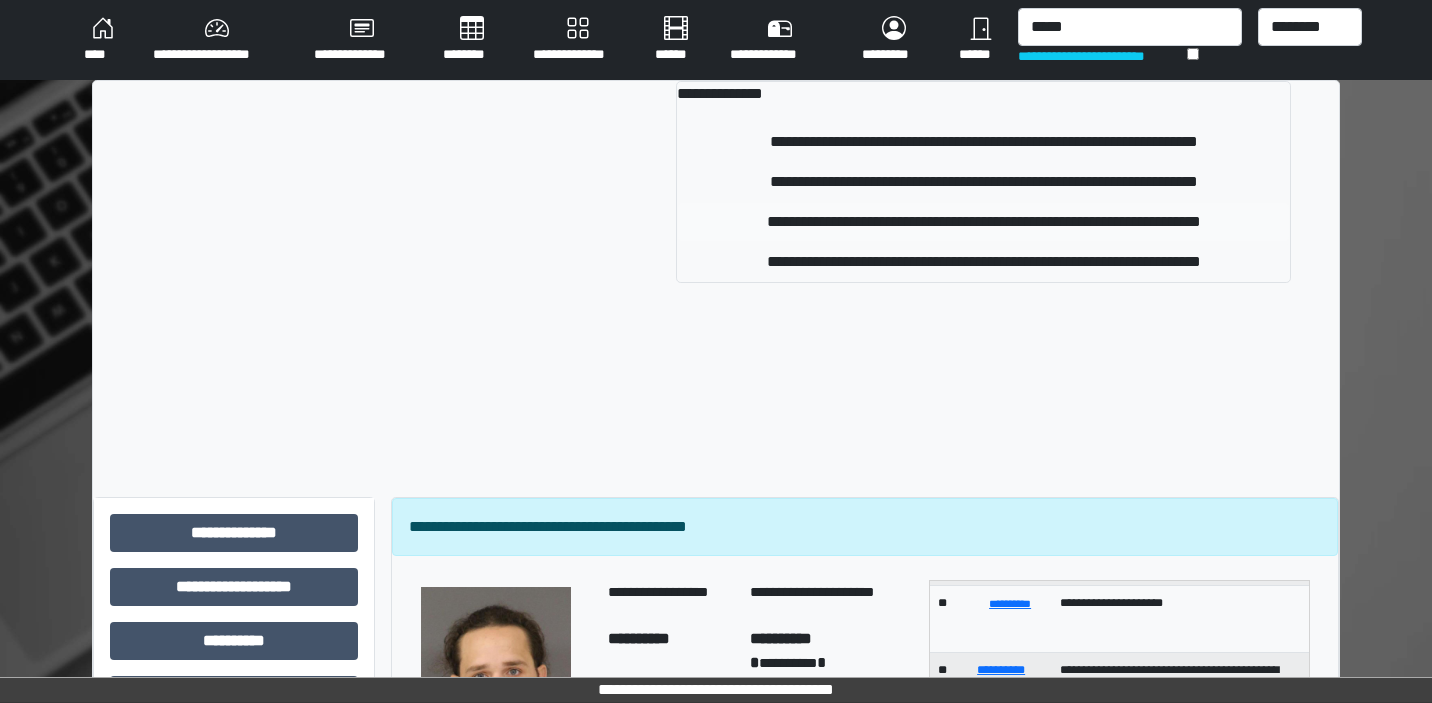 click on "**********" at bounding box center [983, 222] 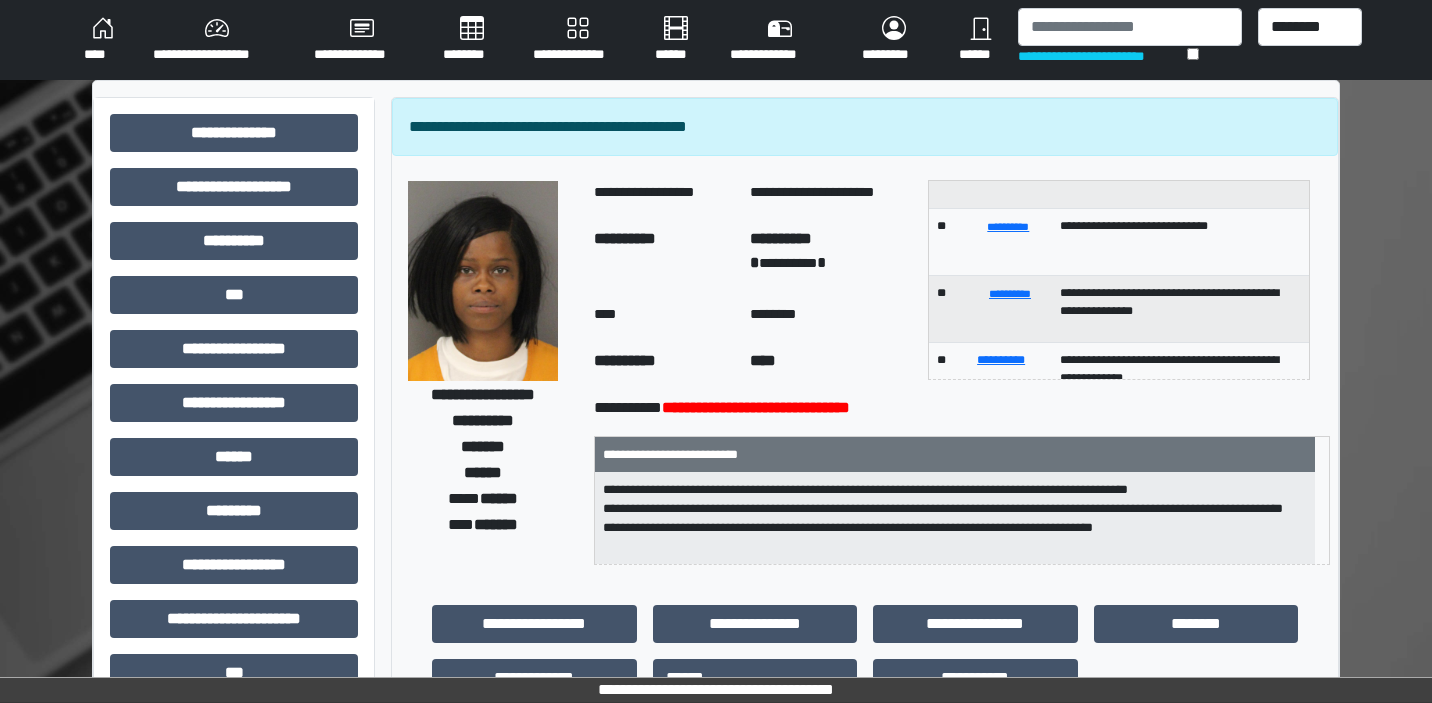 scroll, scrollTop: 419, scrollLeft: 0, axis: vertical 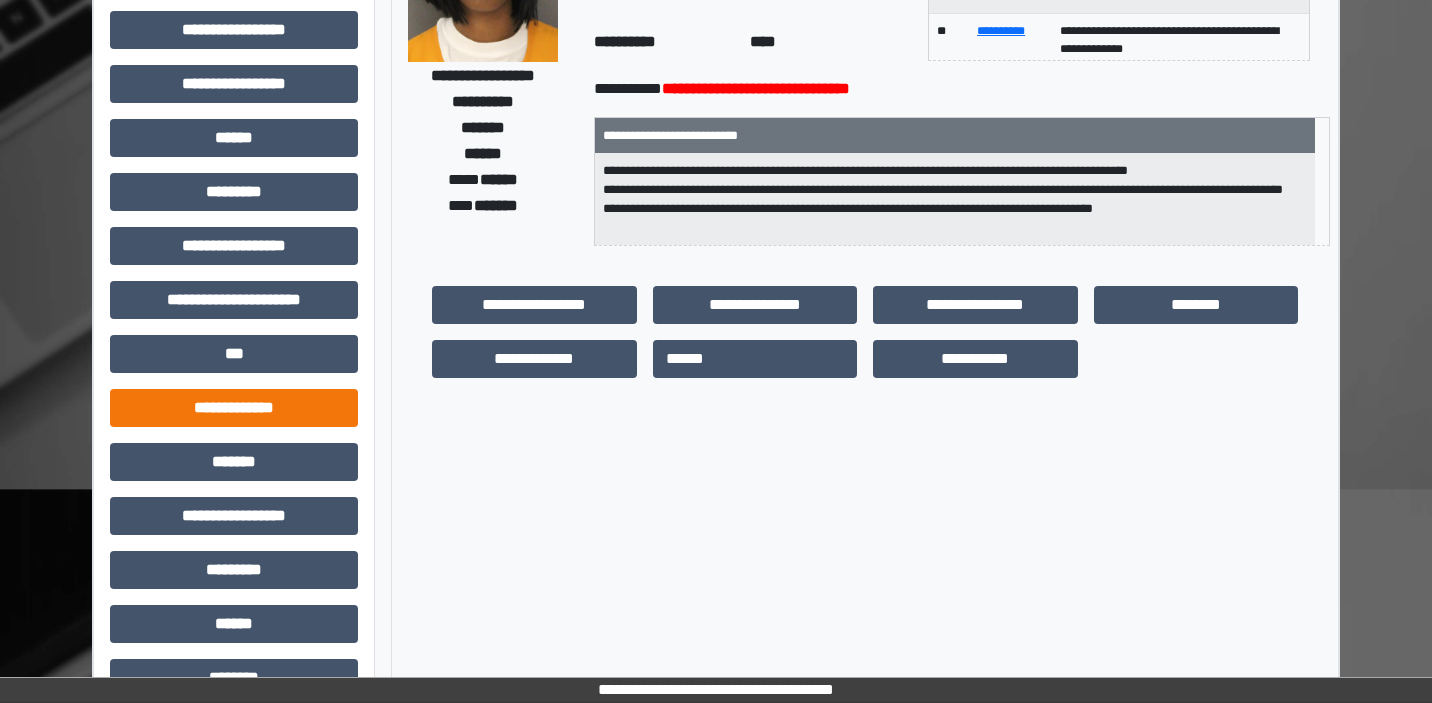 click on "**********" at bounding box center (234, 408) 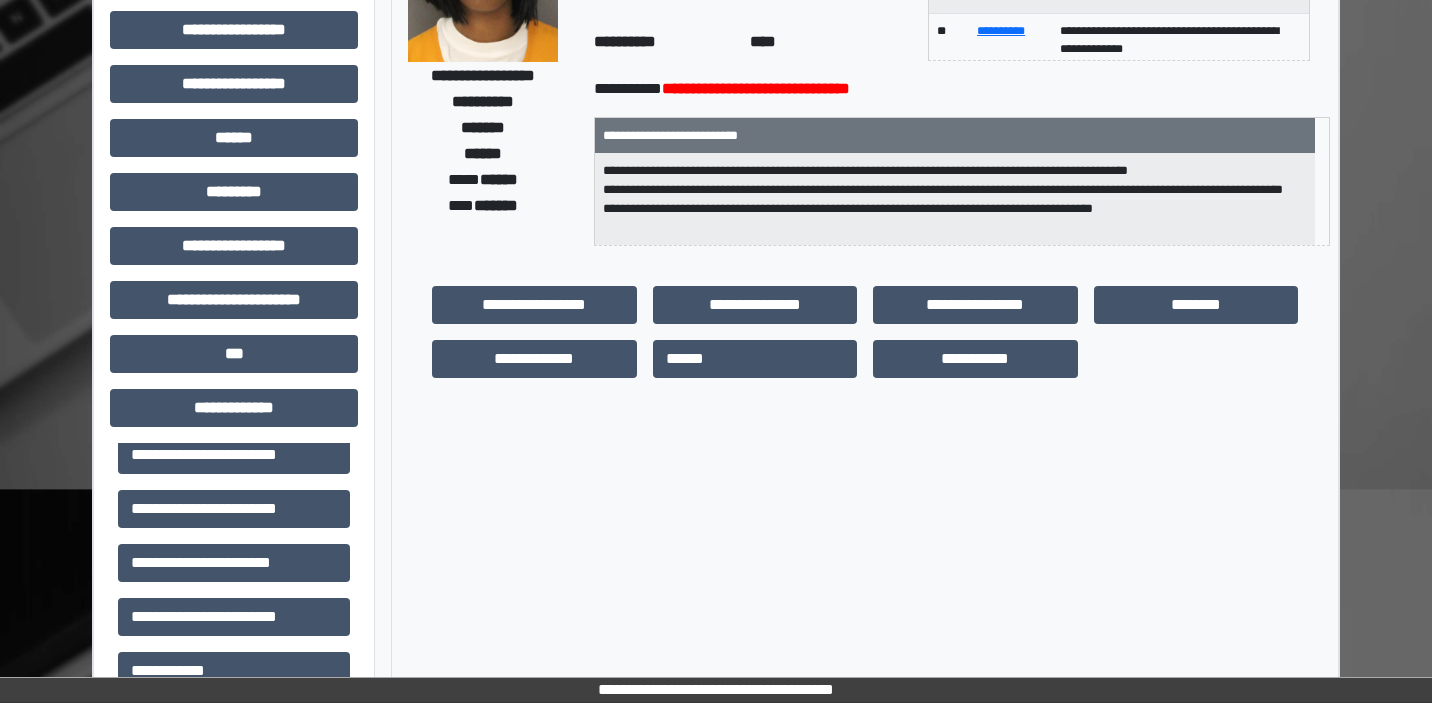 scroll, scrollTop: 610, scrollLeft: 0, axis: vertical 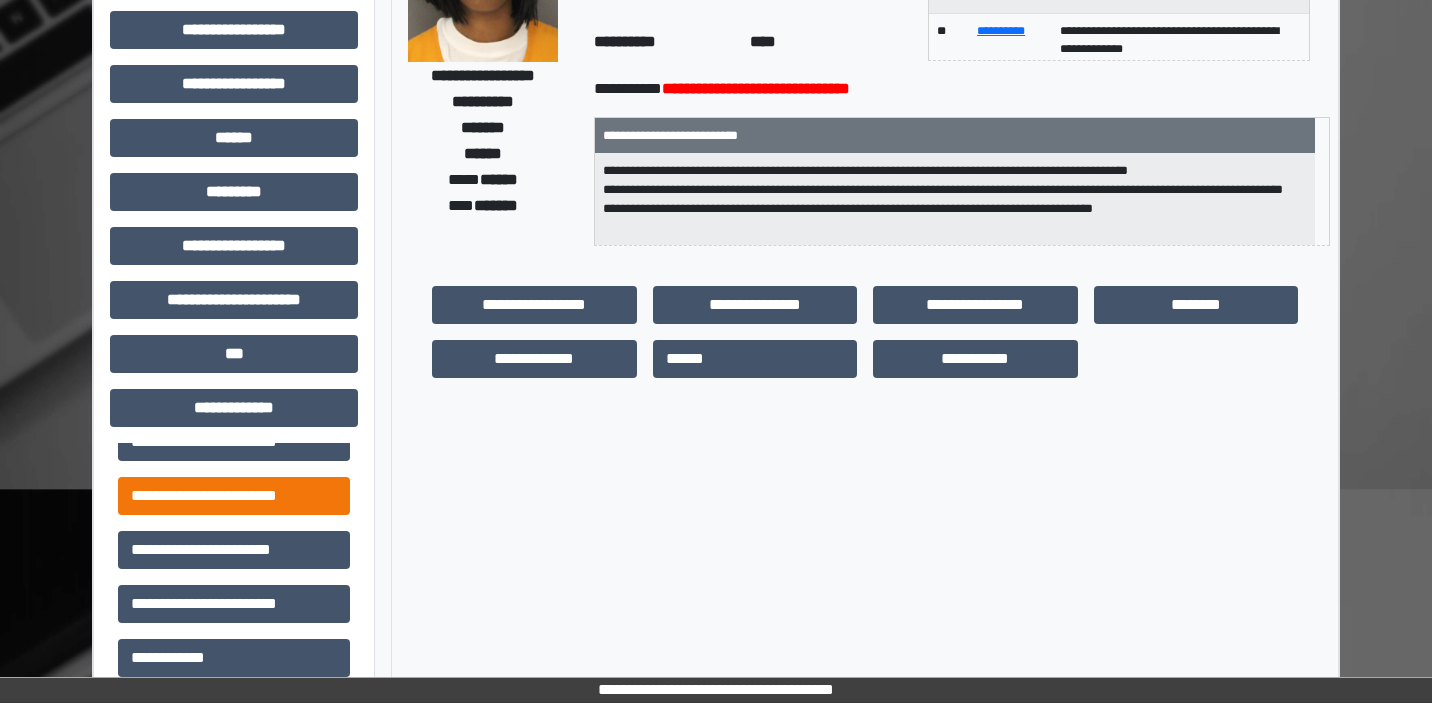 click on "**********" at bounding box center [234, 496] 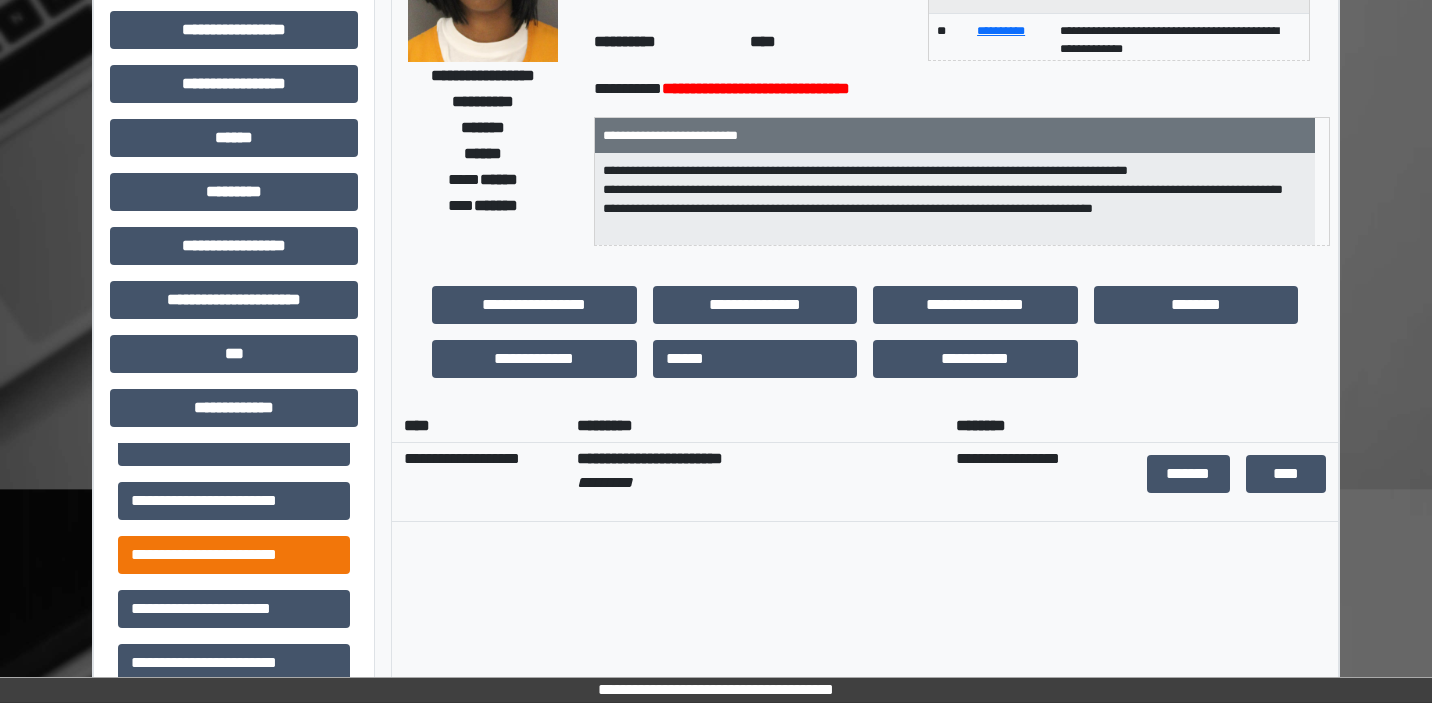scroll, scrollTop: 545, scrollLeft: 0, axis: vertical 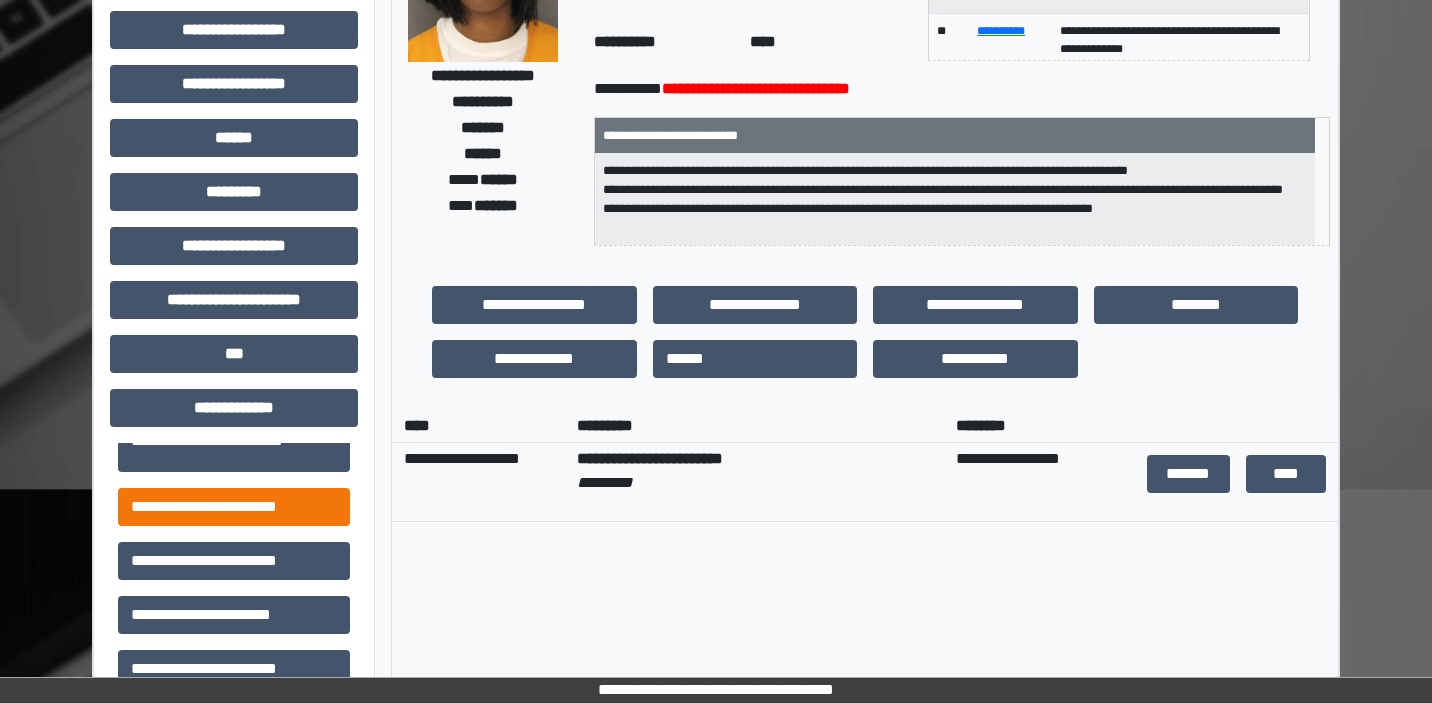 click on "**********" at bounding box center (234, 507) 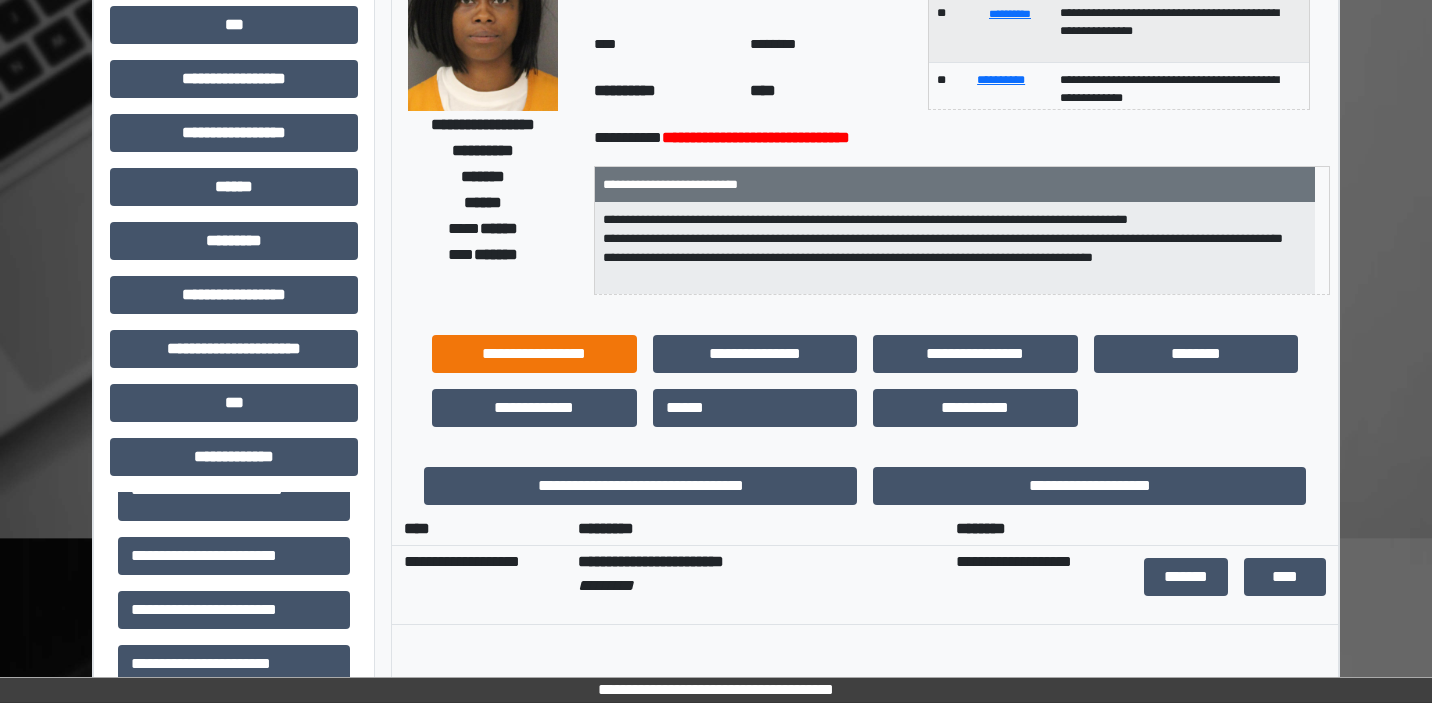 scroll, scrollTop: 271, scrollLeft: 0, axis: vertical 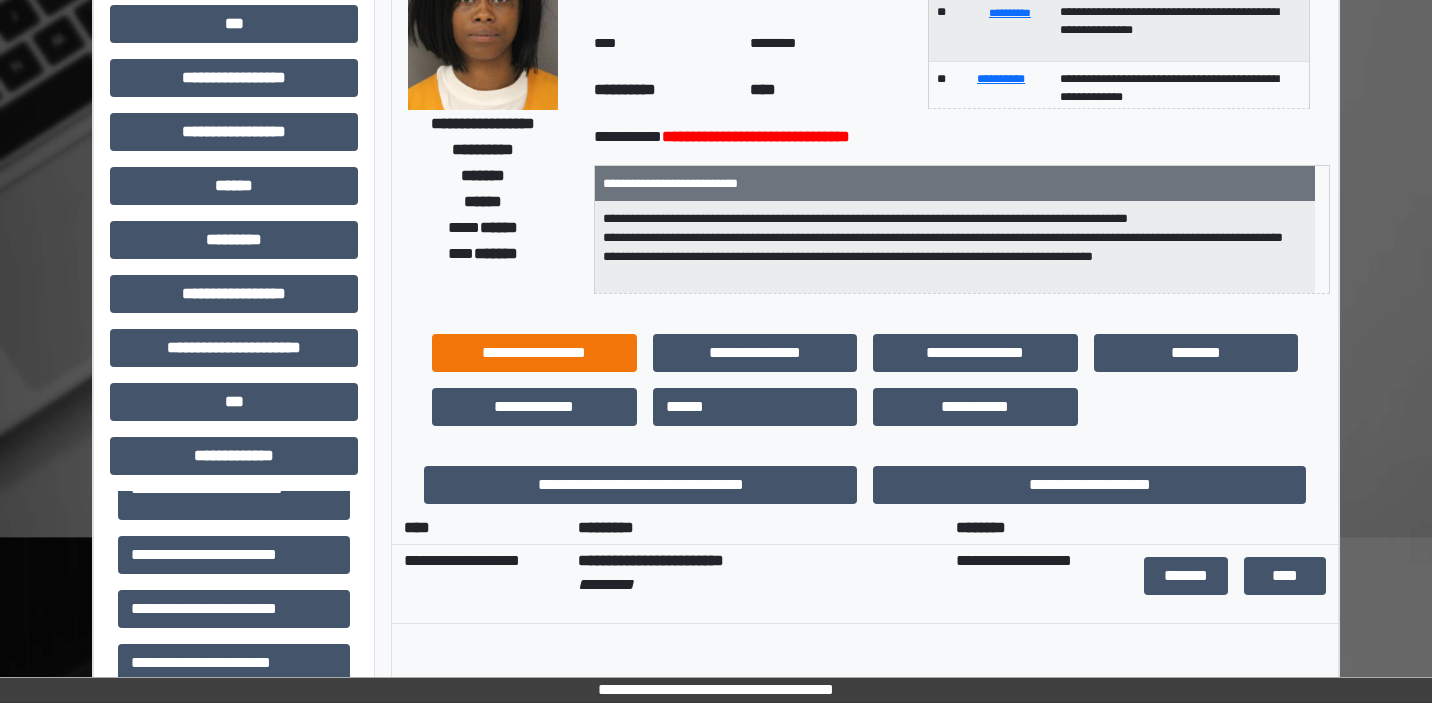 click on "**********" at bounding box center [534, 353] 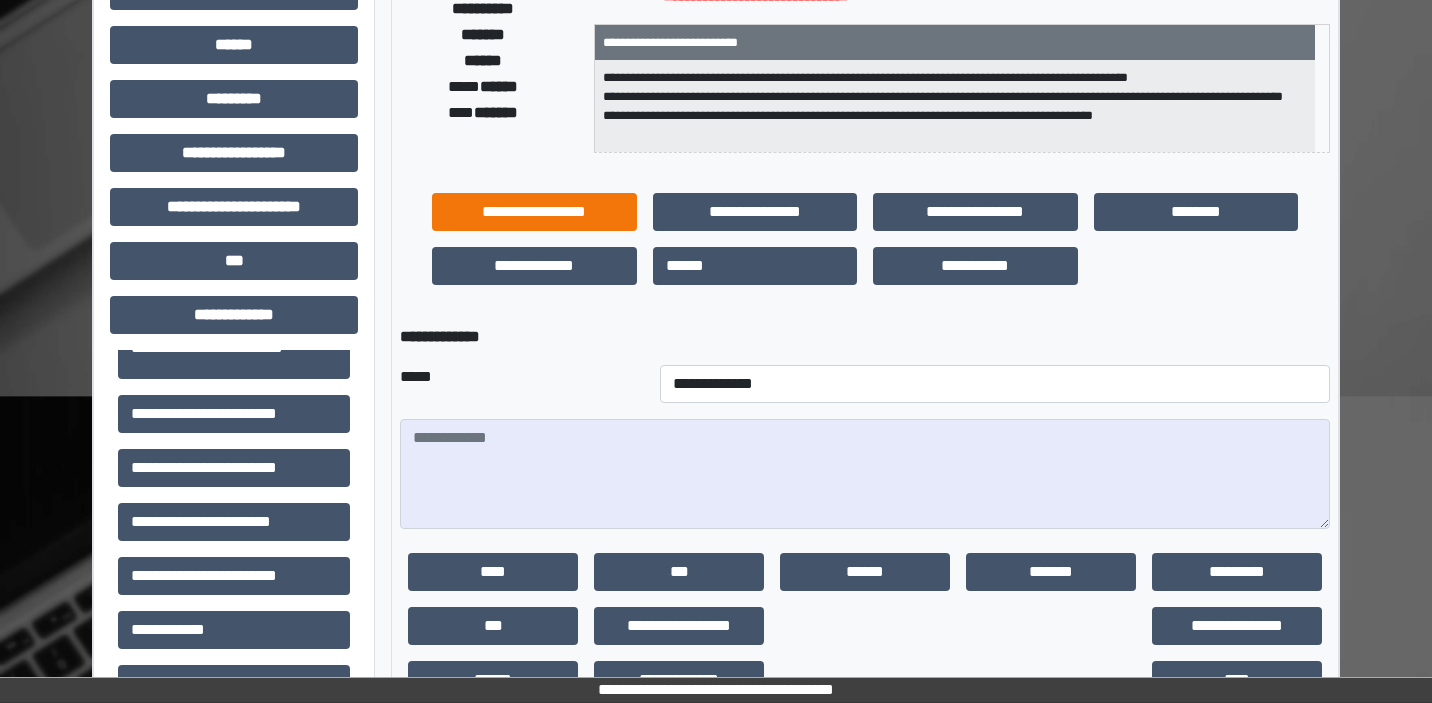 scroll, scrollTop: 415, scrollLeft: 0, axis: vertical 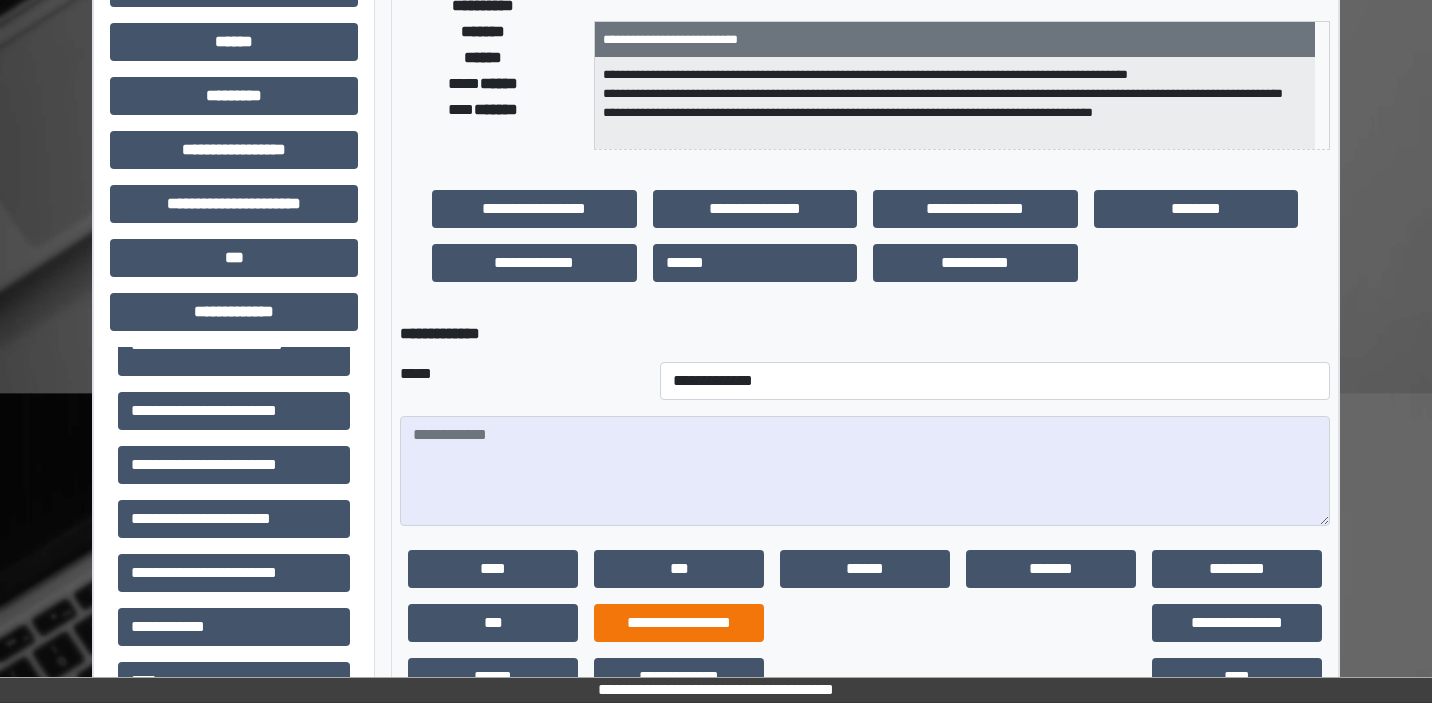 click on "**********" at bounding box center (679, 623) 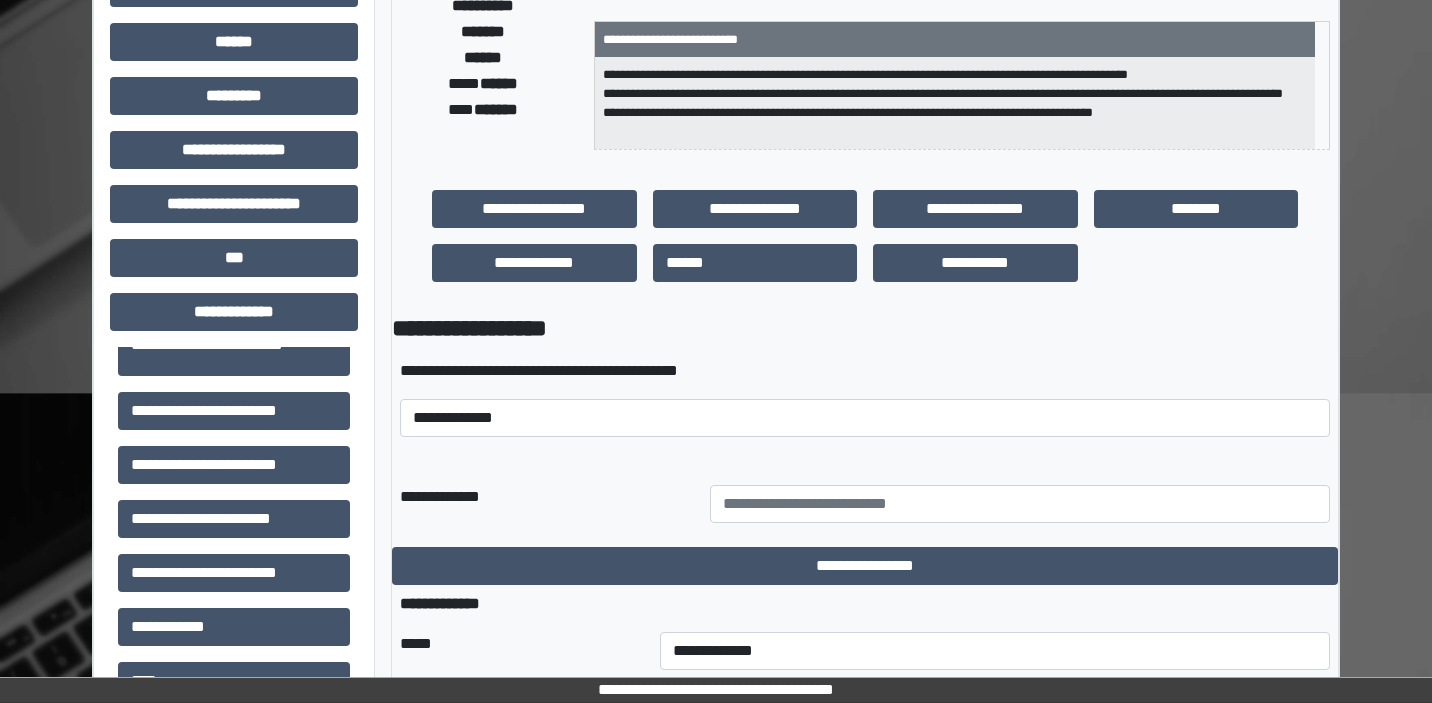 click on "**********" at bounding box center [865, 398] 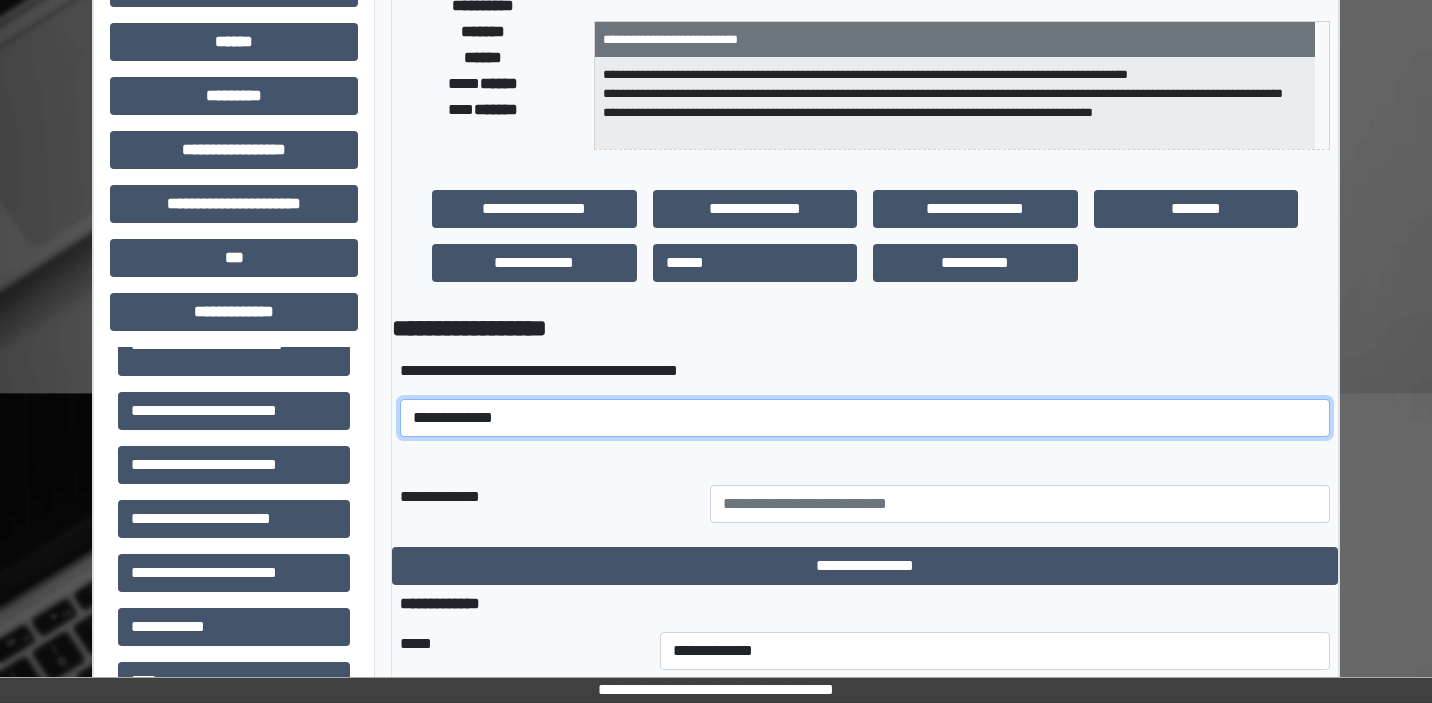 select on "*****" 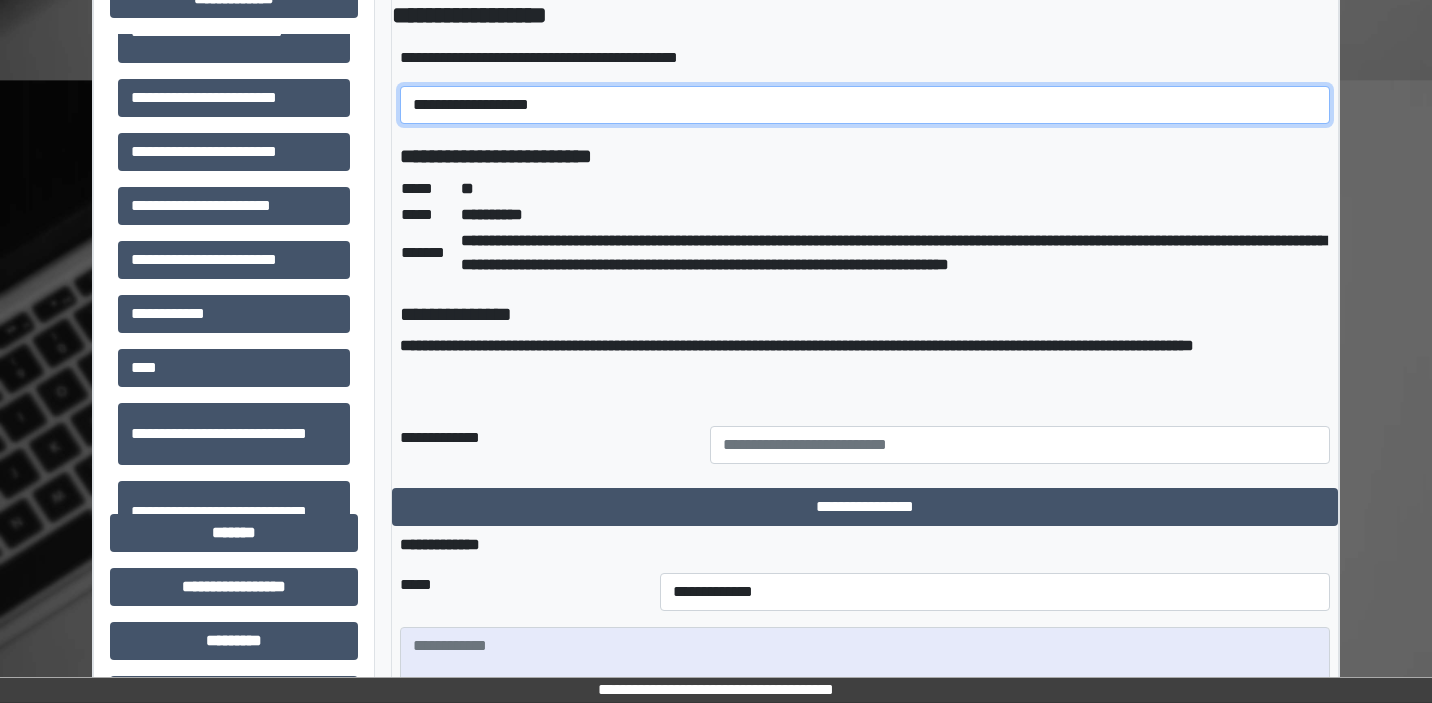 scroll, scrollTop: 764, scrollLeft: 0, axis: vertical 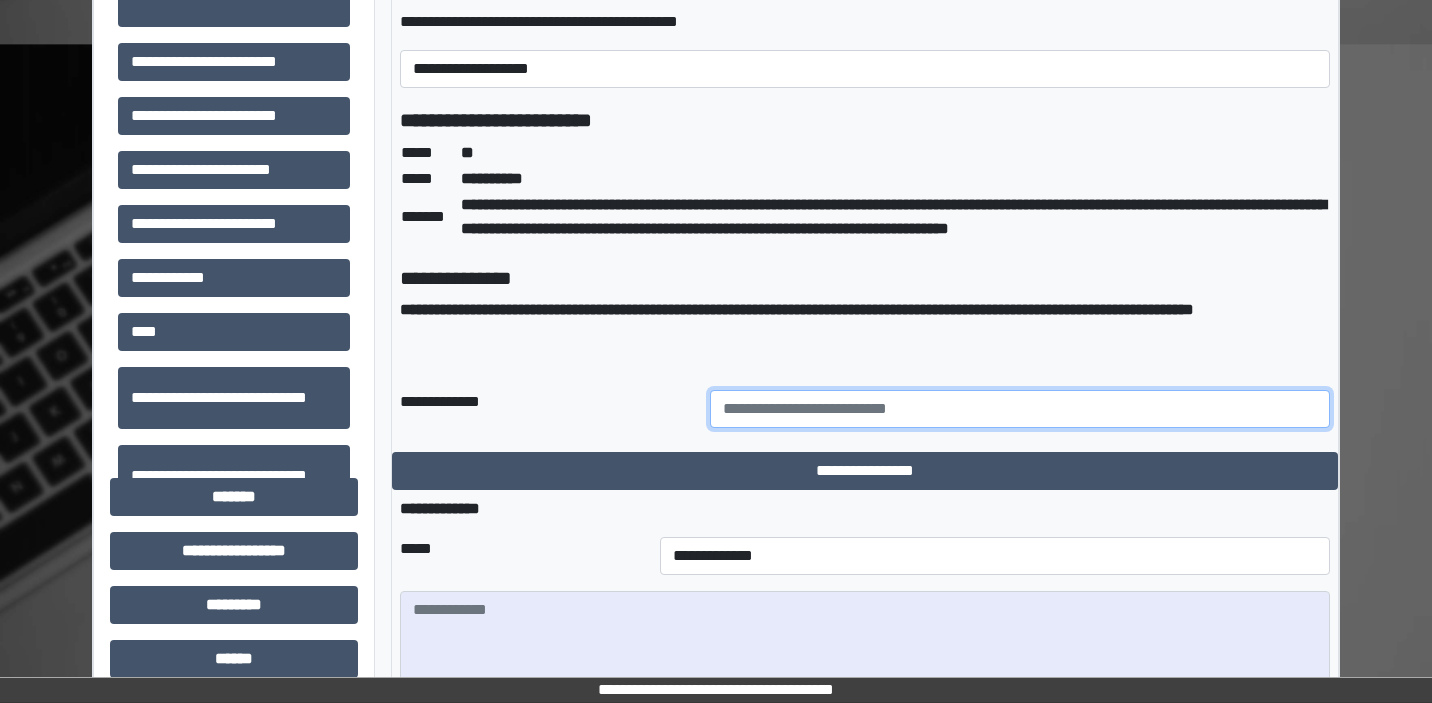 click at bounding box center (1020, 409) 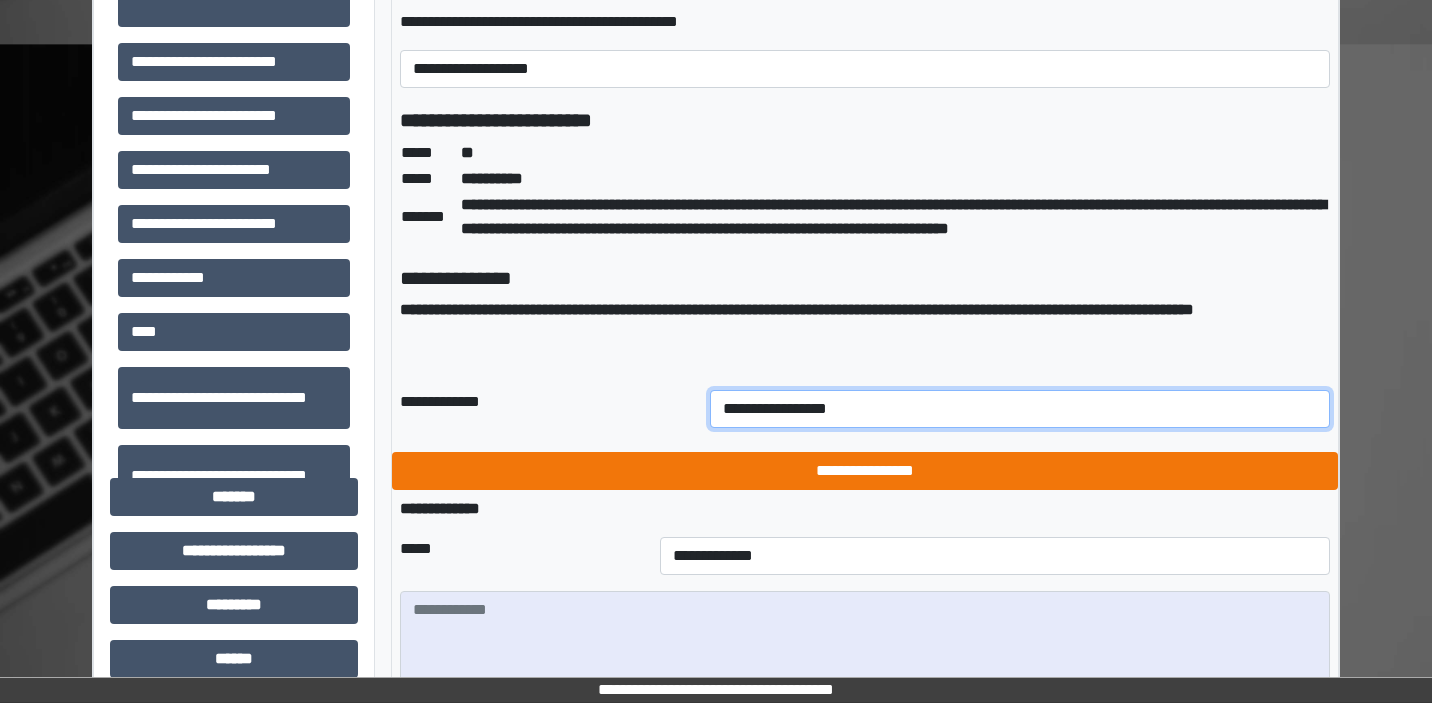 type on "**********" 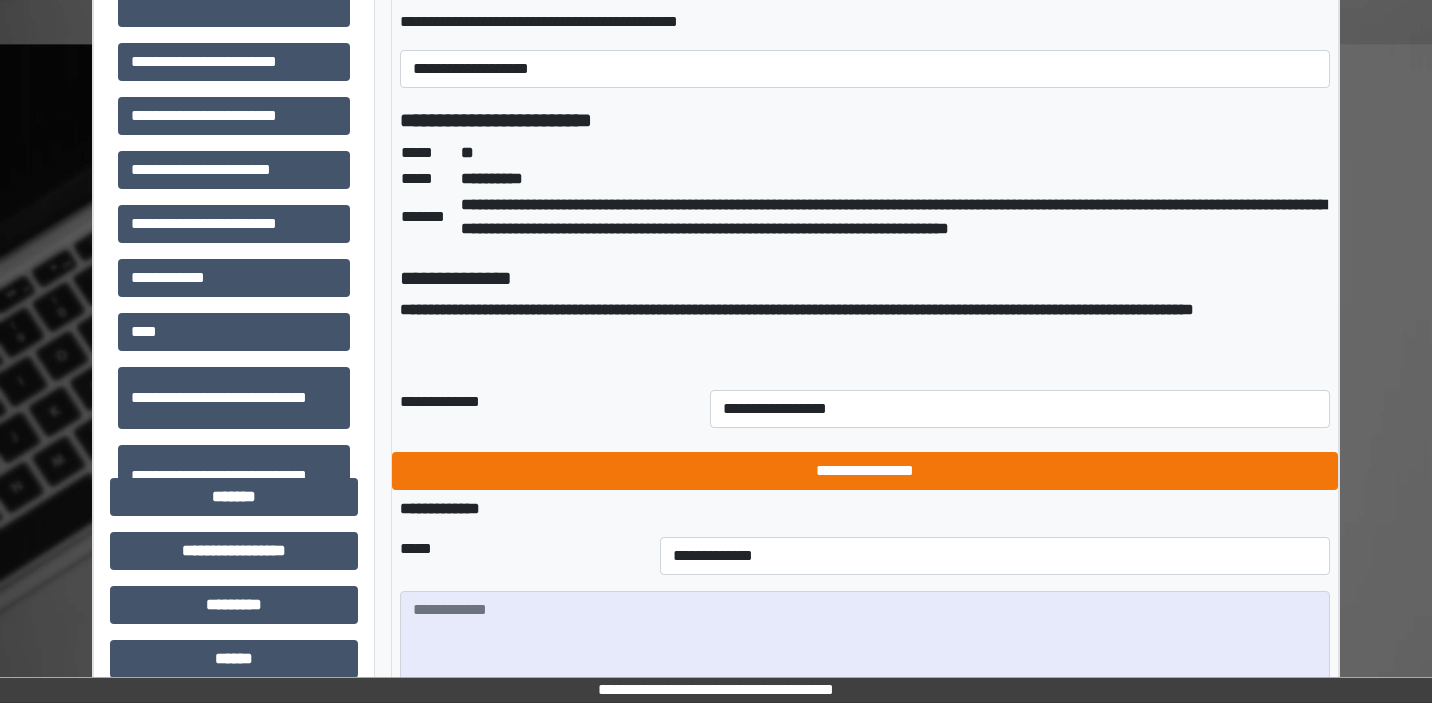 click on "**********" at bounding box center [865, 471] 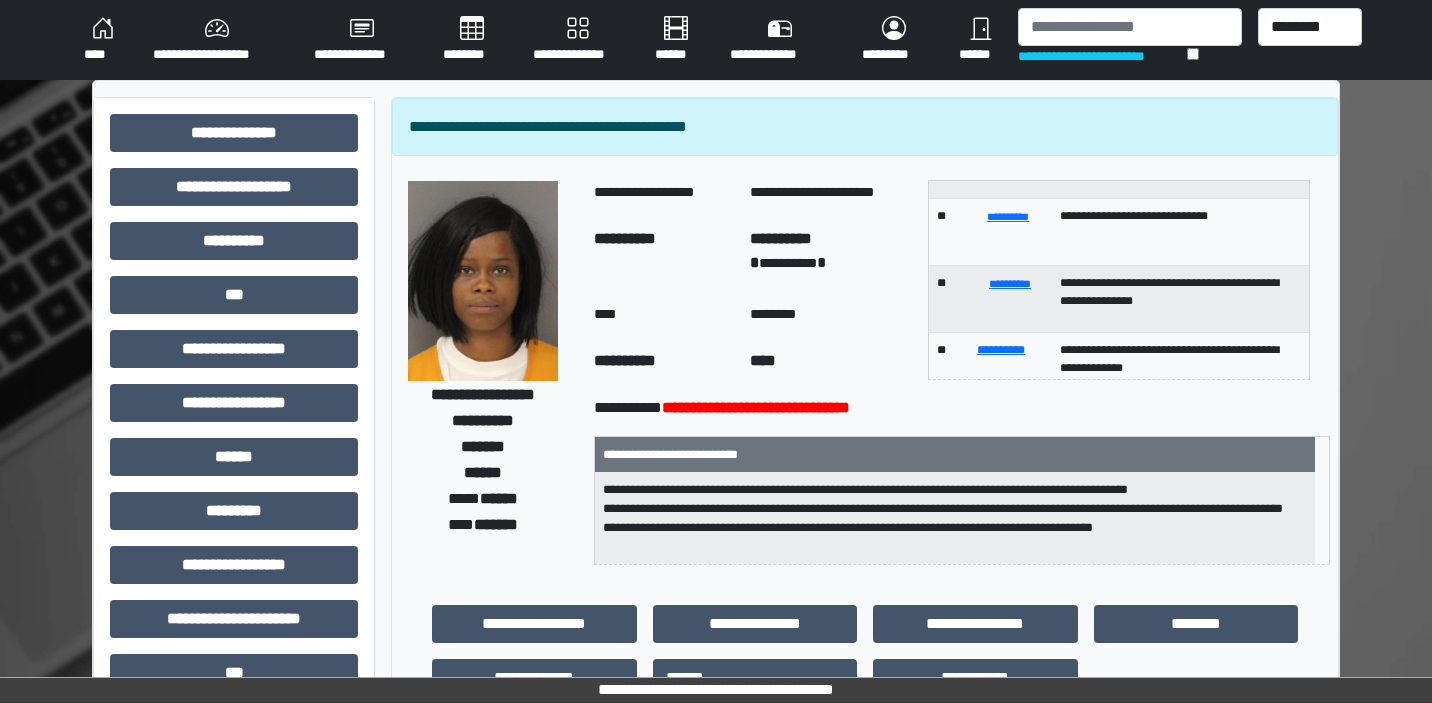 scroll, scrollTop: 0, scrollLeft: 0, axis: both 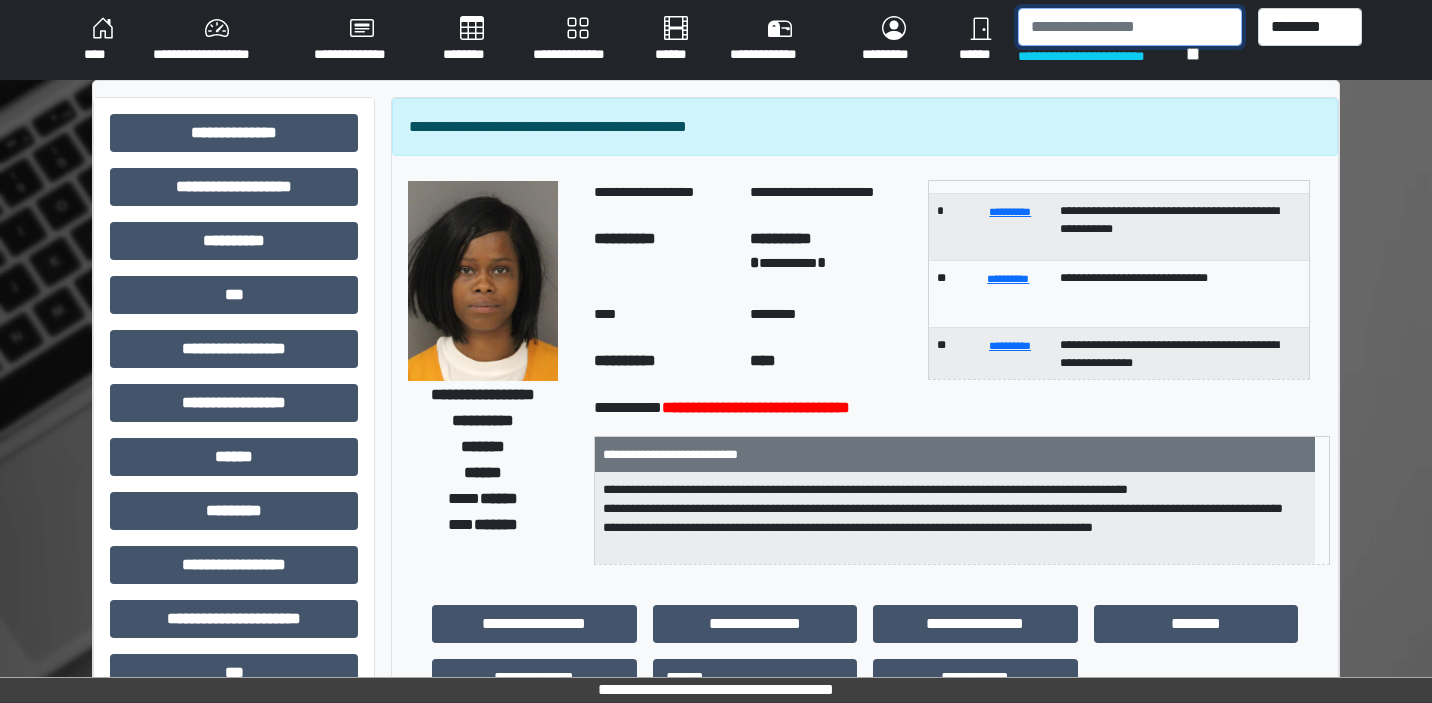 click at bounding box center (1129, 27) 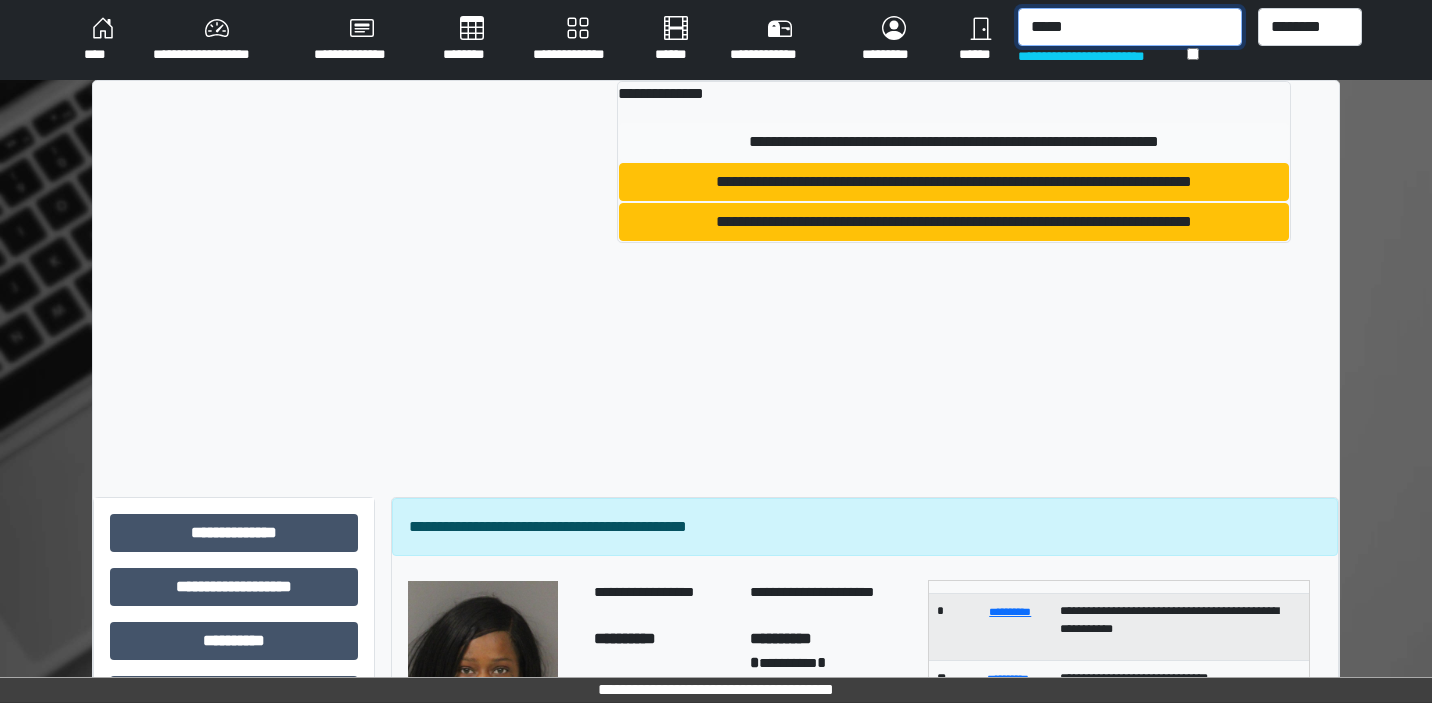 type on "*****" 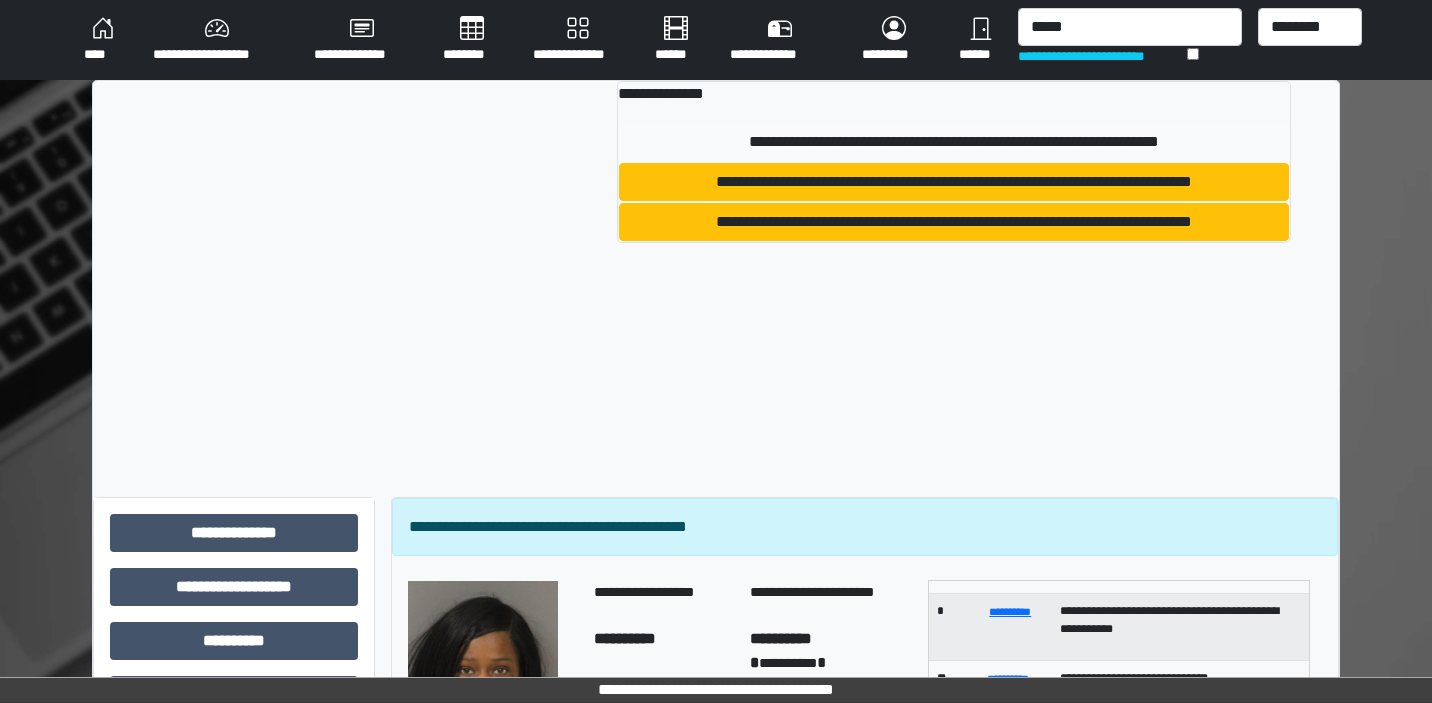 click on "**********" at bounding box center (954, 142) 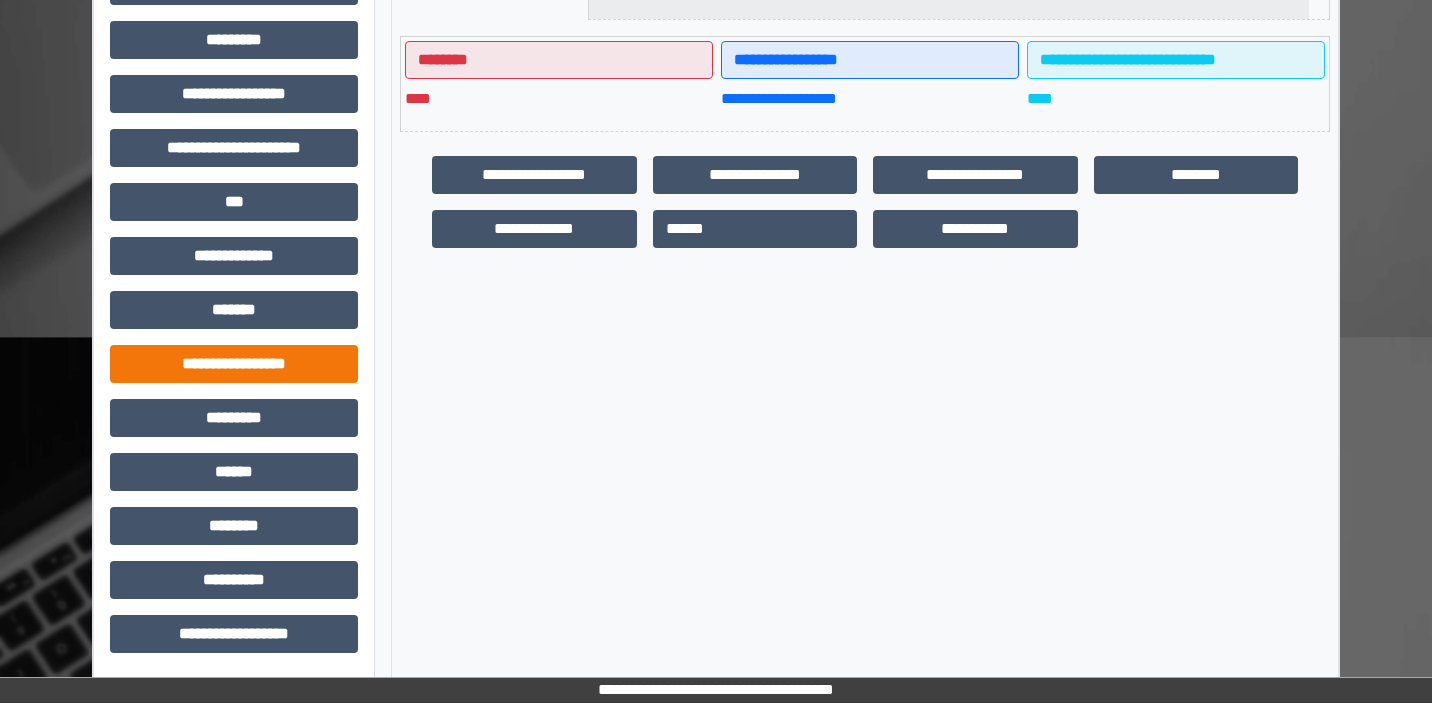 scroll, scrollTop: 471, scrollLeft: 0, axis: vertical 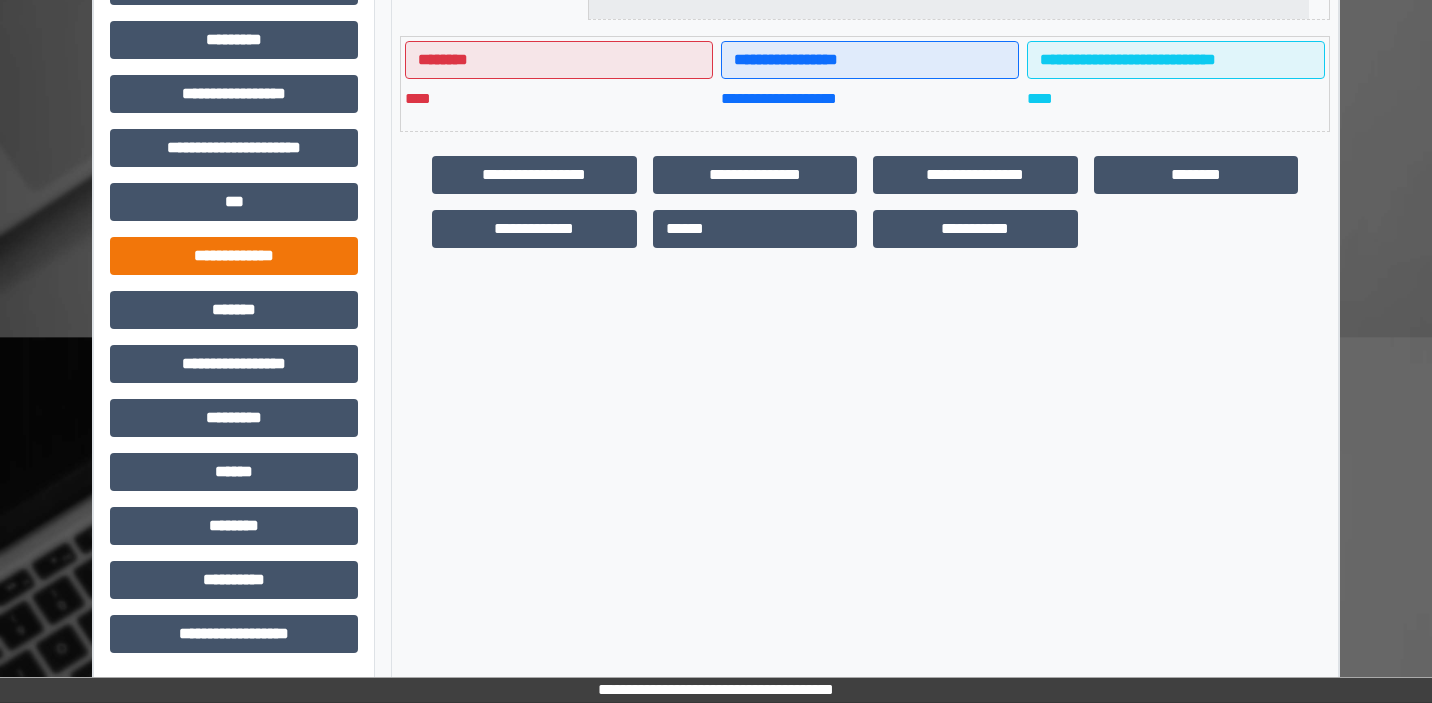 click on "**********" at bounding box center [234, 256] 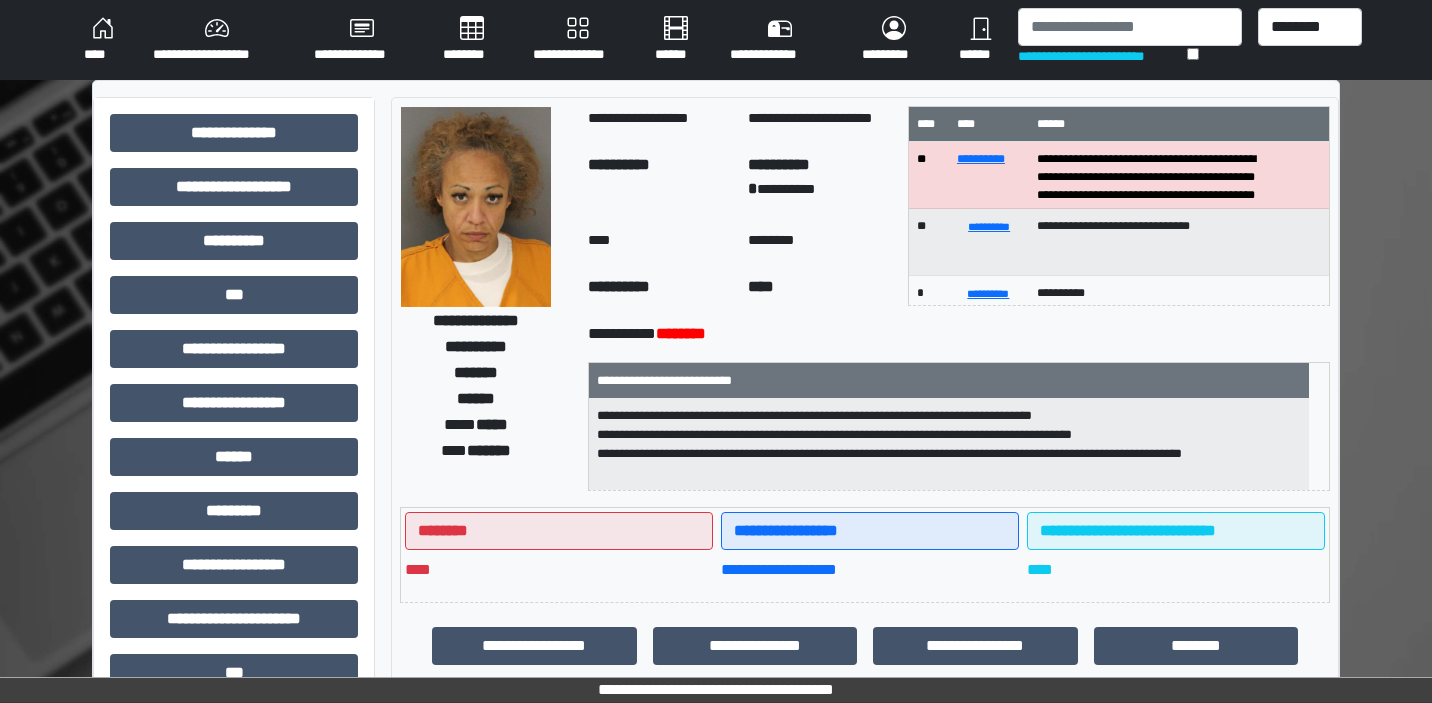 scroll, scrollTop: 0, scrollLeft: 0, axis: both 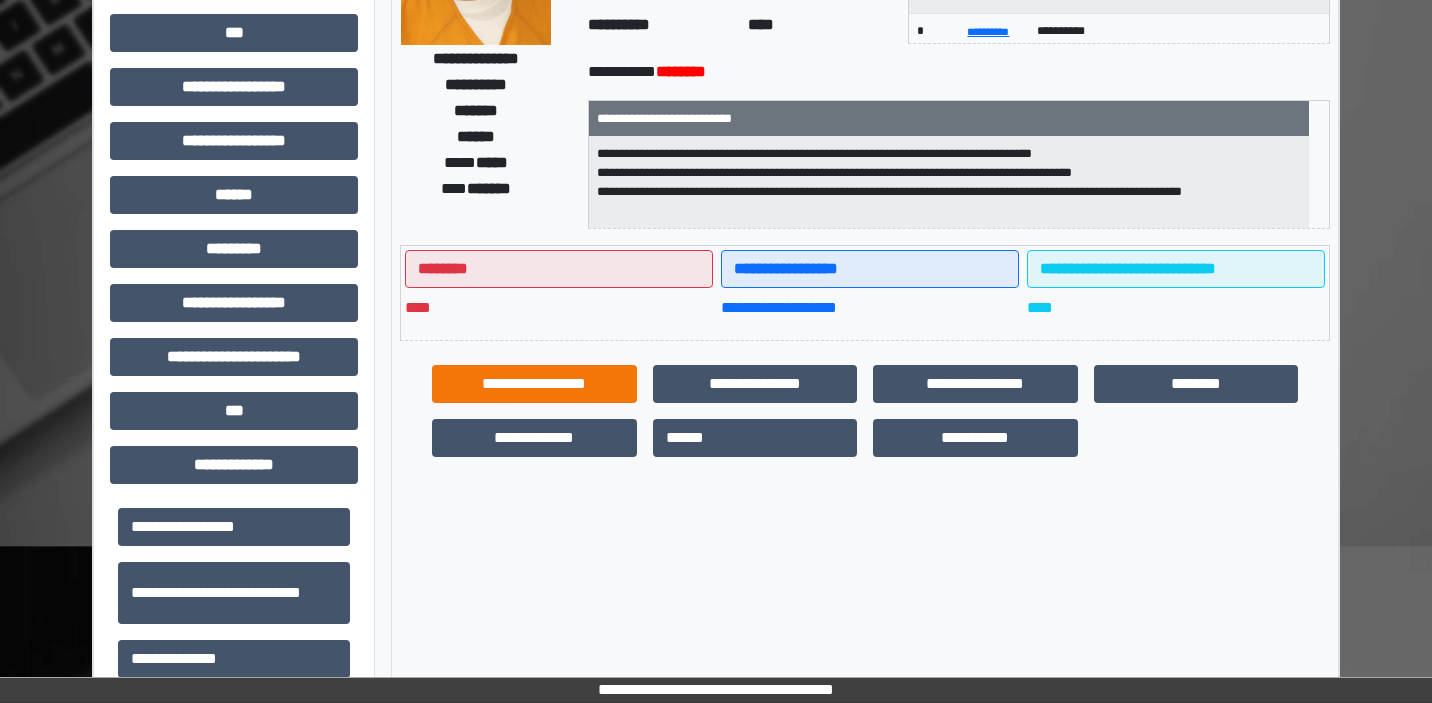 click on "**********" at bounding box center [534, 384] 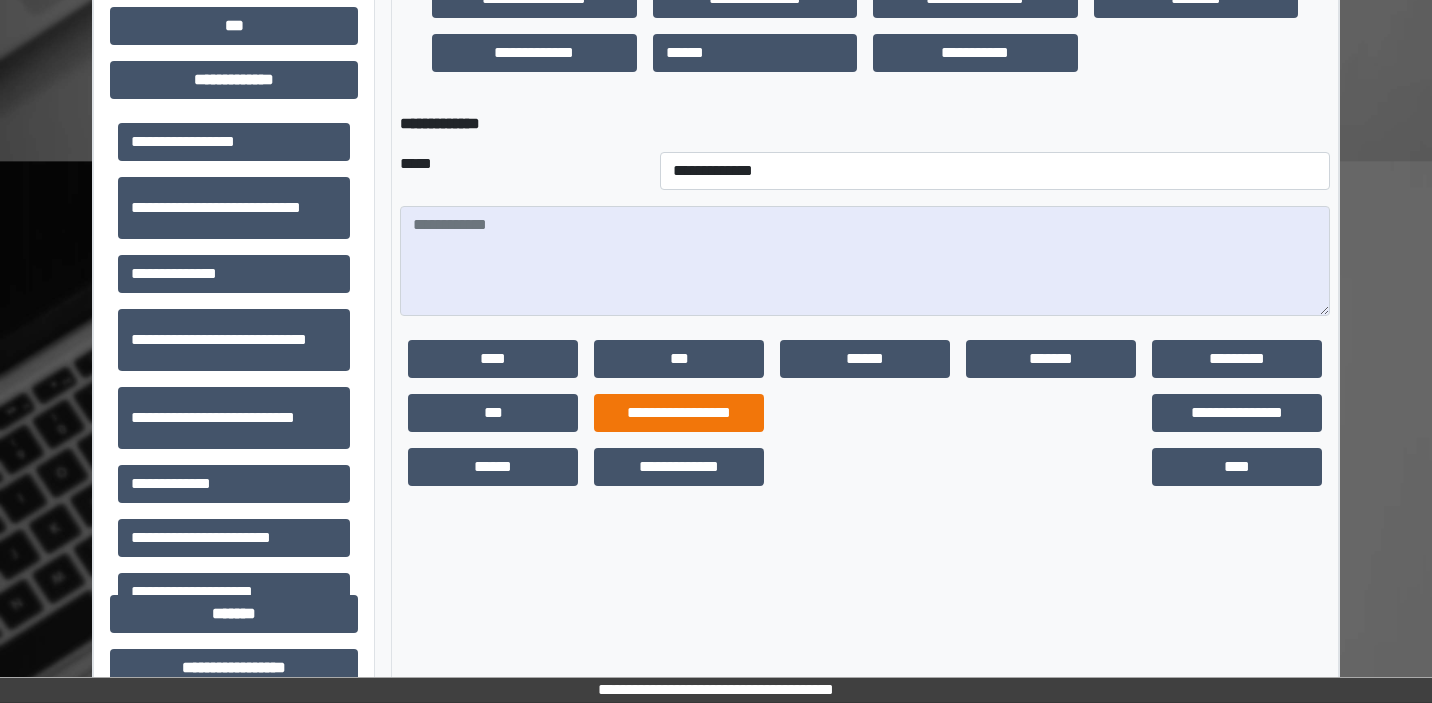 scroll, scrollTop: 653, scrollLeft: 0, axis: vertical 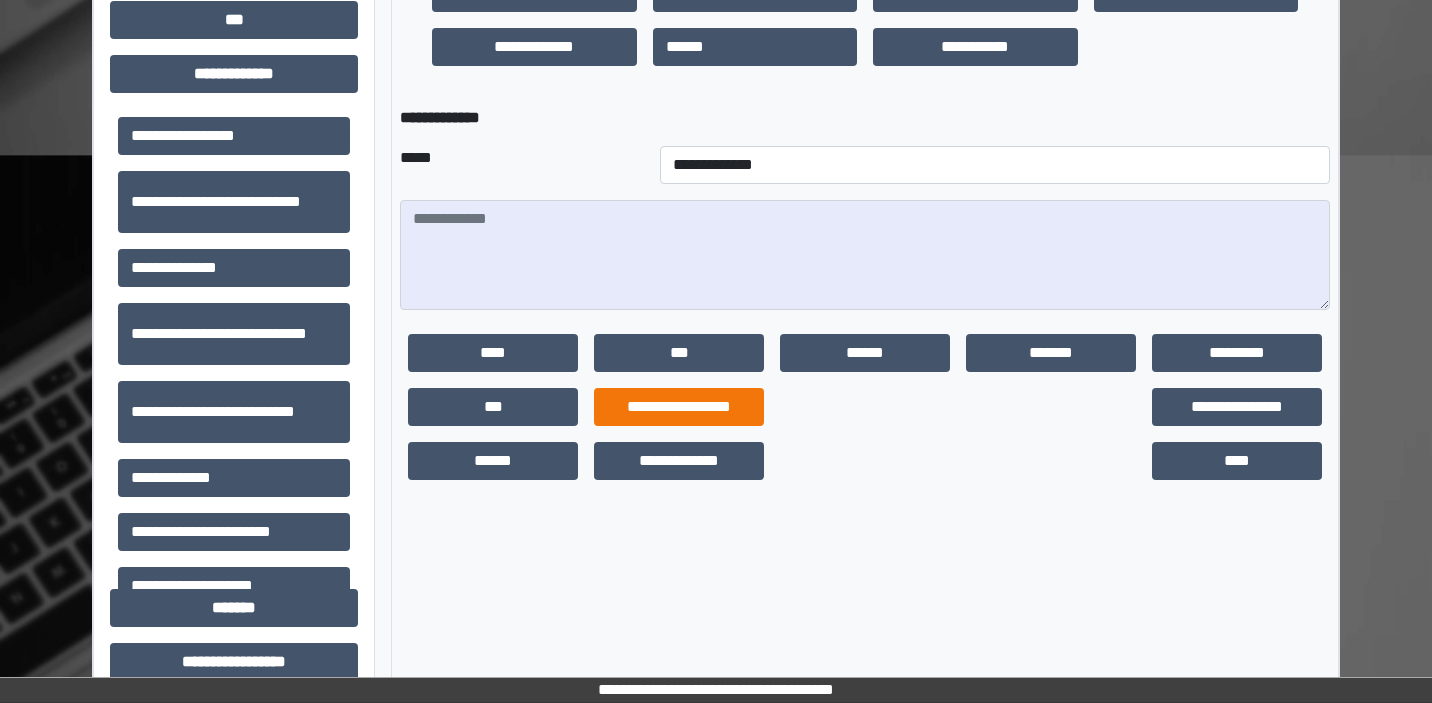 click on "**********" at bounding box center (679, 407) 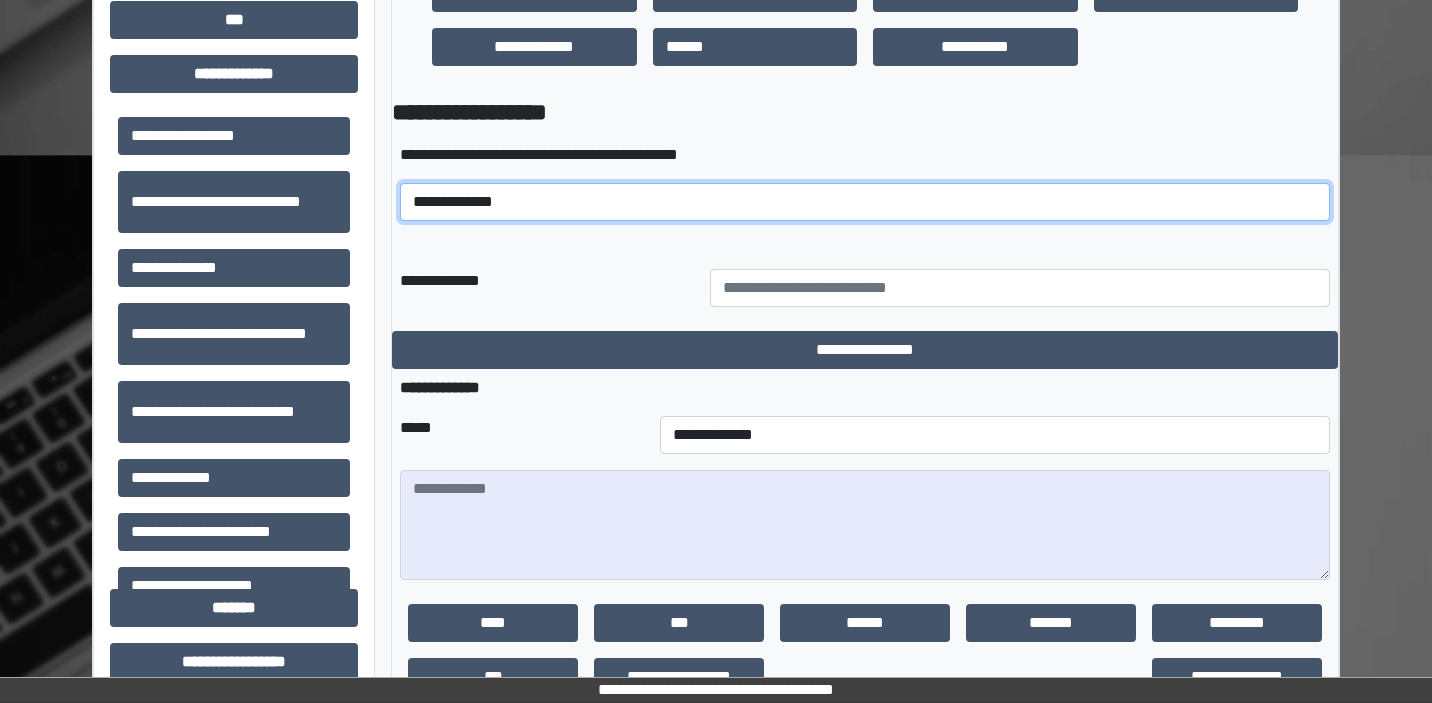 select on "*****" 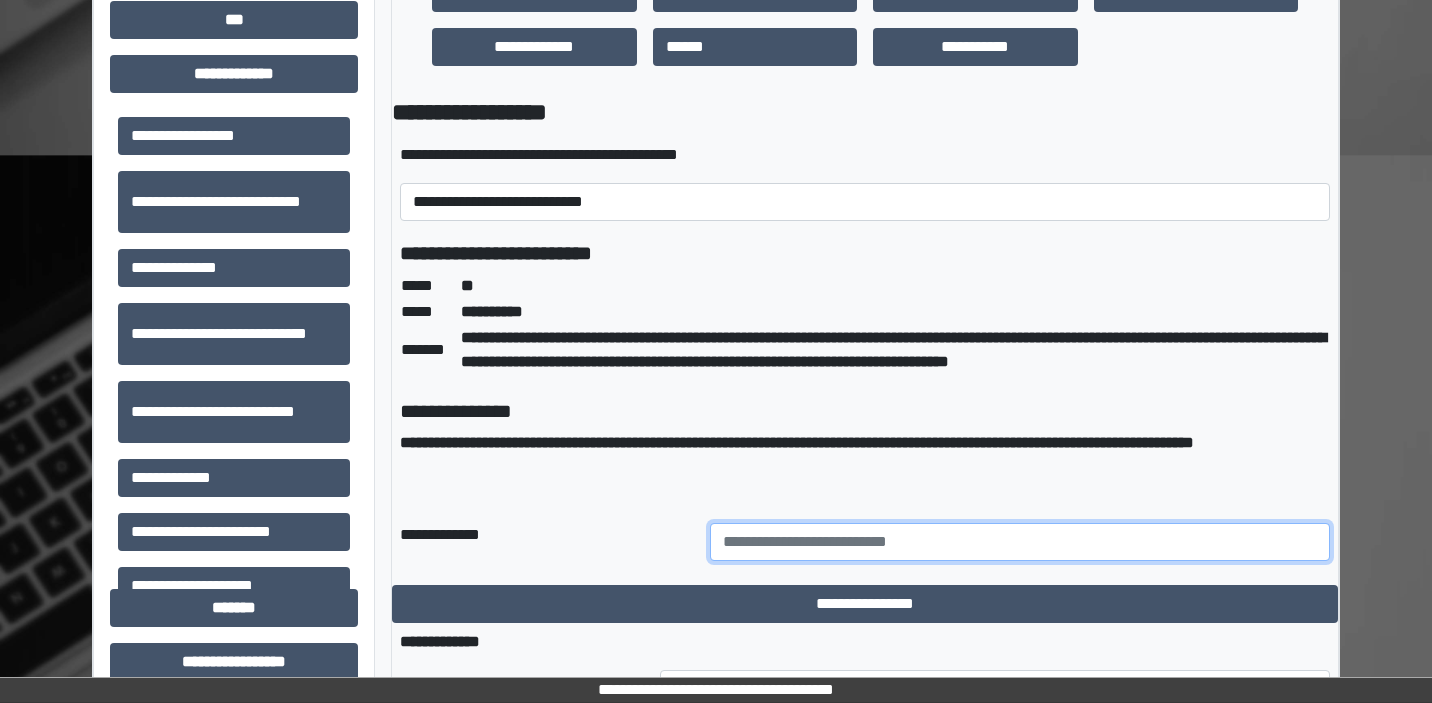 click at bounding box center [1020, 542] 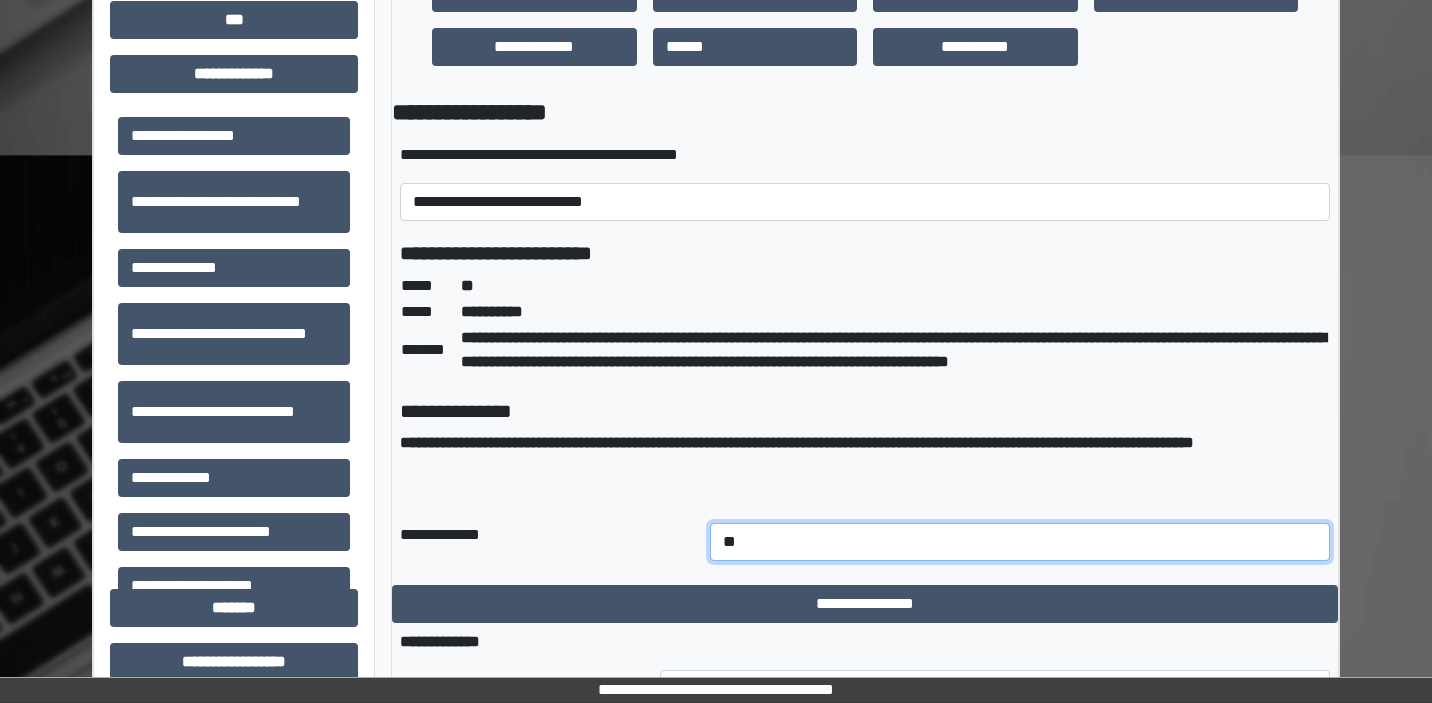 type on "*" 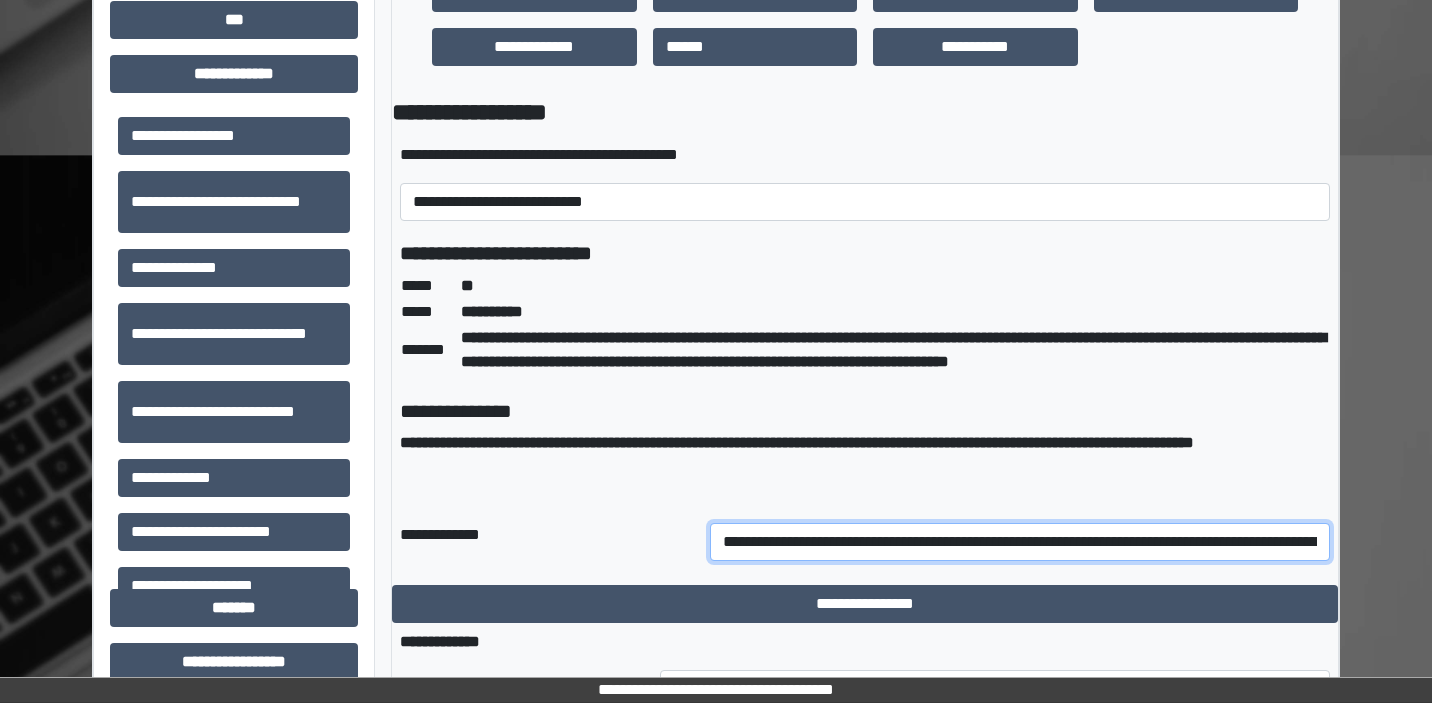 click on "**********" at bounding box center (1020, 542) 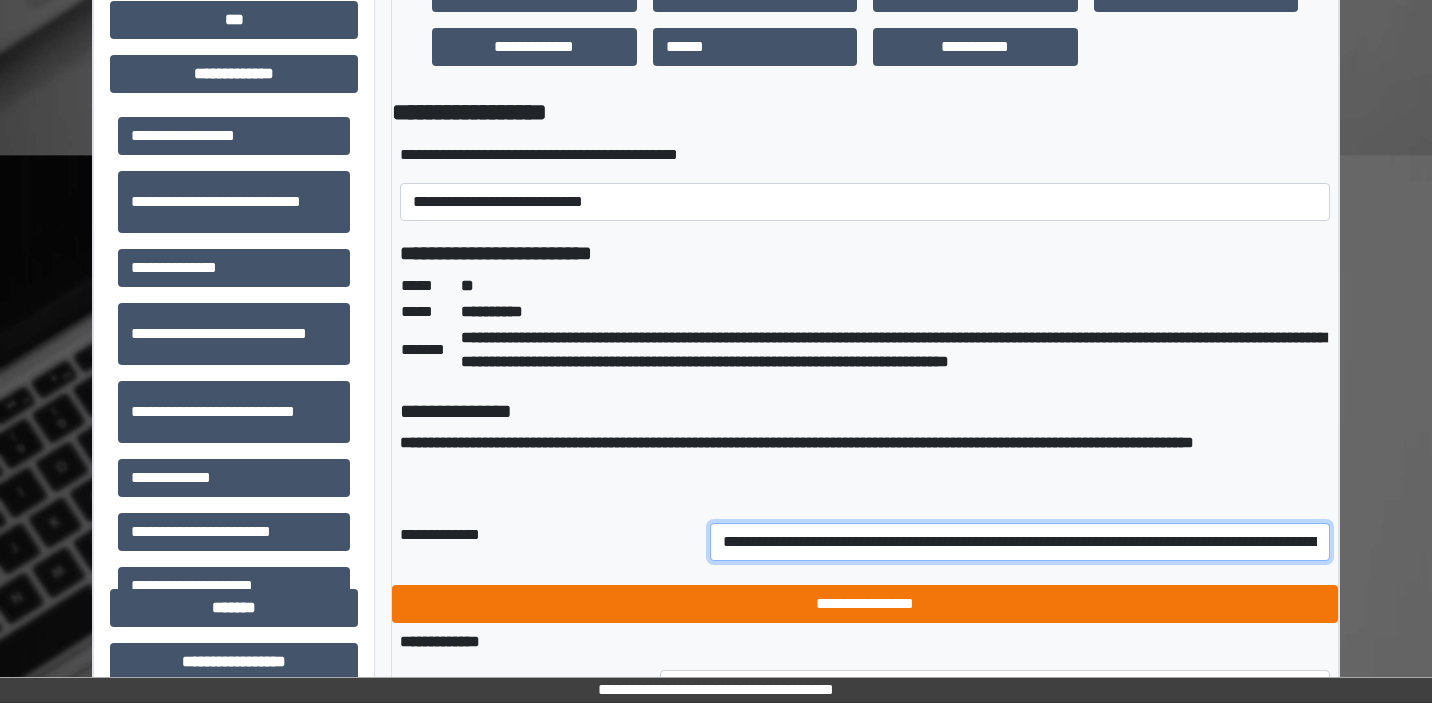 type on "**********" 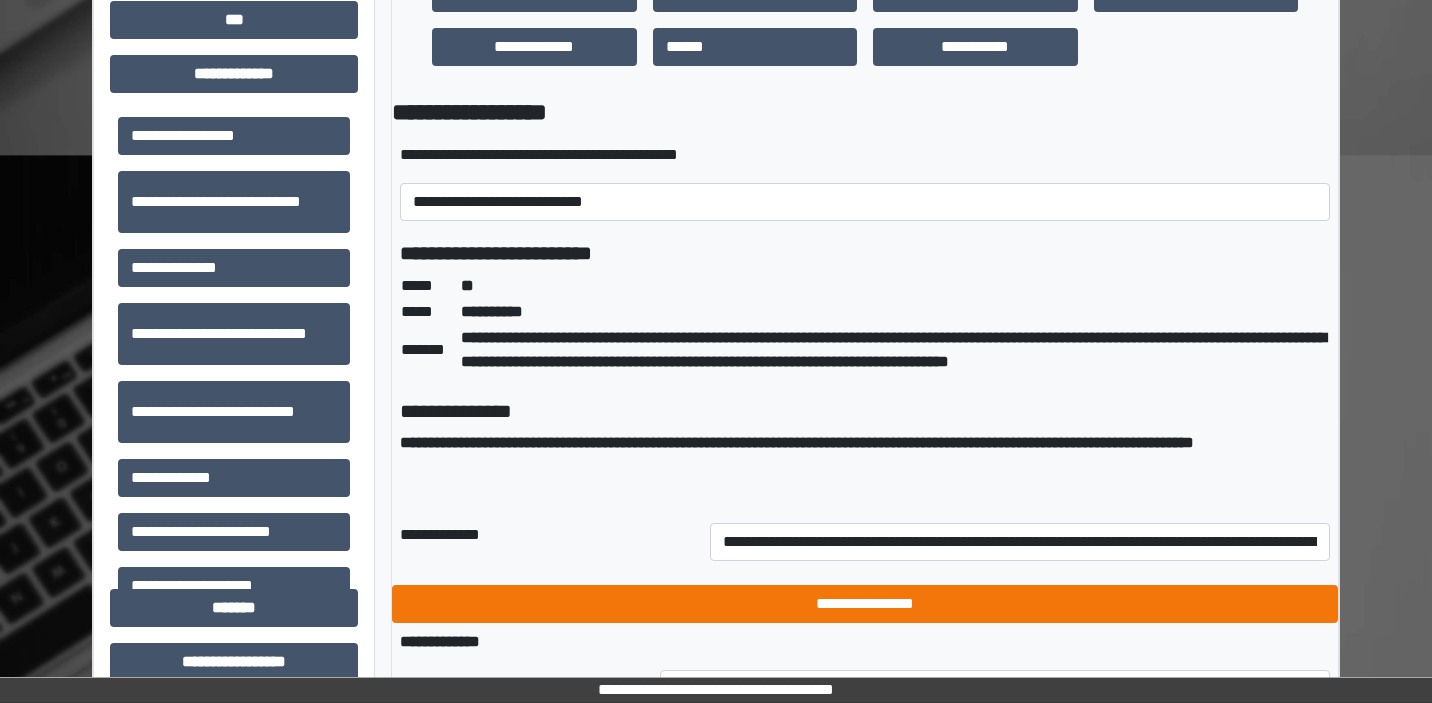 click on "**********" at bounding box center (865, 604) 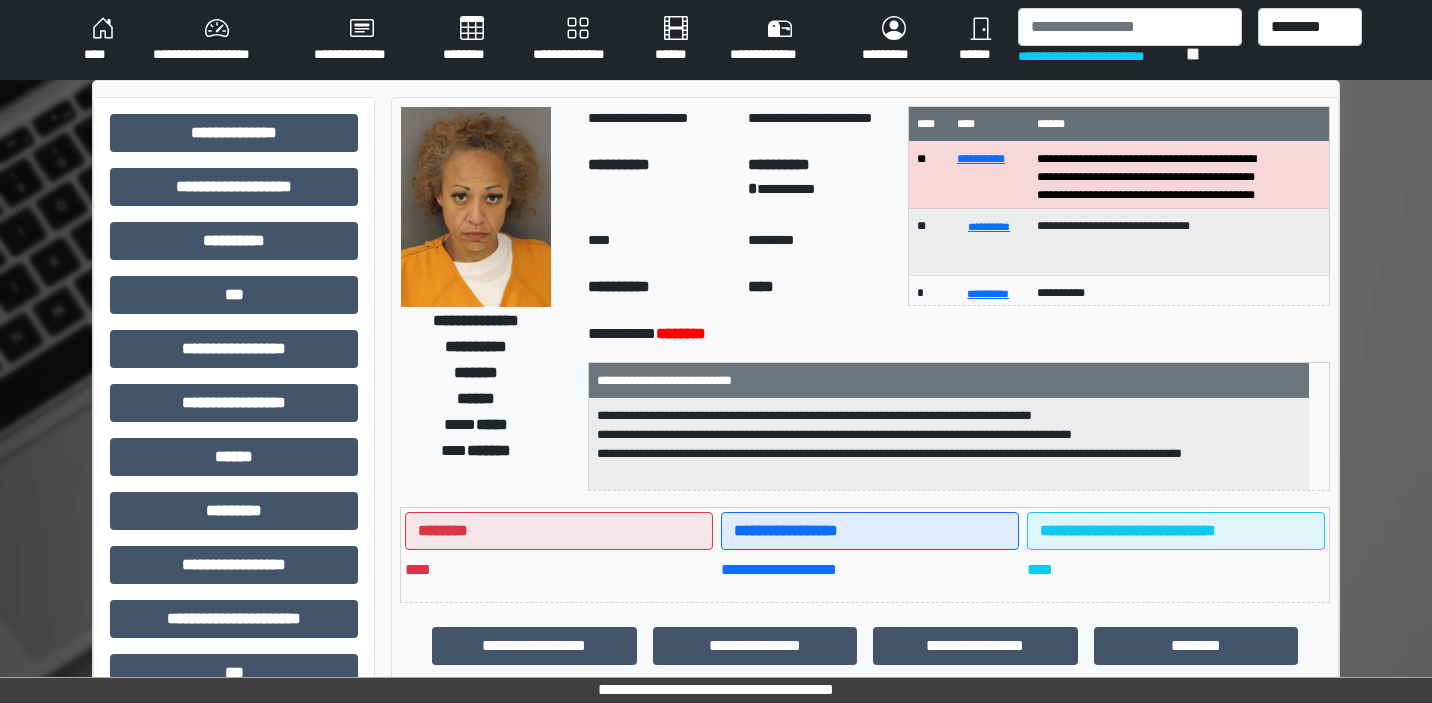 scroll, scrollTop: 0, scrollLeft: 0, axis: both 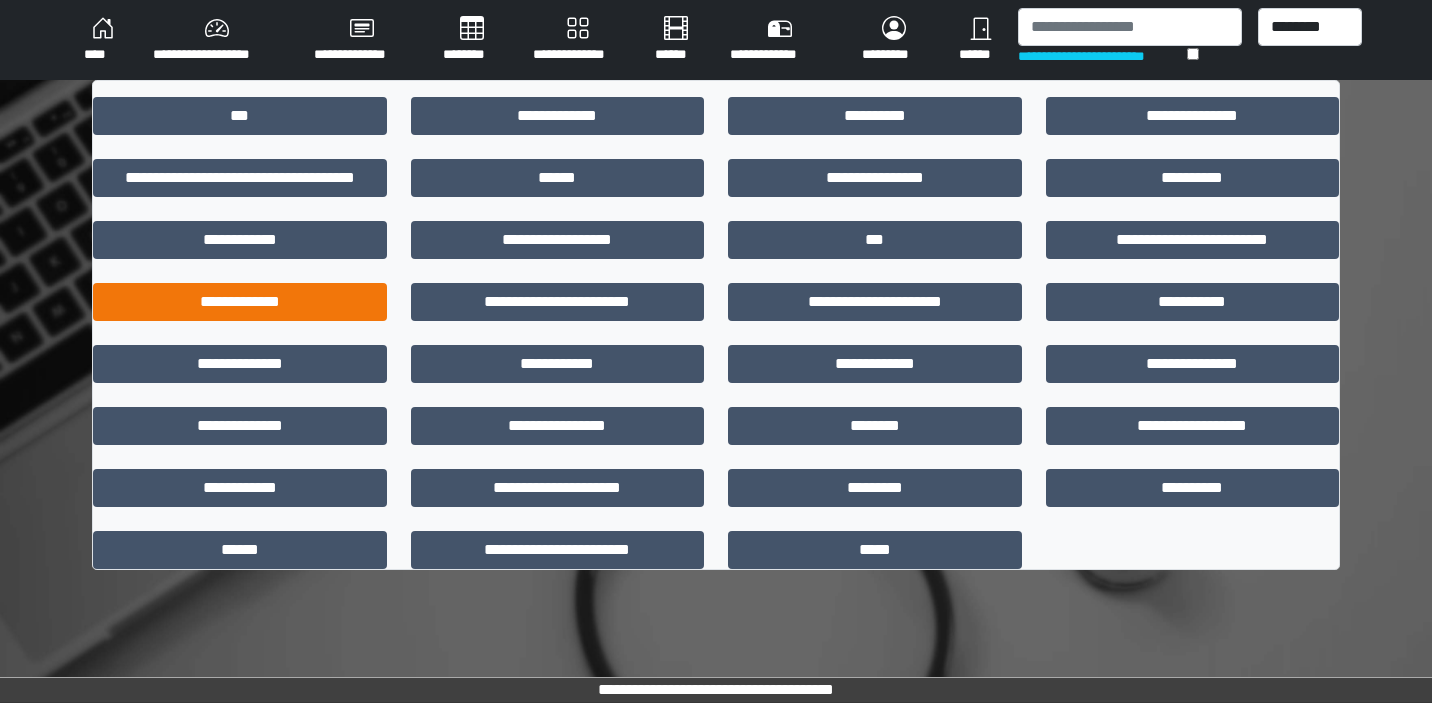 click on "**********" at bounding box center [240, 302] 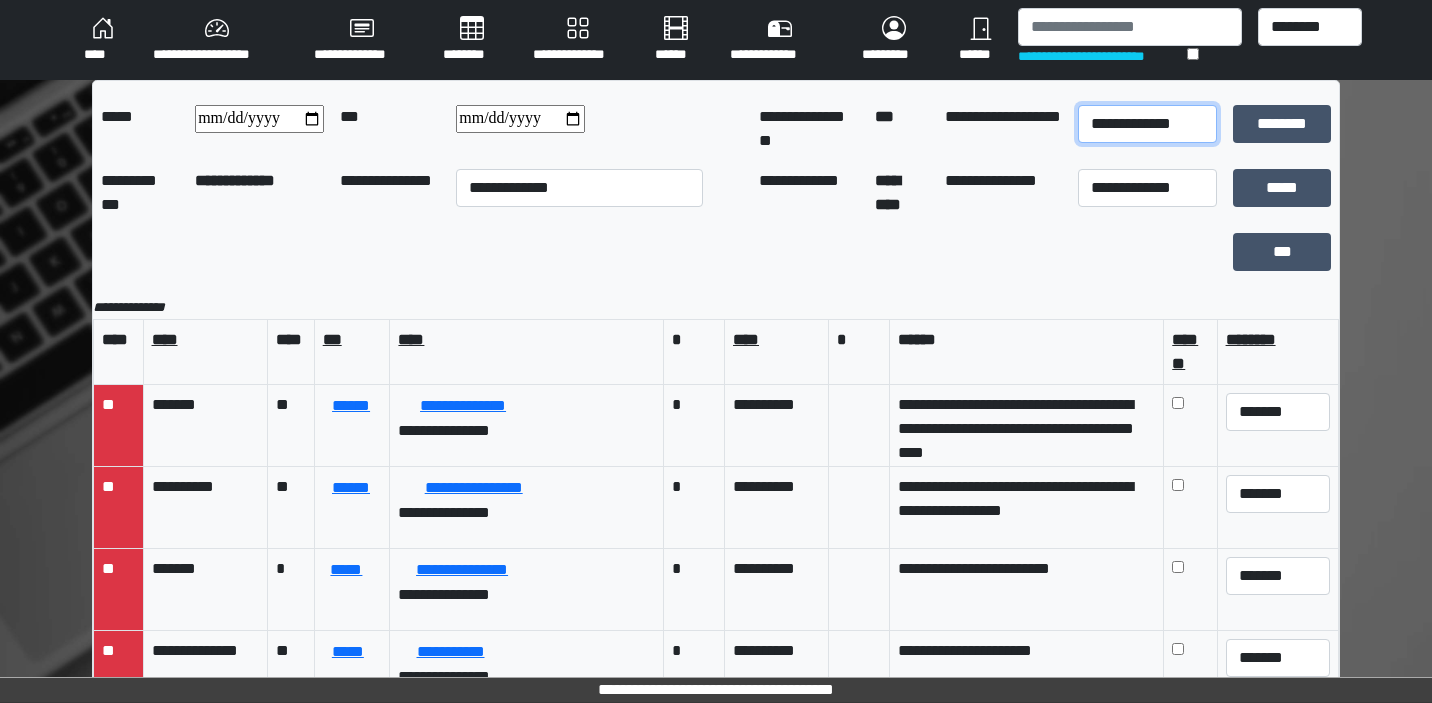 select on "*" 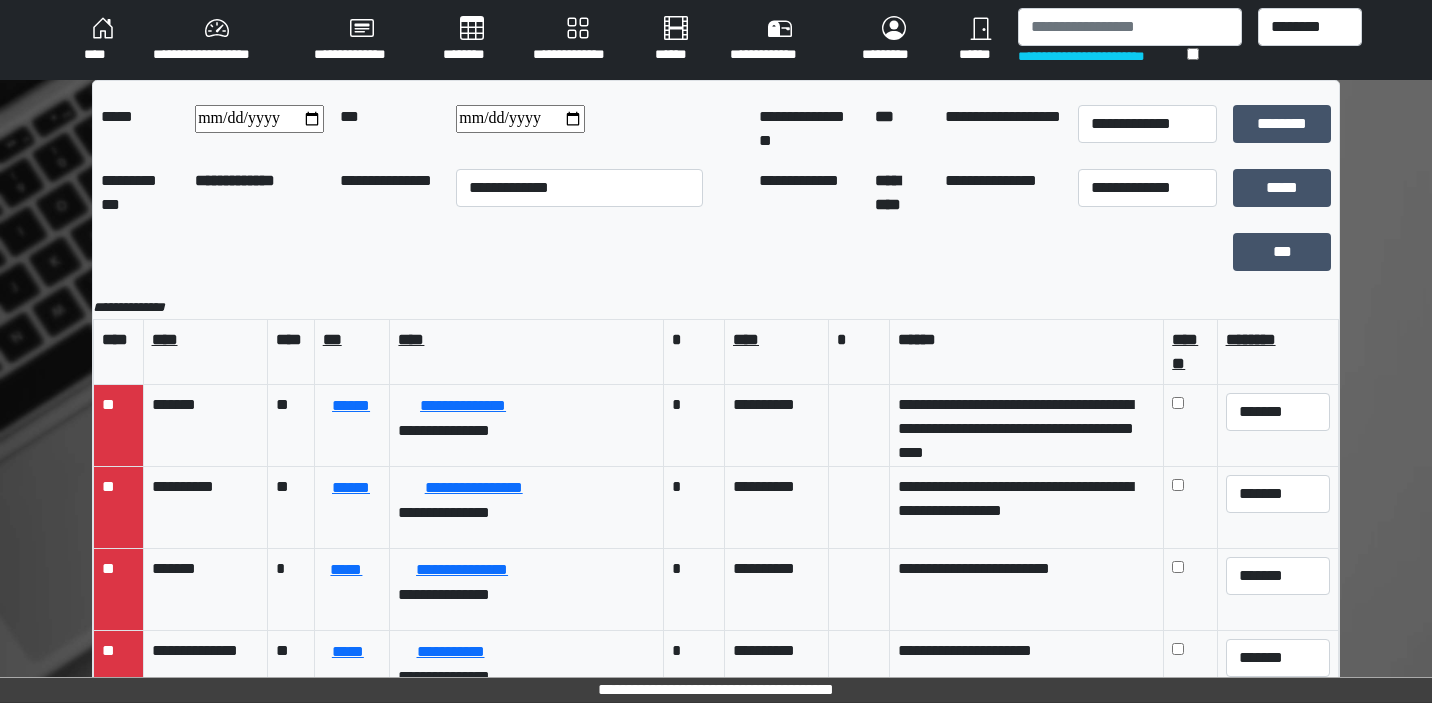 click on "**********" at bounding box center [520, 119] 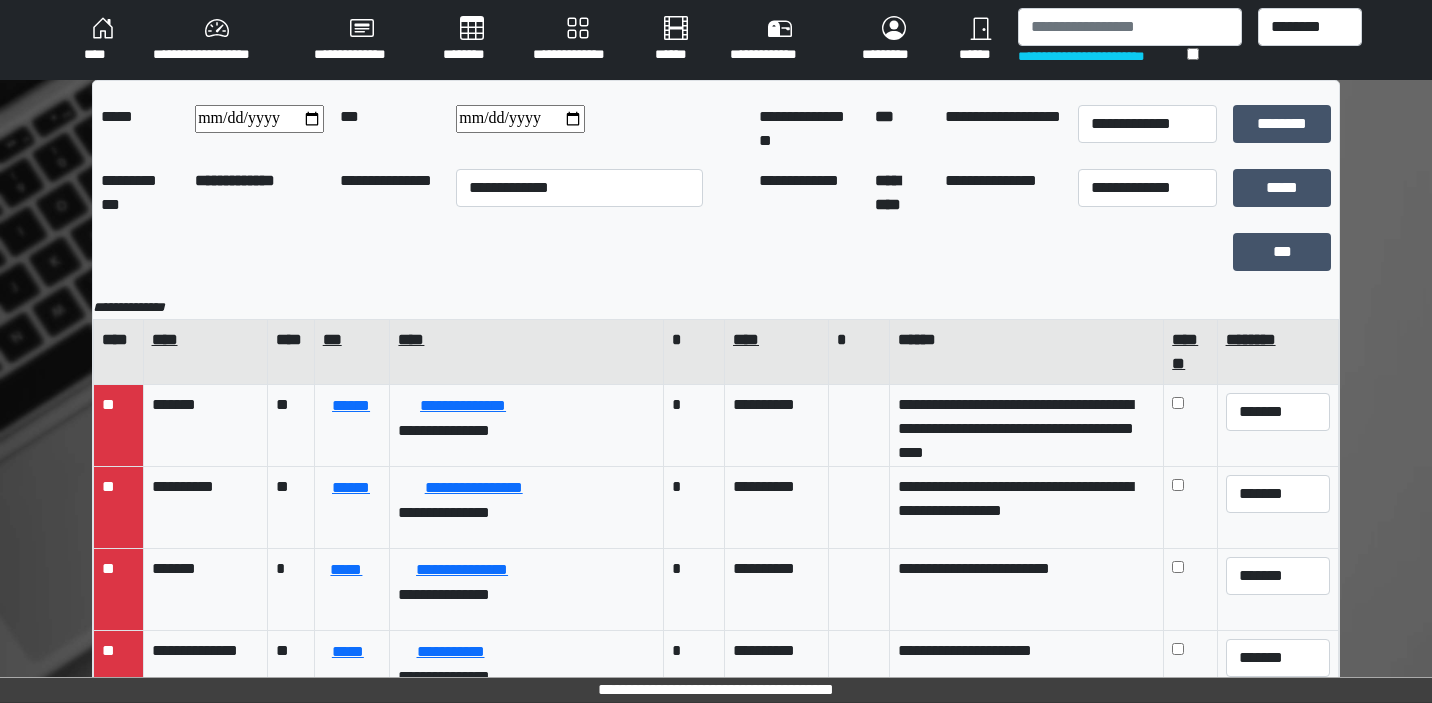 click on "****" at bounding box center [527, 352] 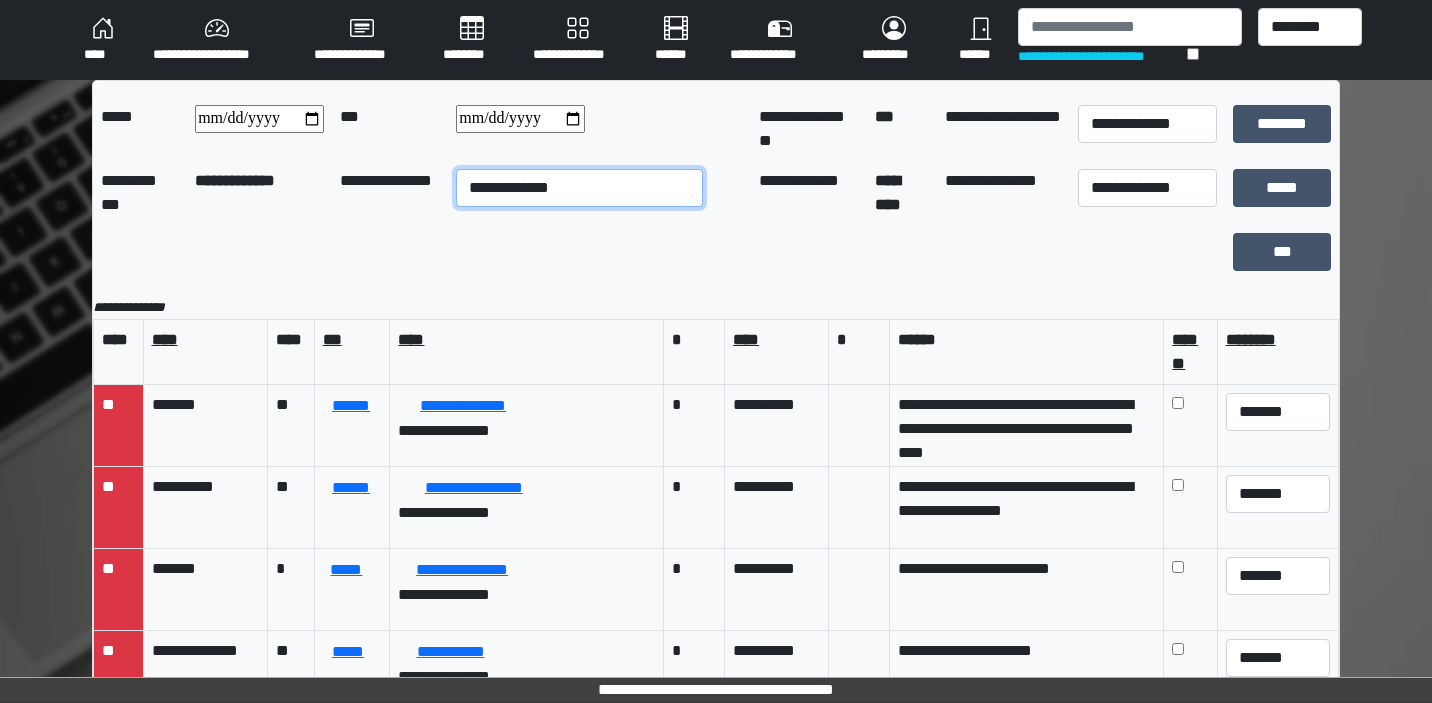 select on "**" 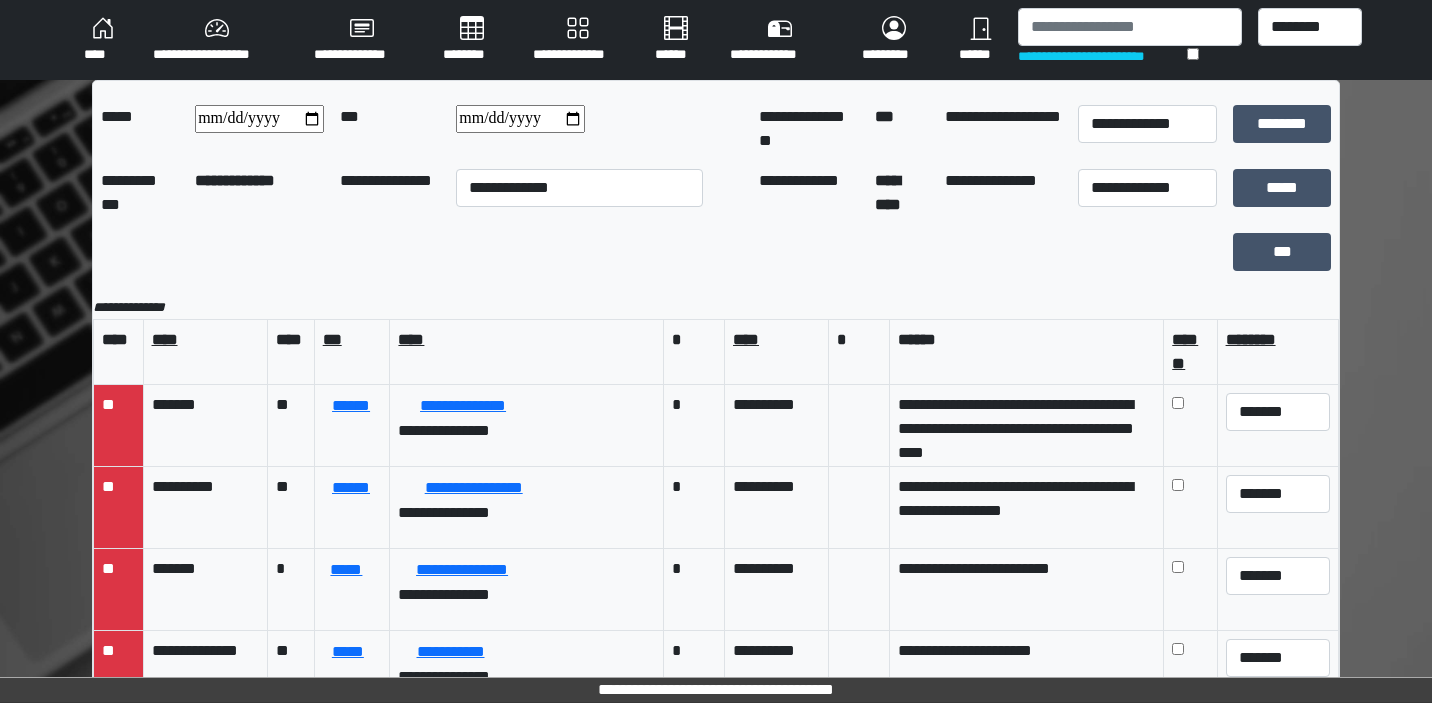 click on "**********" at bounding box center [520, 119] 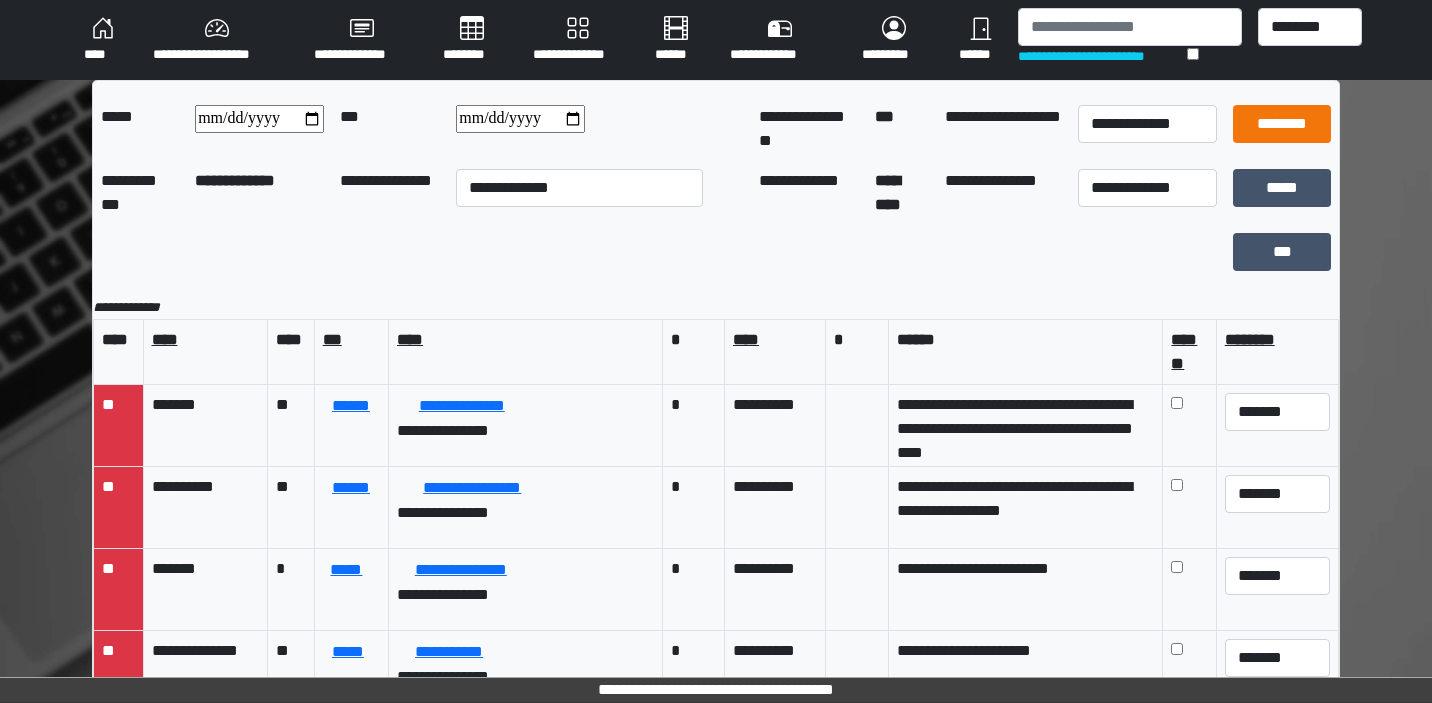 click on "********" at bounding box center (1282, 124) 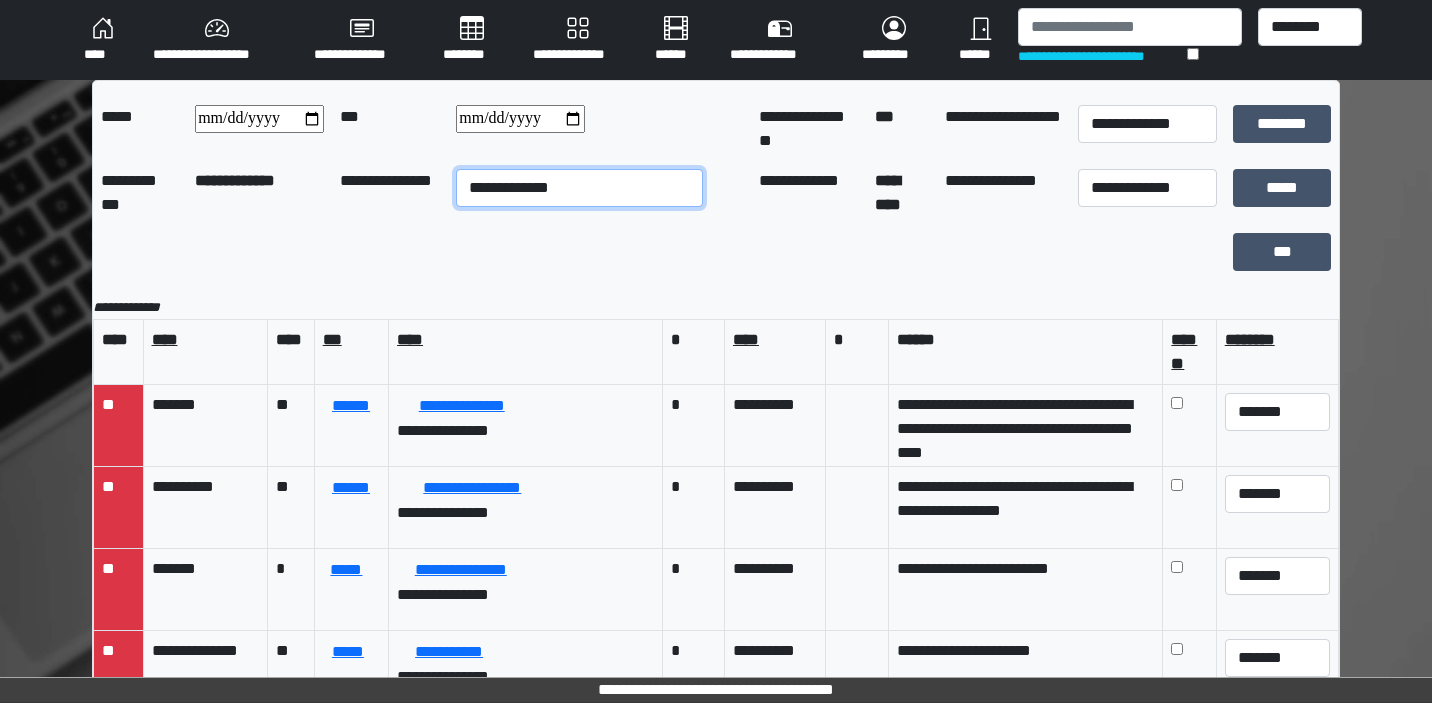 select on "*" 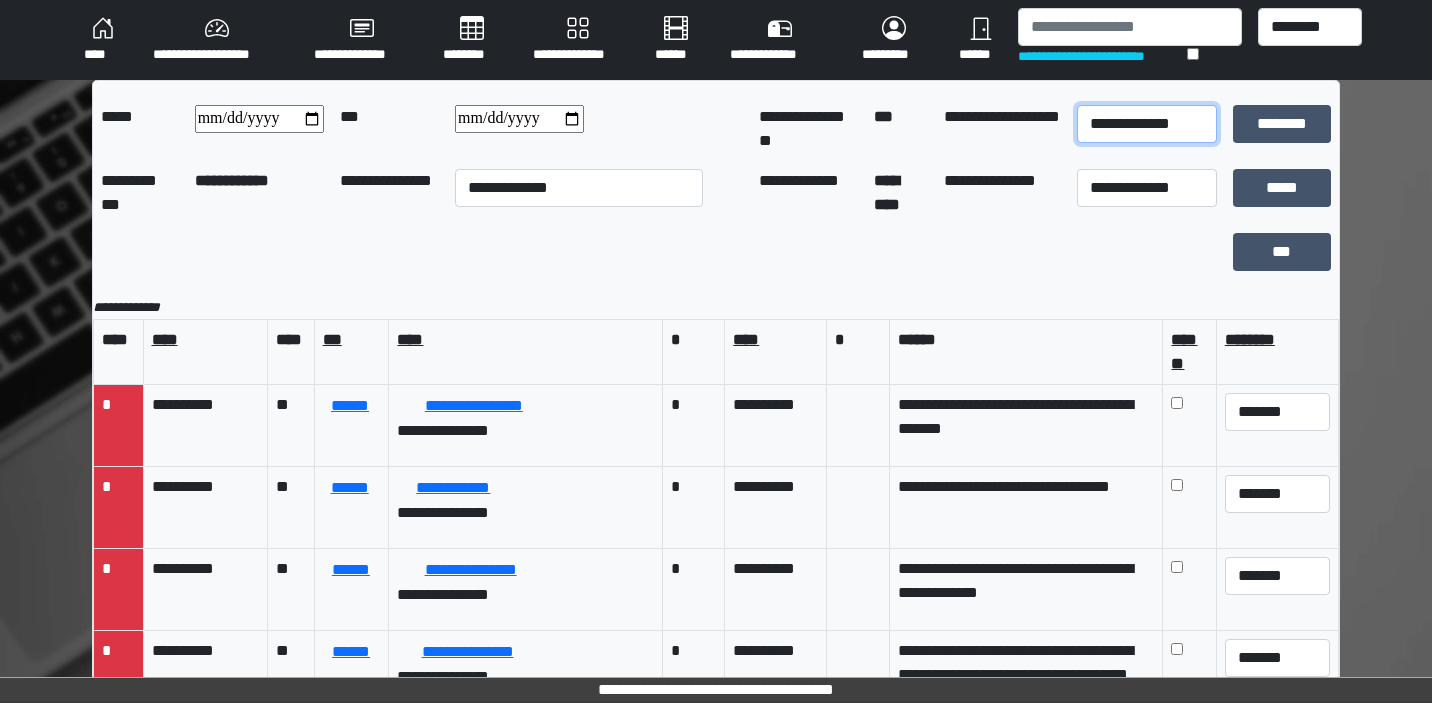 select on "*" 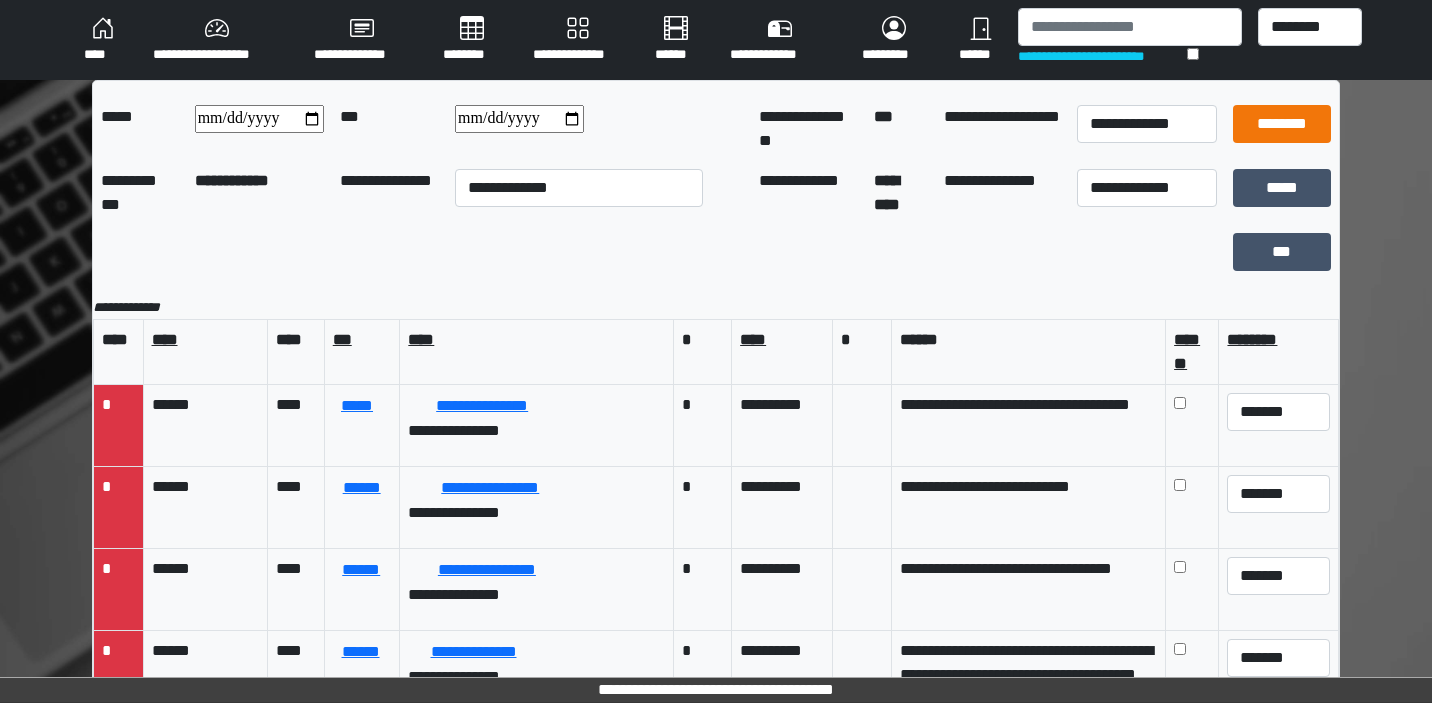 click on "********" at bounding box center (1282, 124) 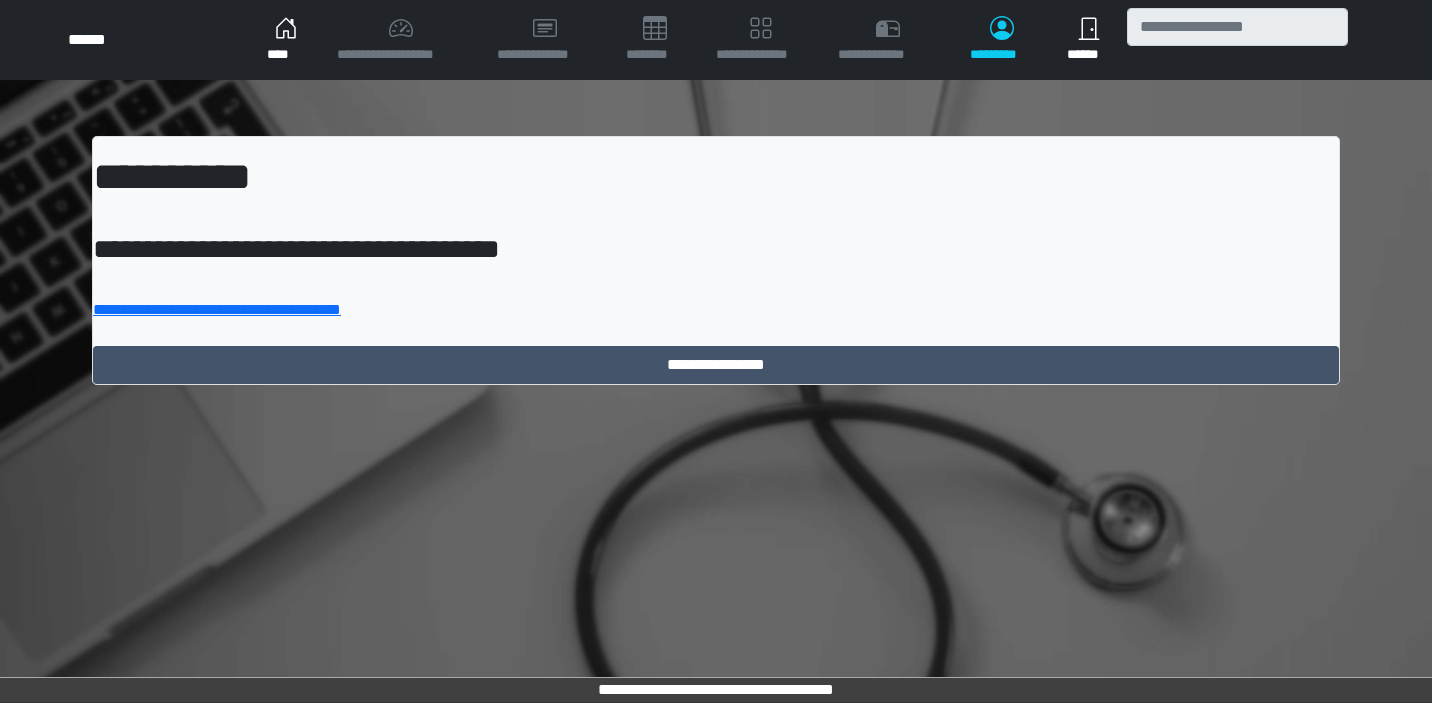 scroll, scrollTop: 0, scrollLeft: 0, axis: both 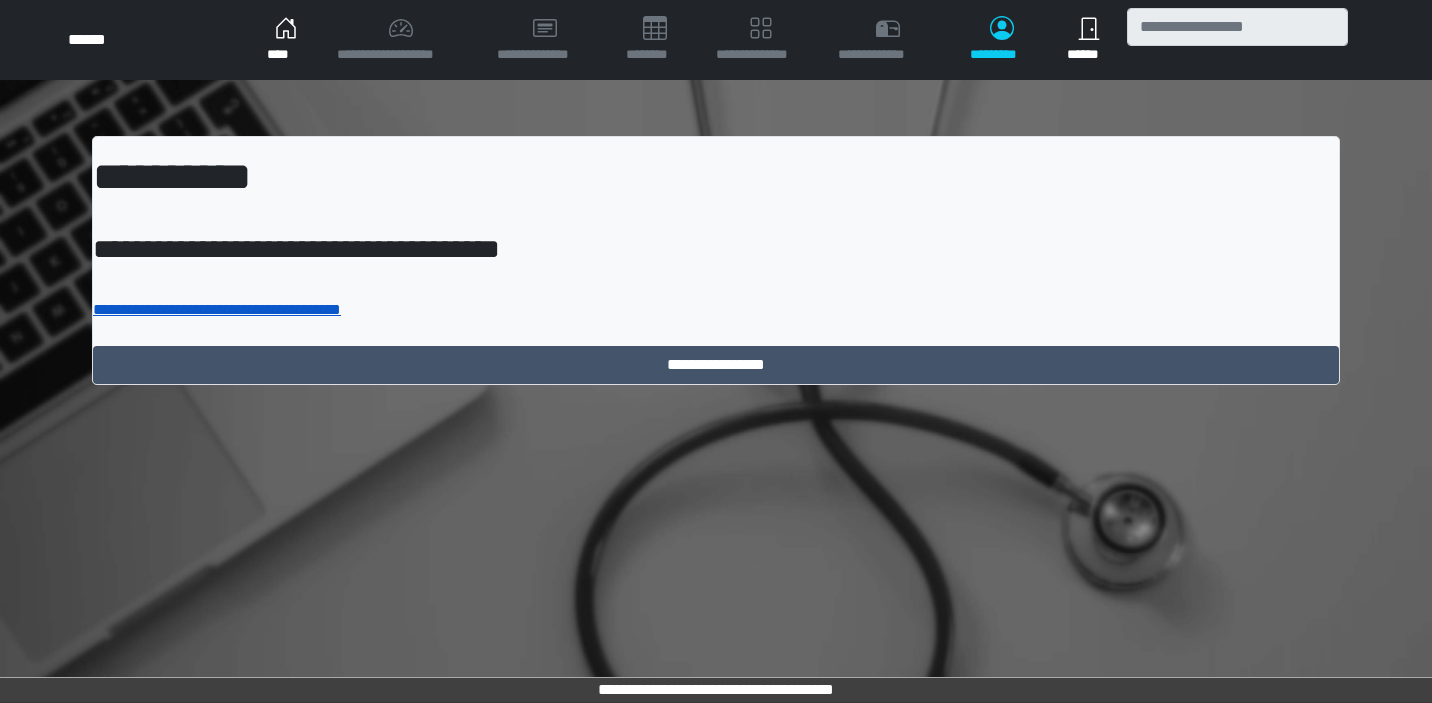 click on "**********" at bounding box center [217, 309] 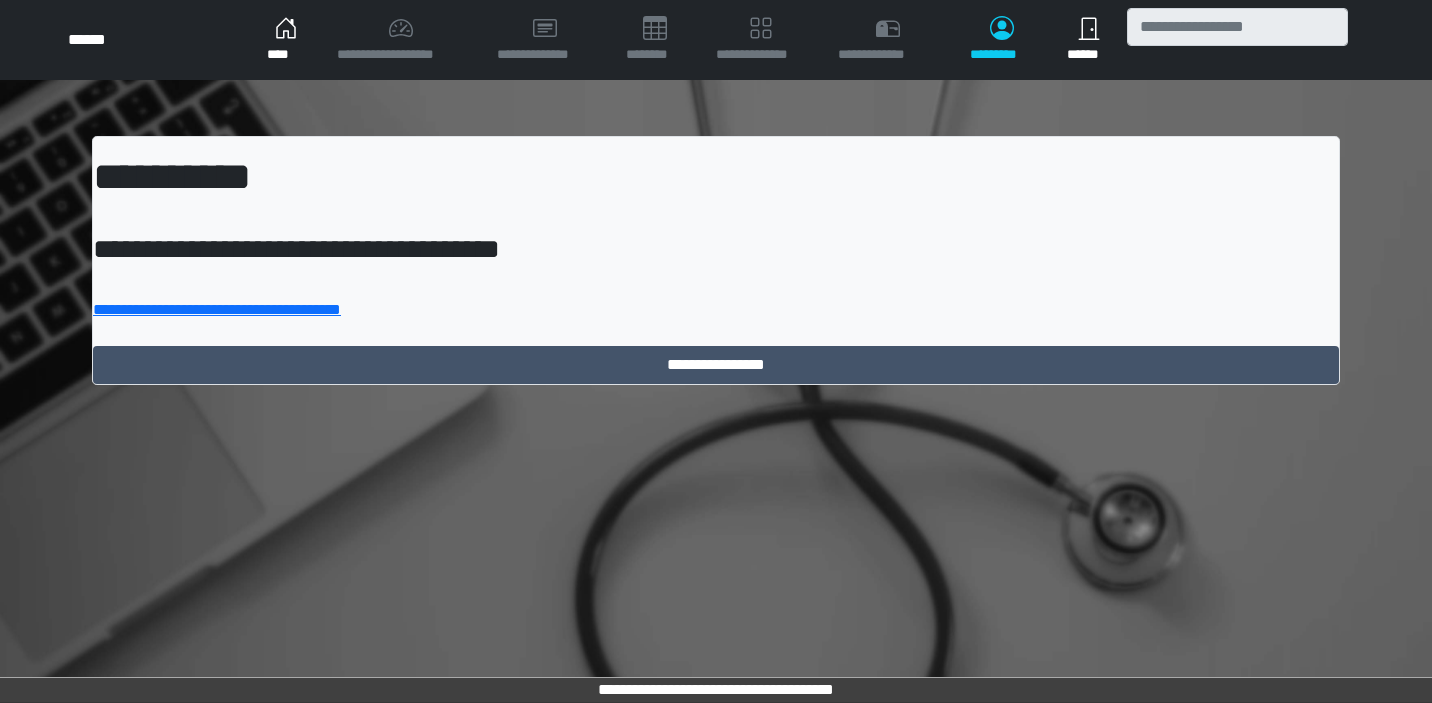 scroll, scrollTop: 0, scrollLeft: 0, axis: both 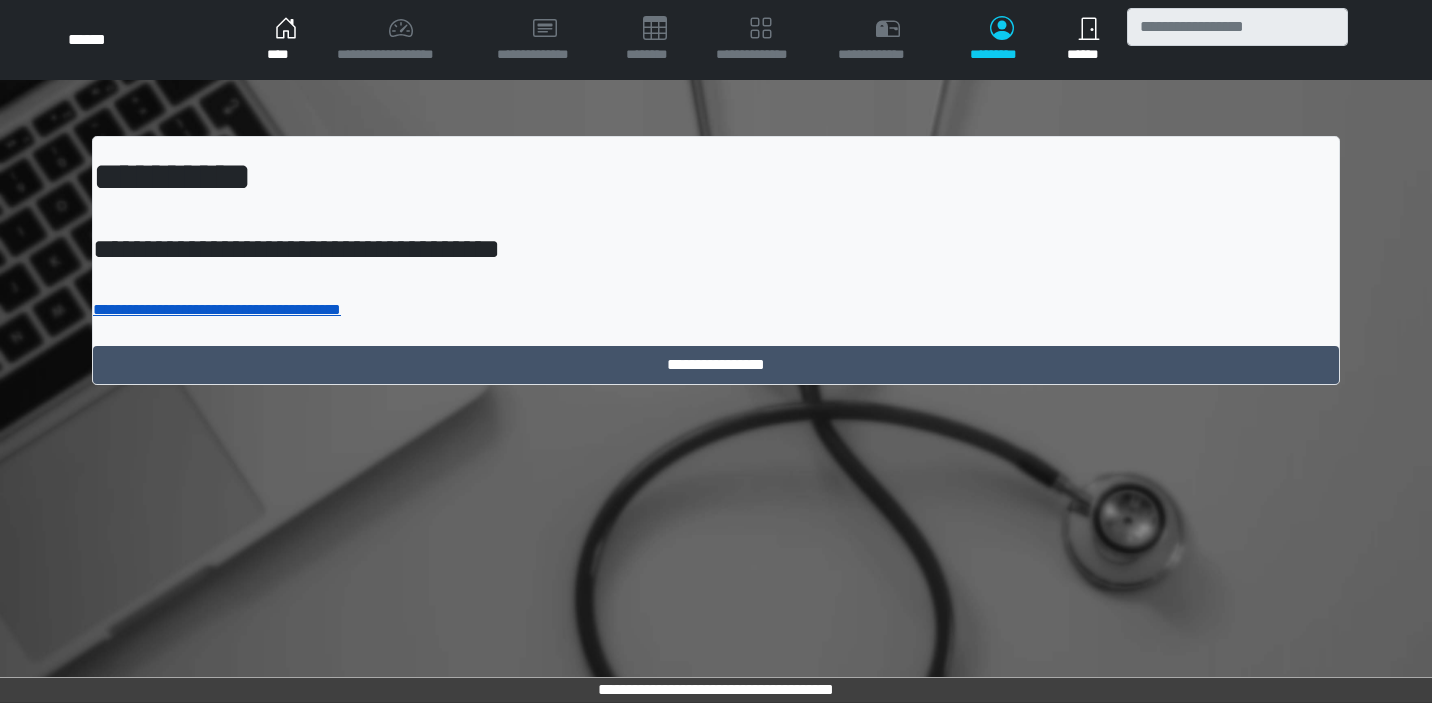 click on "**********" at bounding box center (217, 309) 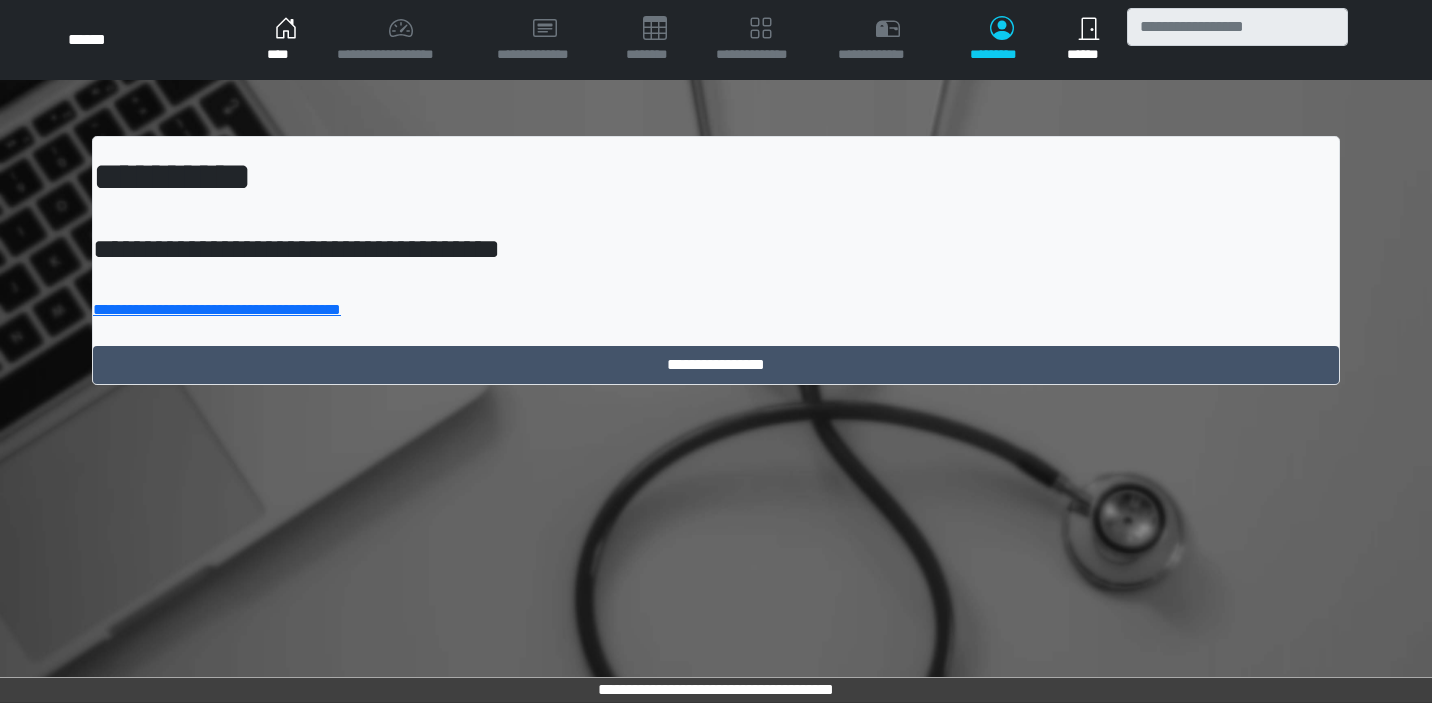 scroll, scrollTop: 0, scrollLeft: 0, axis: both 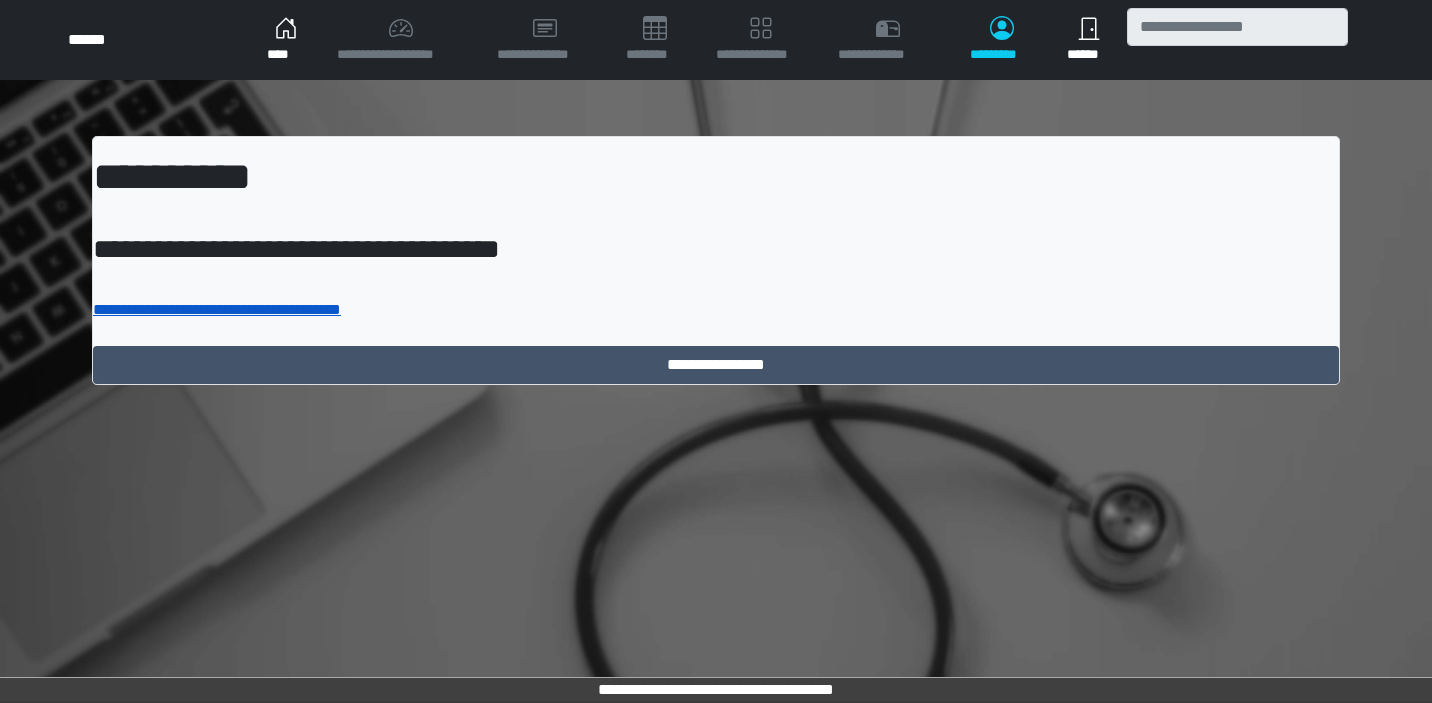 click on "**********" at bounding box center (217, 309) 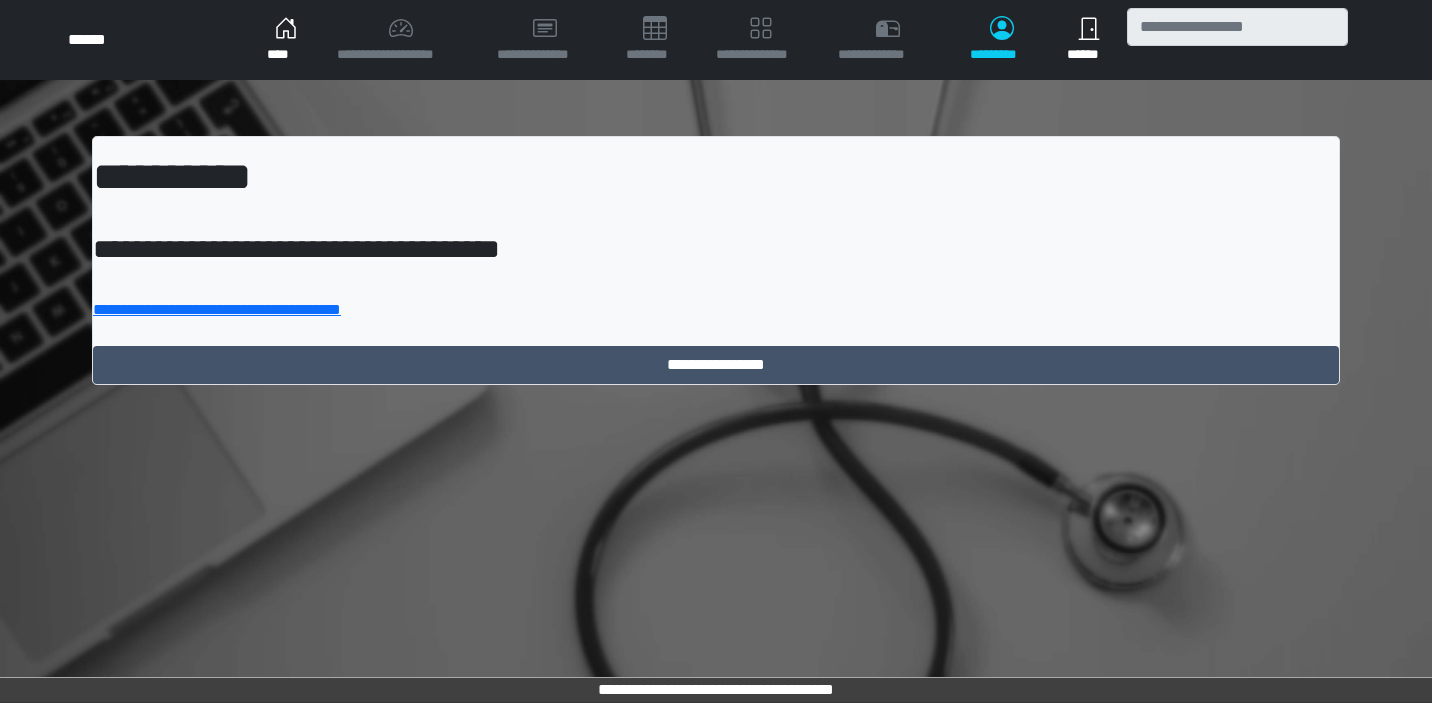 scroll, scrollTop: 0, scrollLeft: 0, axis: both 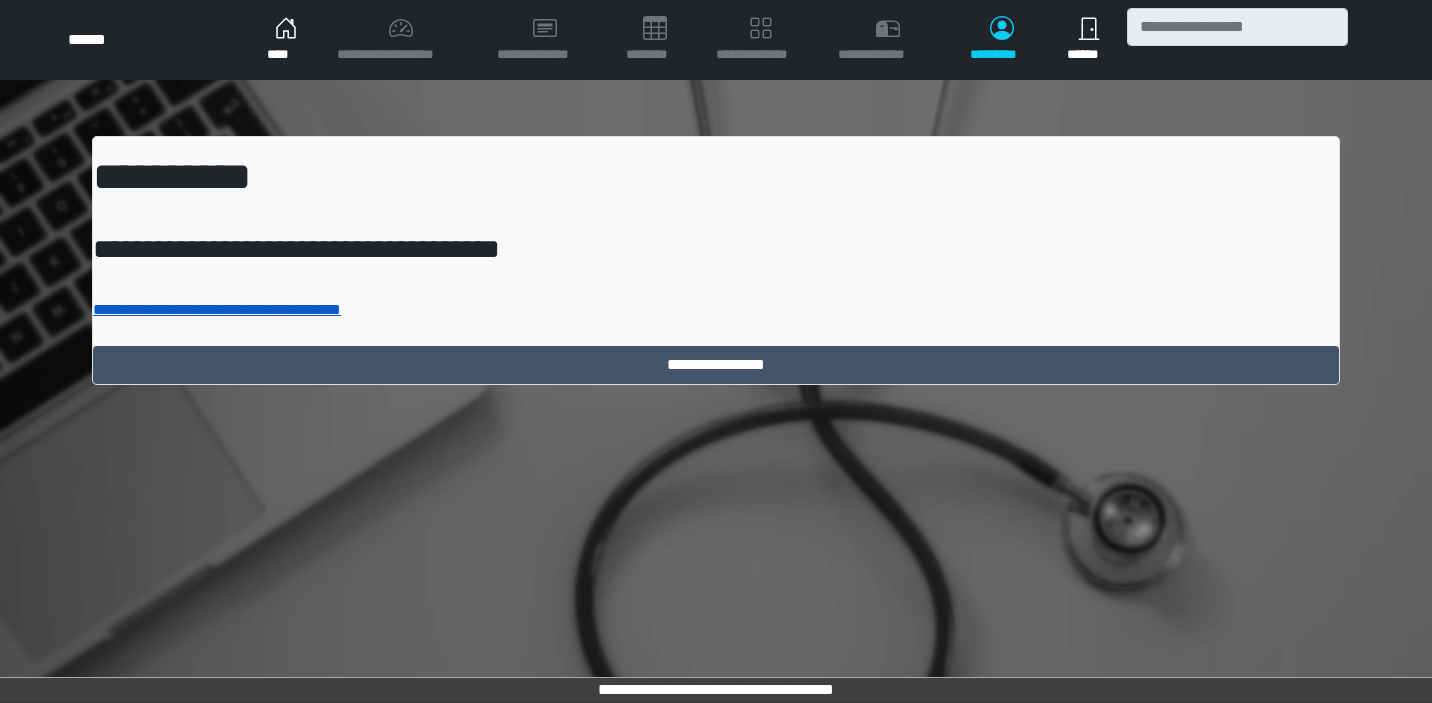 click on "**********" at bounding box center [217, 309] 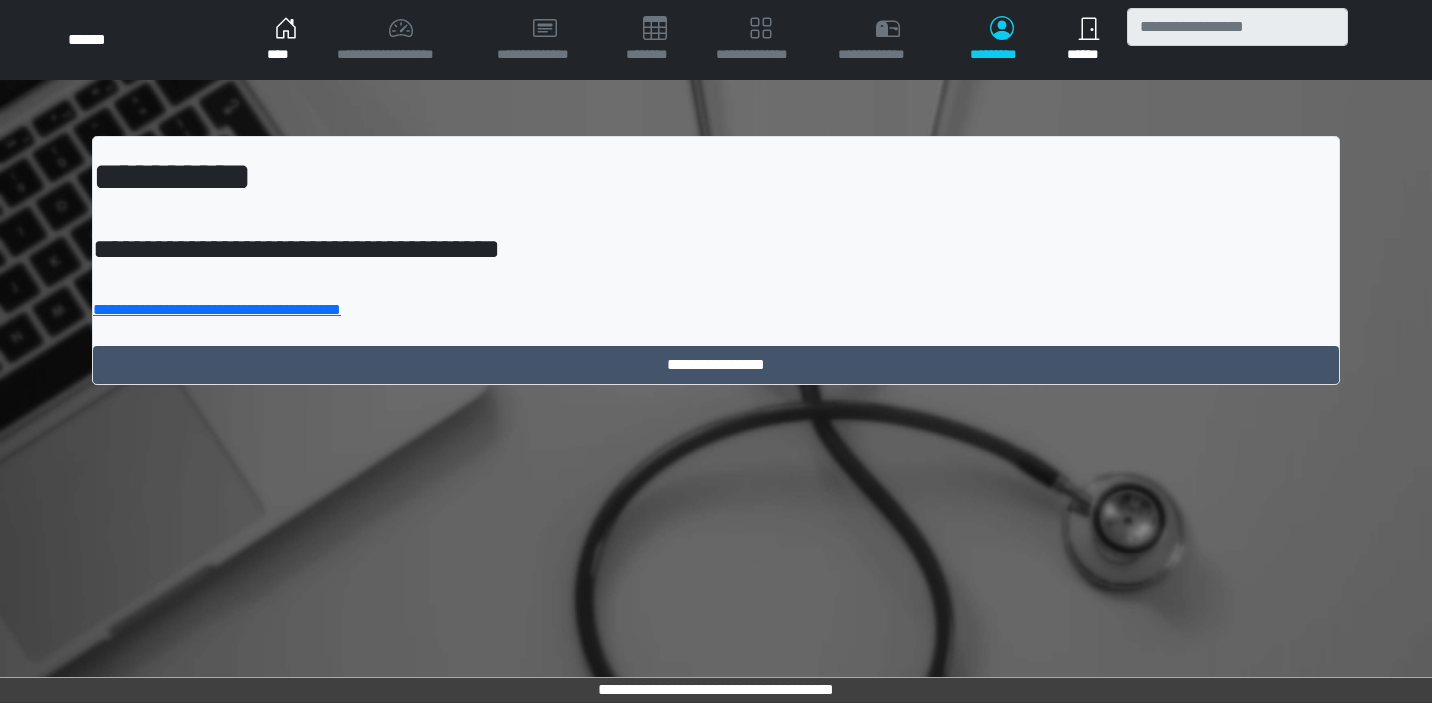 scroll, scrollTop: 0, scrollLeft: 0, axis: both 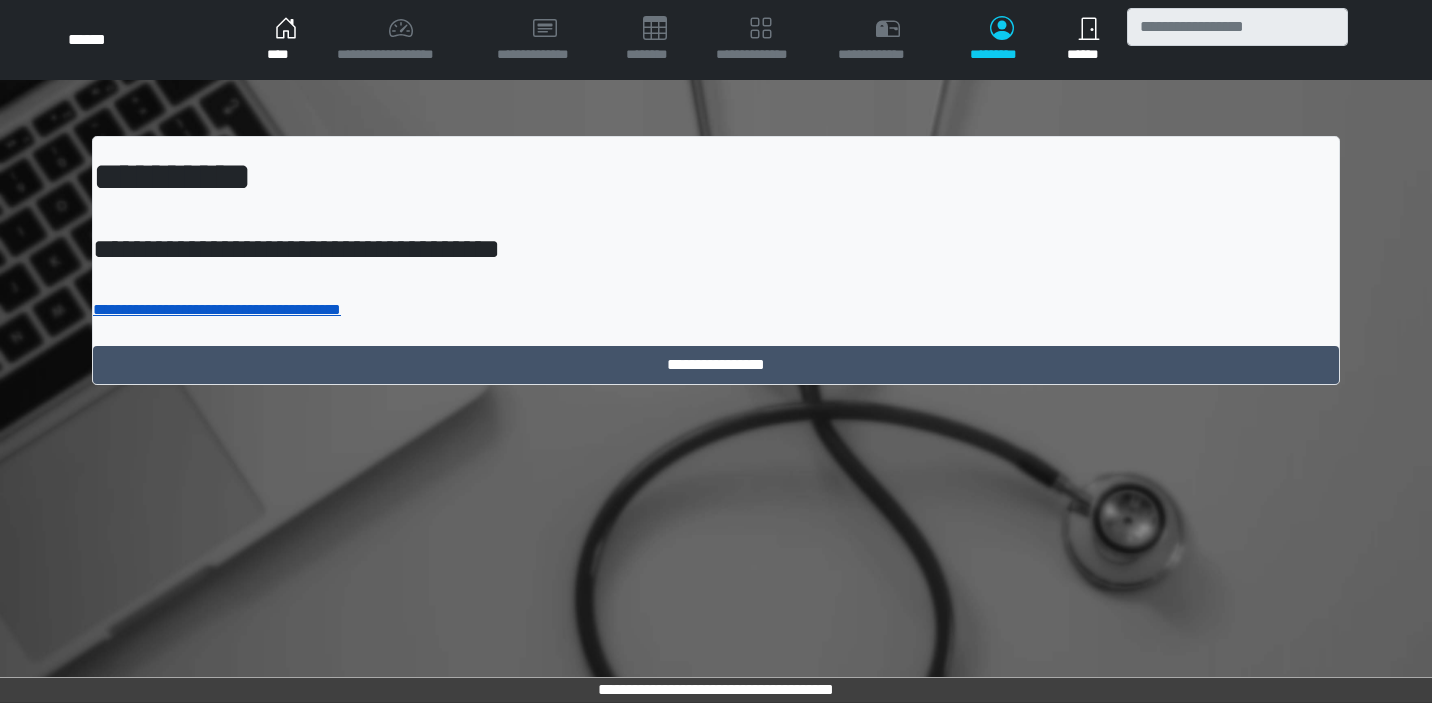 click on "**********" at bounding box center (217, 309) 